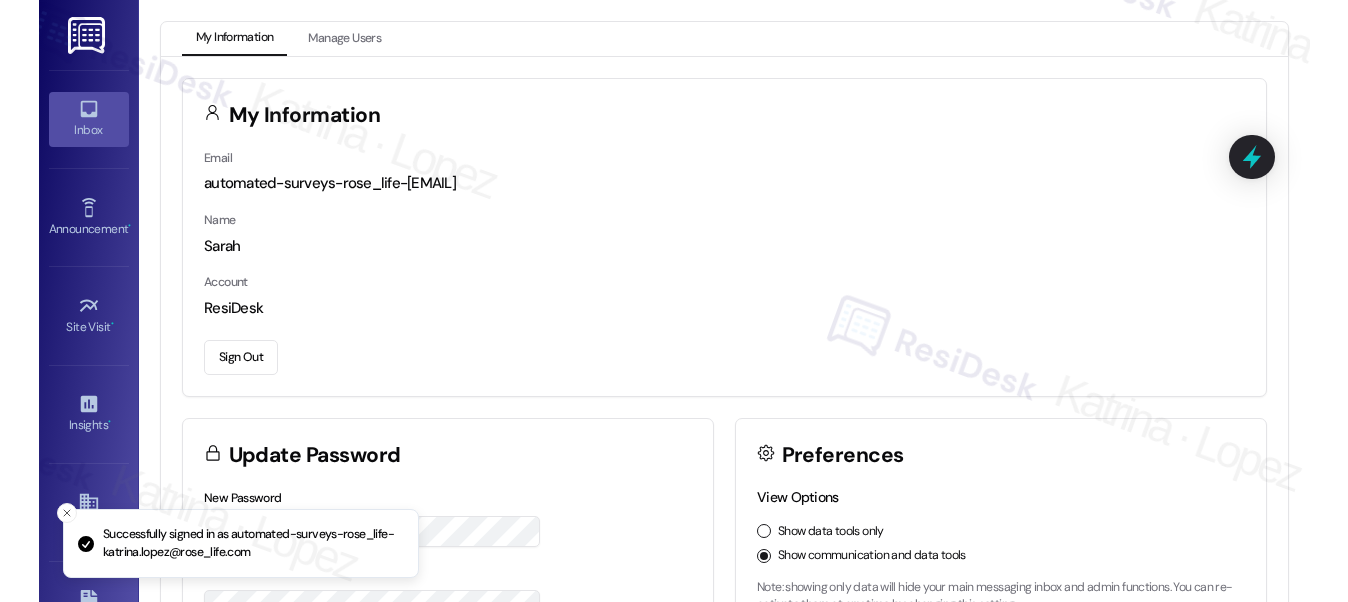 scroll, scrollTop: 0, scrollLeft: 0, axis: both 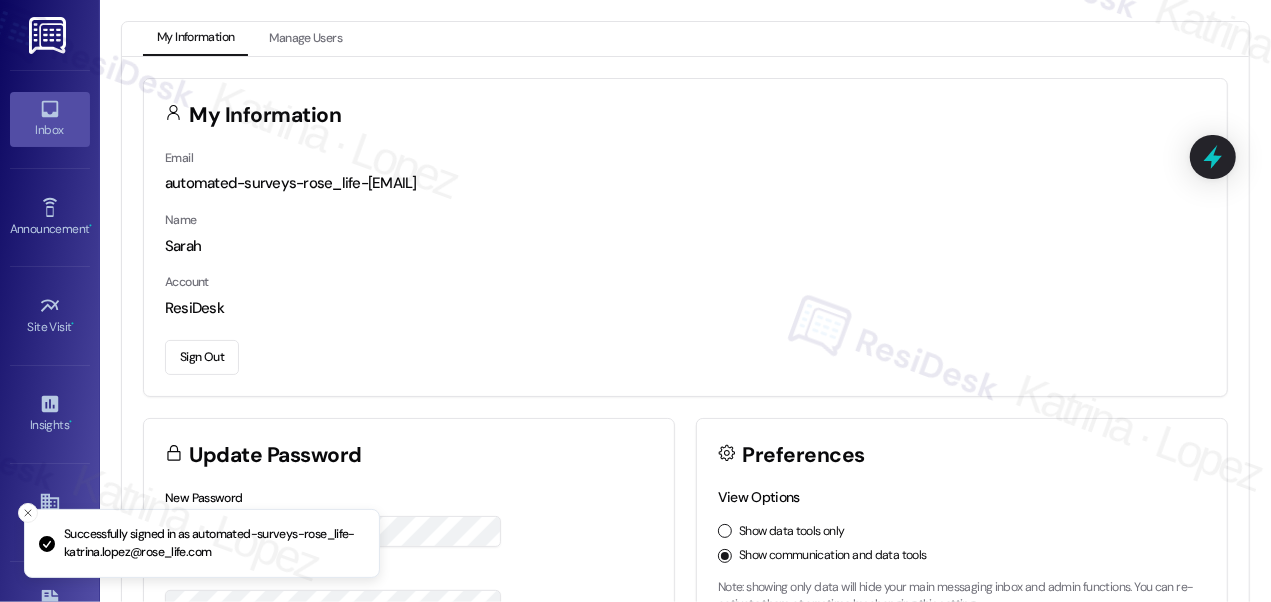 click on "Inbox" at bounding box center (50, 130) 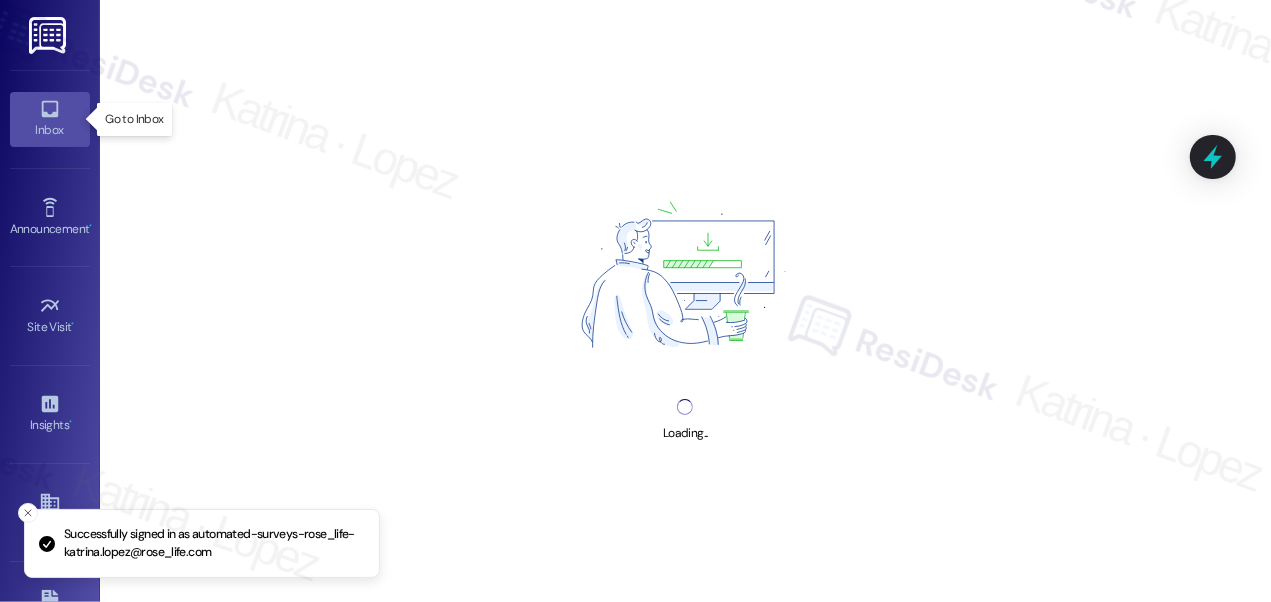 click on "Inbox" at bounding box center (50, 130) 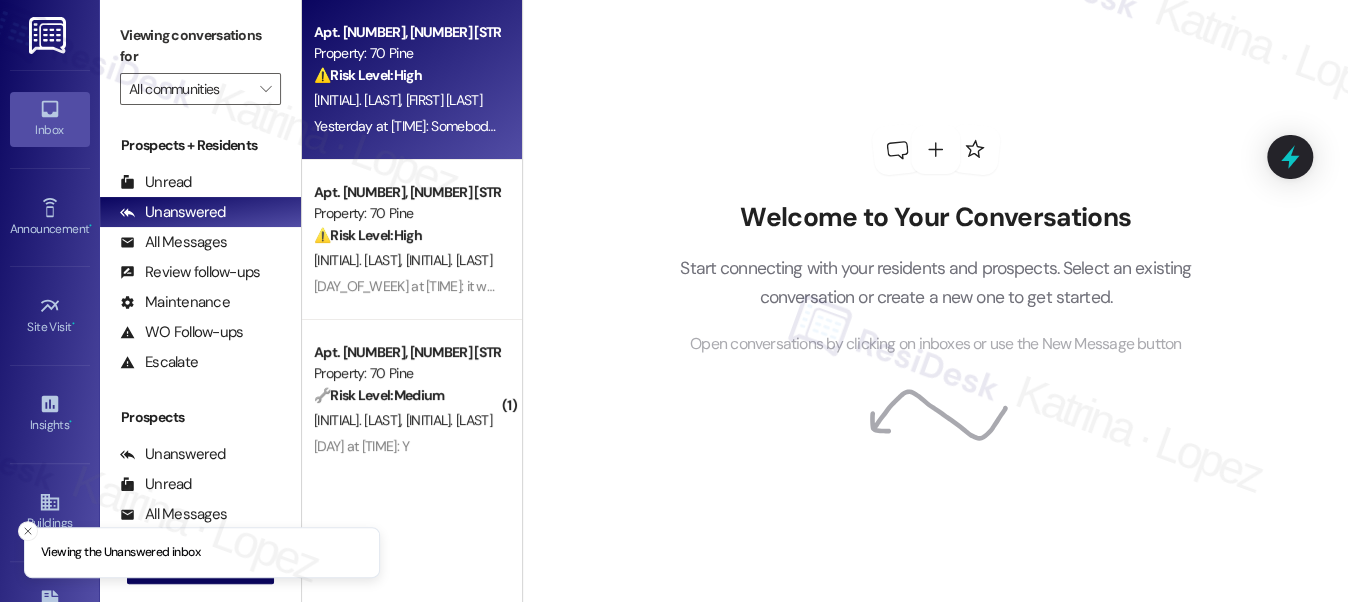 click on "[DAY] at [TIME]: Somebody is going to get seriously hurt and it's going to be on the building  [DAY] at [TIME]: Somebody is going to get seriously hurt and it's going to be on the building" at bounding box center [587, 126] 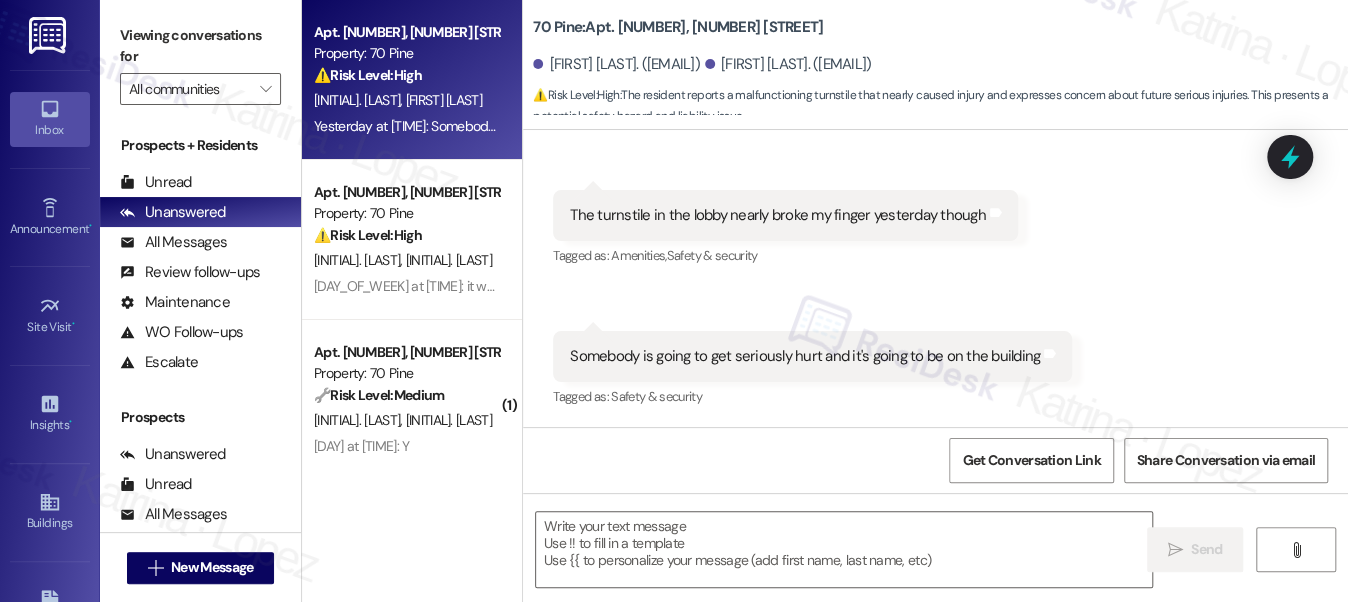 scroll, scrollTop: 6385, scrollLeft: 0, axis: vertical 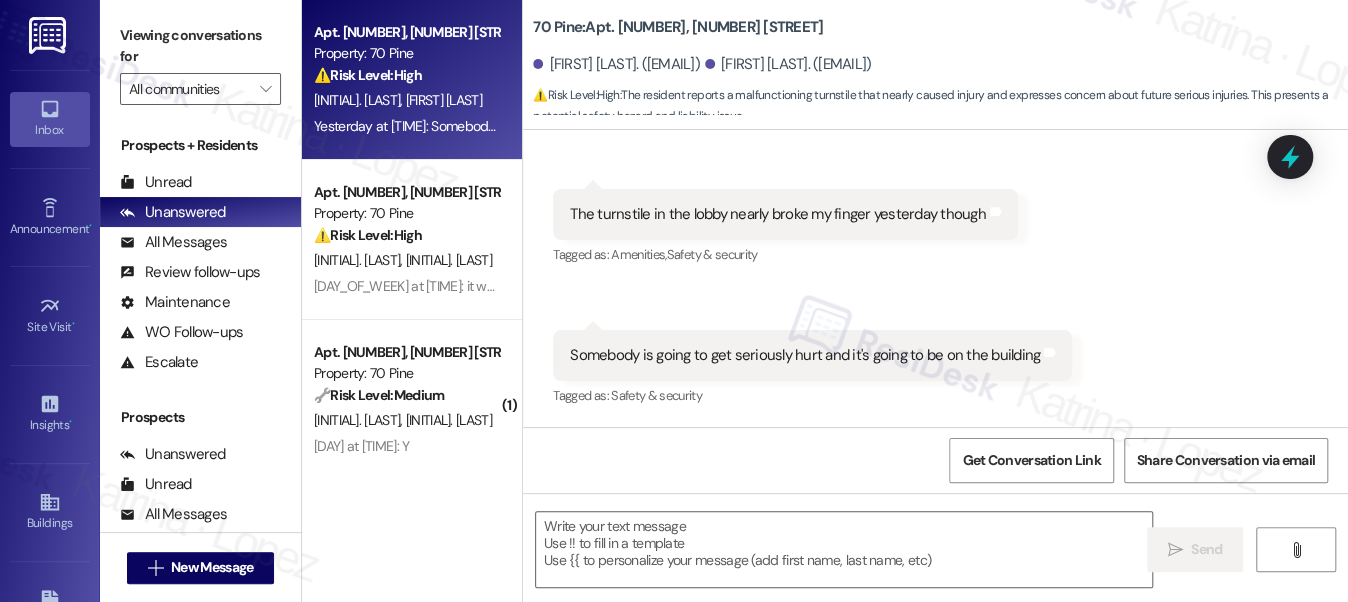 click on "The turnstile in the lobby nearly broke my finger yesterday though Tags and notes" at bounding box center [785, 214] 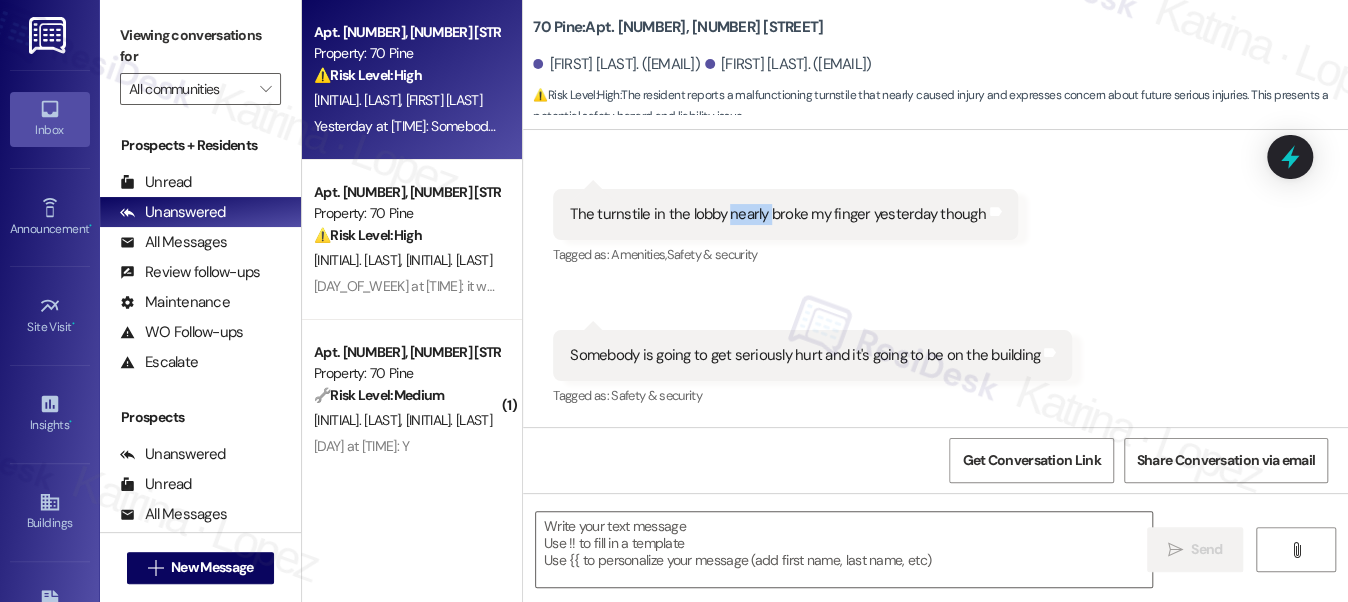 click on "The turnstile in the lobby nearly broke my finger yesterday though Tags and notes" at bounding box center [785, 214] 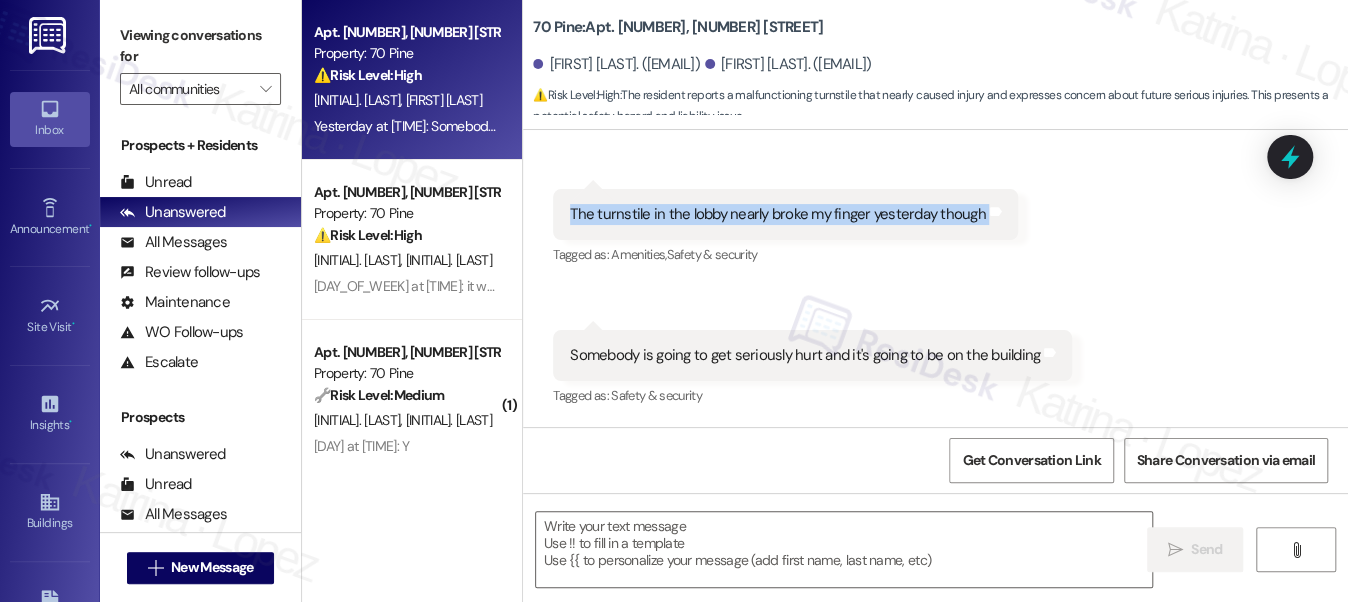 click on "The turnstile in the lobby nearly broke my finger yesterday though Tags and notes" at bounding box center [785, 214] 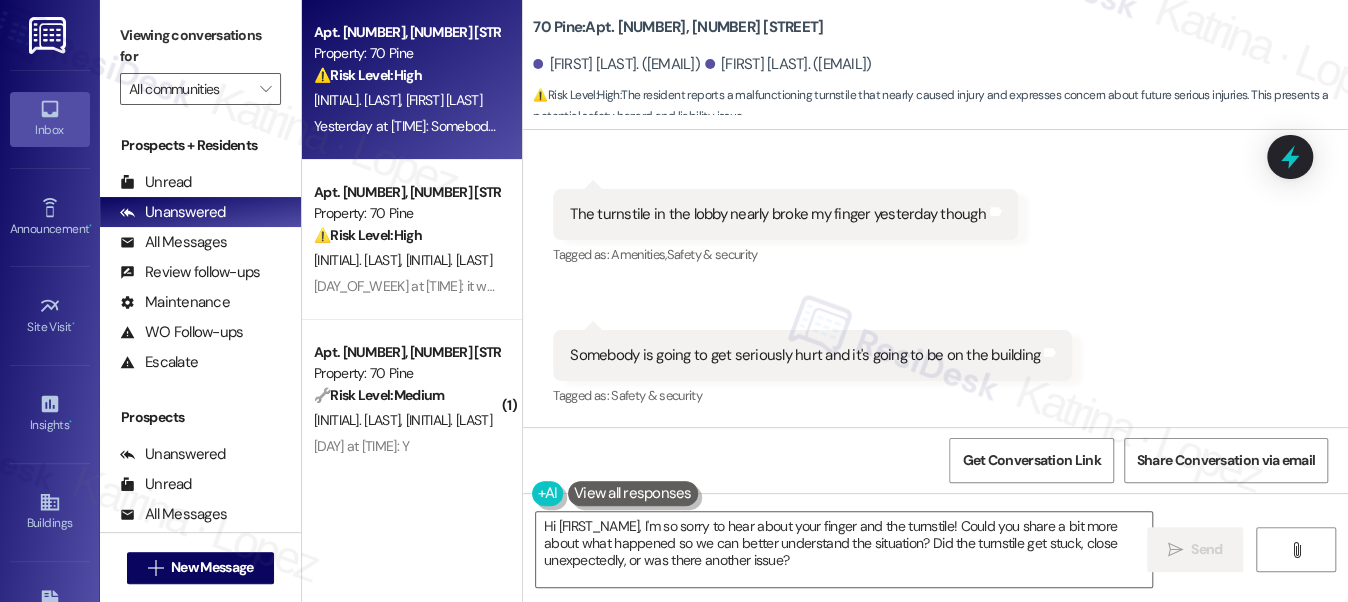 drag, startPoint x: 108, startPoint y: 45, endPoint x: 139, endPoint y: 49, distance: 31.257 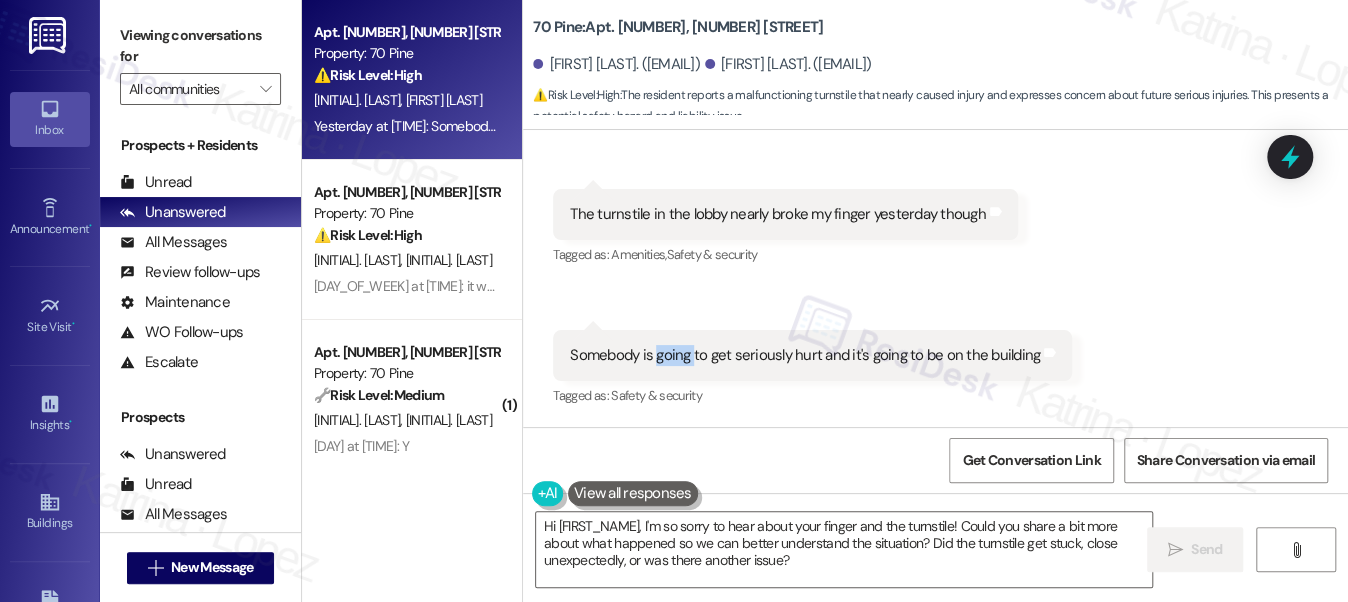 click on "Somebody is going to get seriously hurt and it's going to be on the building" at bounding box center [805, 355] 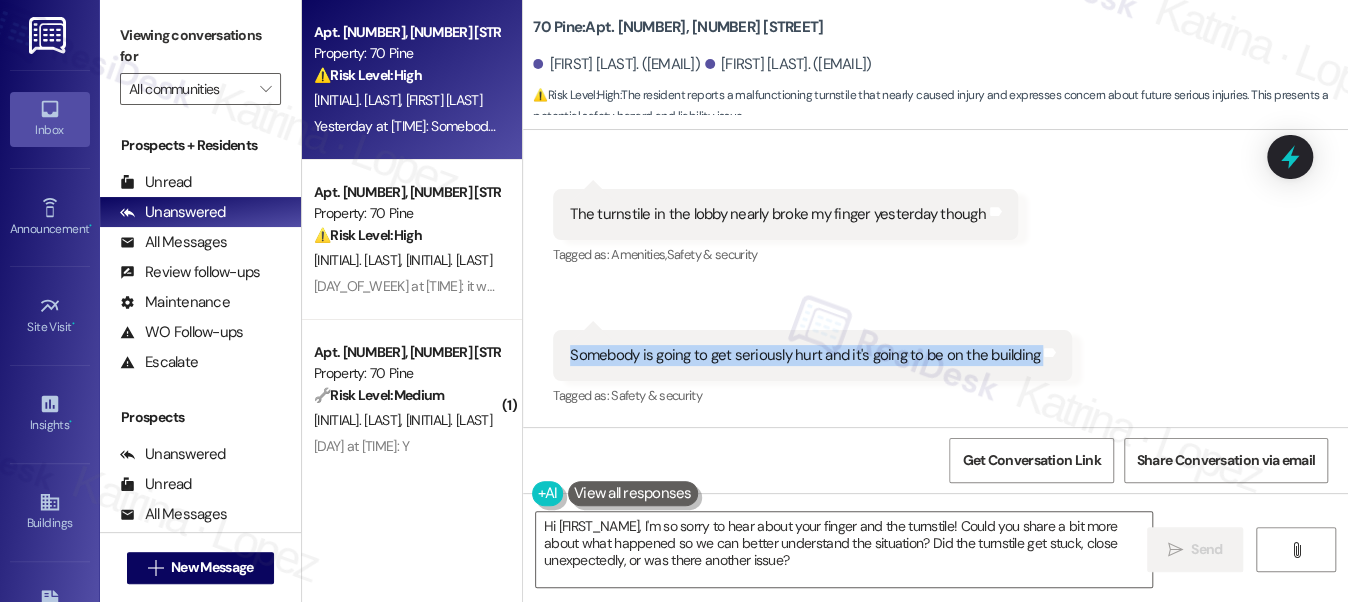 click on "Somebody is going to get seriously hurt and it's going to be on the building" at bounding box center (805, 355) 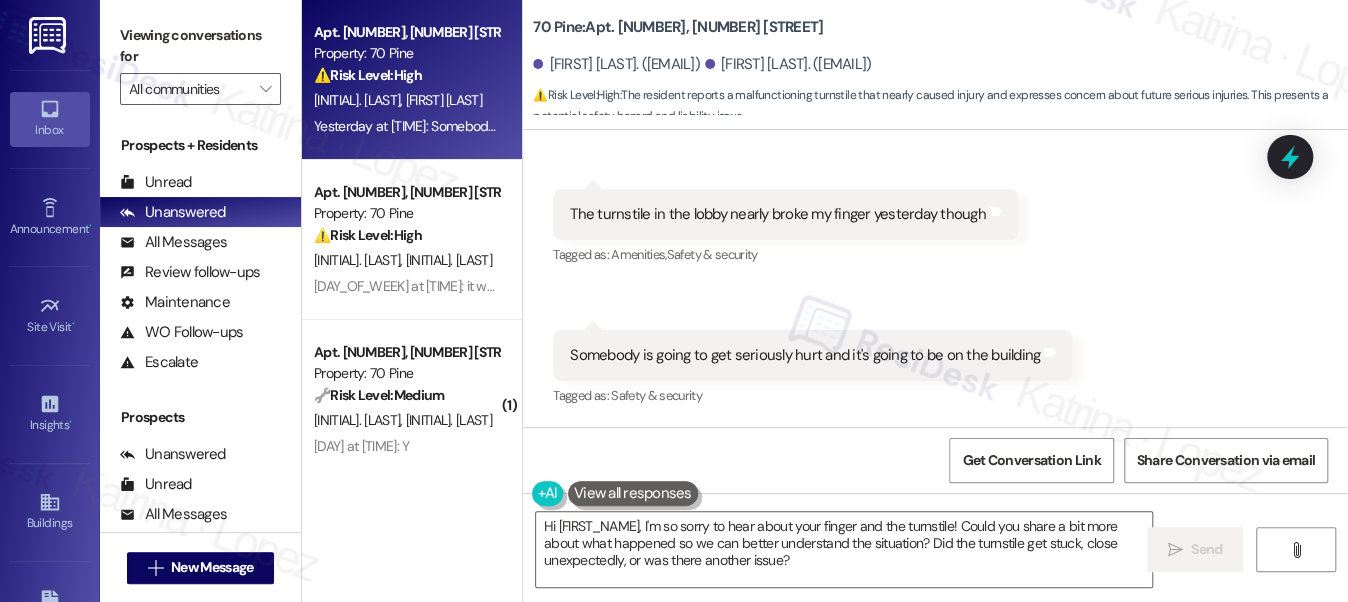 click on "Viewing conversations for All communities " at bounding box center [200, 62] 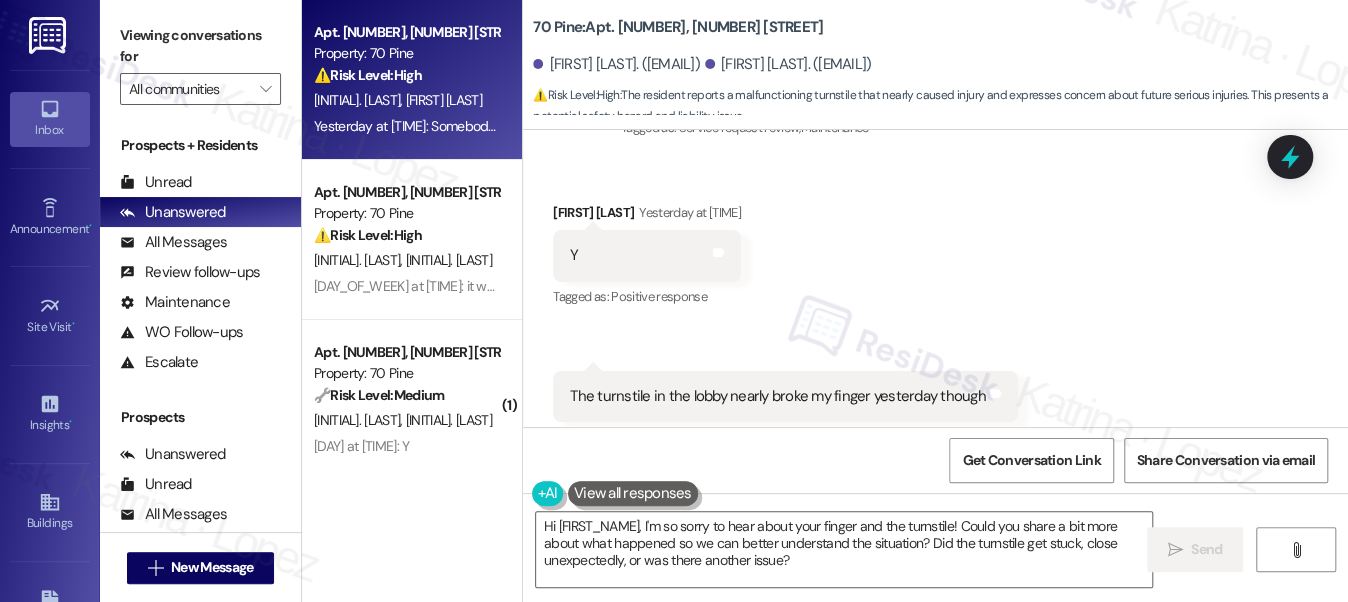 scroll, scrollTop: 6021, scrollLeft: 0, axis: vertical 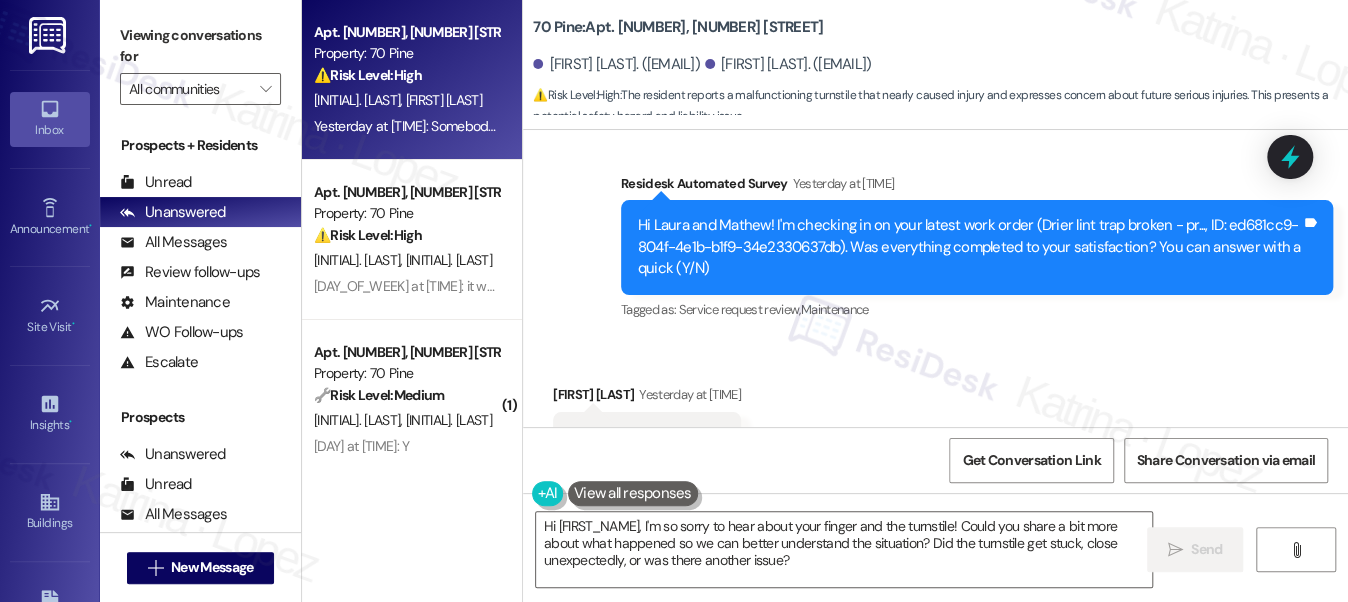 click on "Viewing conversations for All communities " at bounding box center [200, 62] 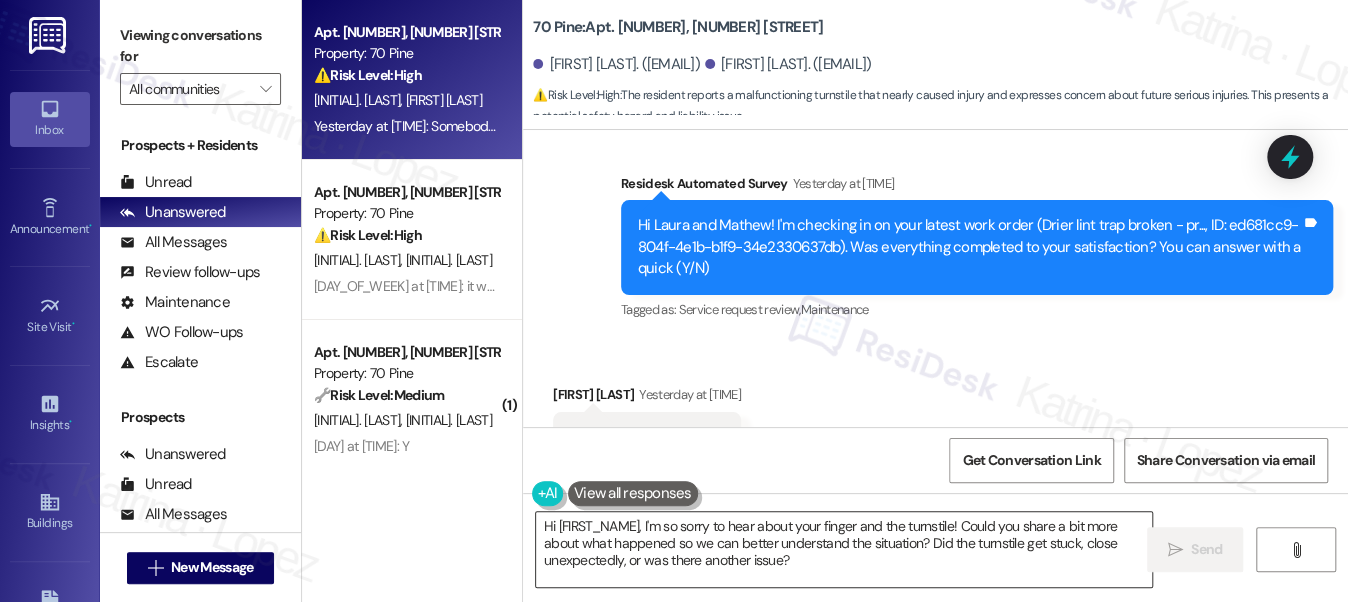 click on "Hi [FIRST_NAME], I'm so sorry to hear about your finger and the turnstile! Could you share a bit more about what happened so we can better understand the situation? Did the turnstile get stuck, close unexpectedly, or was there another issue?" at bounding box center (844, 549) 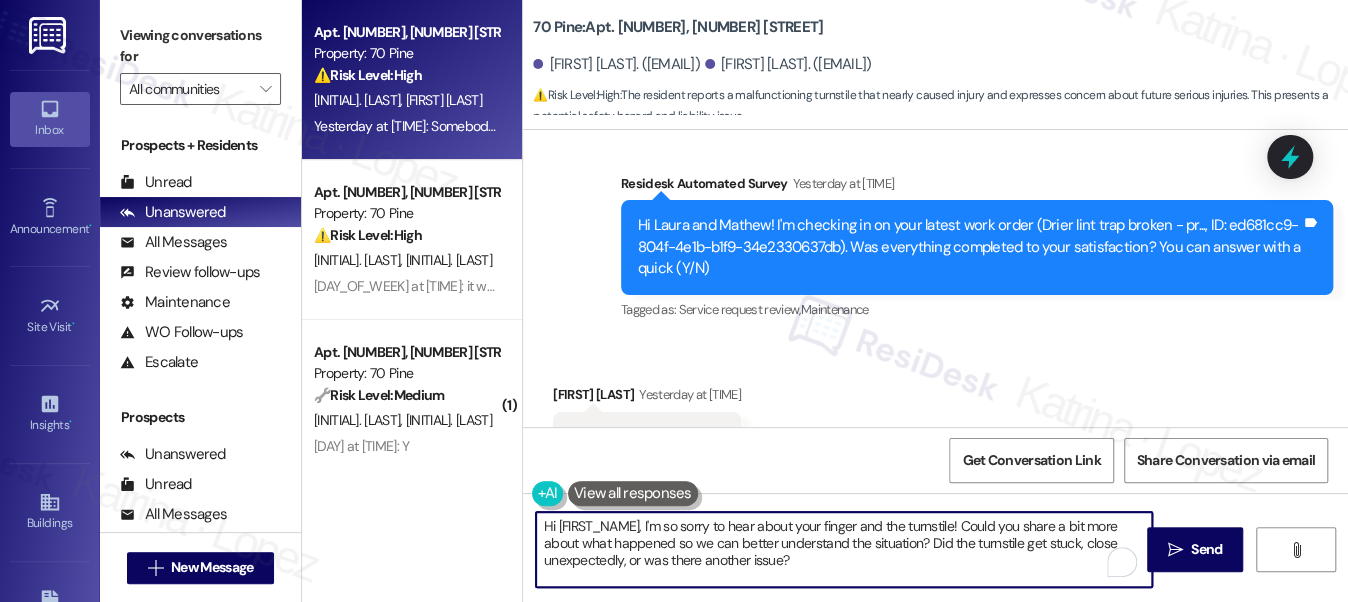drag, startPoint x: 1062, startPoint y: 540, endPoint x: 961, endPoint y: 518, distance: 103.36827 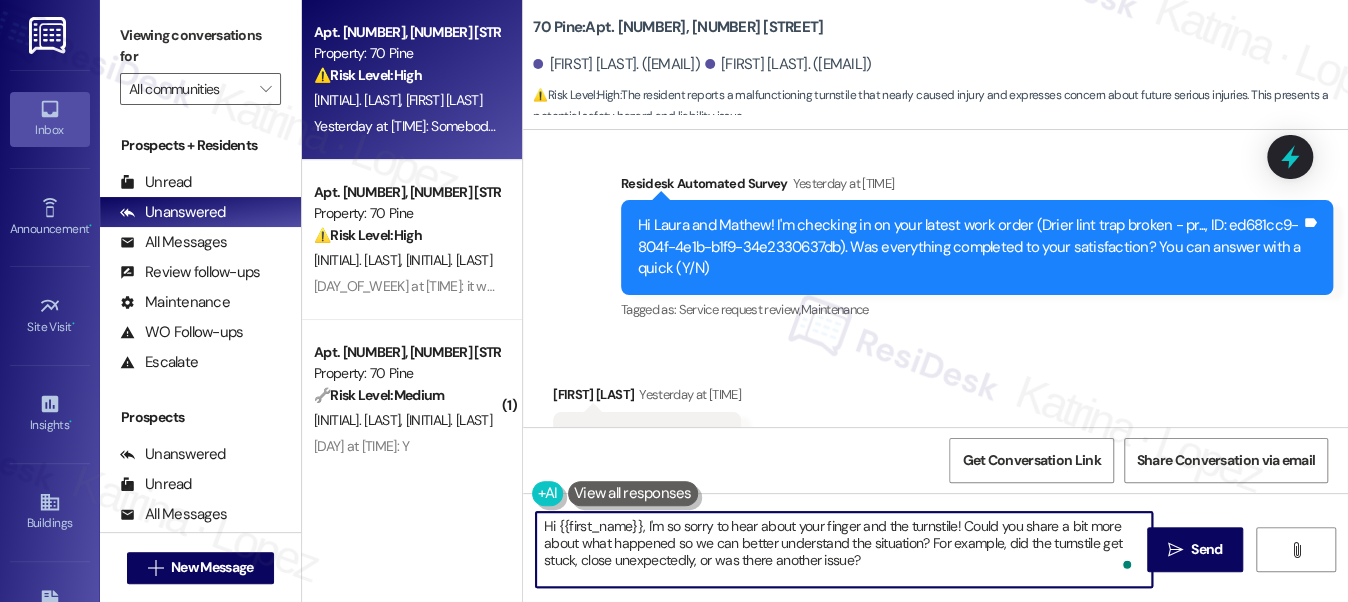 drag, startPoint x: 636, startPoint y: 546, endPoint x: 899, endPoint y: 547, distance: 263.0019 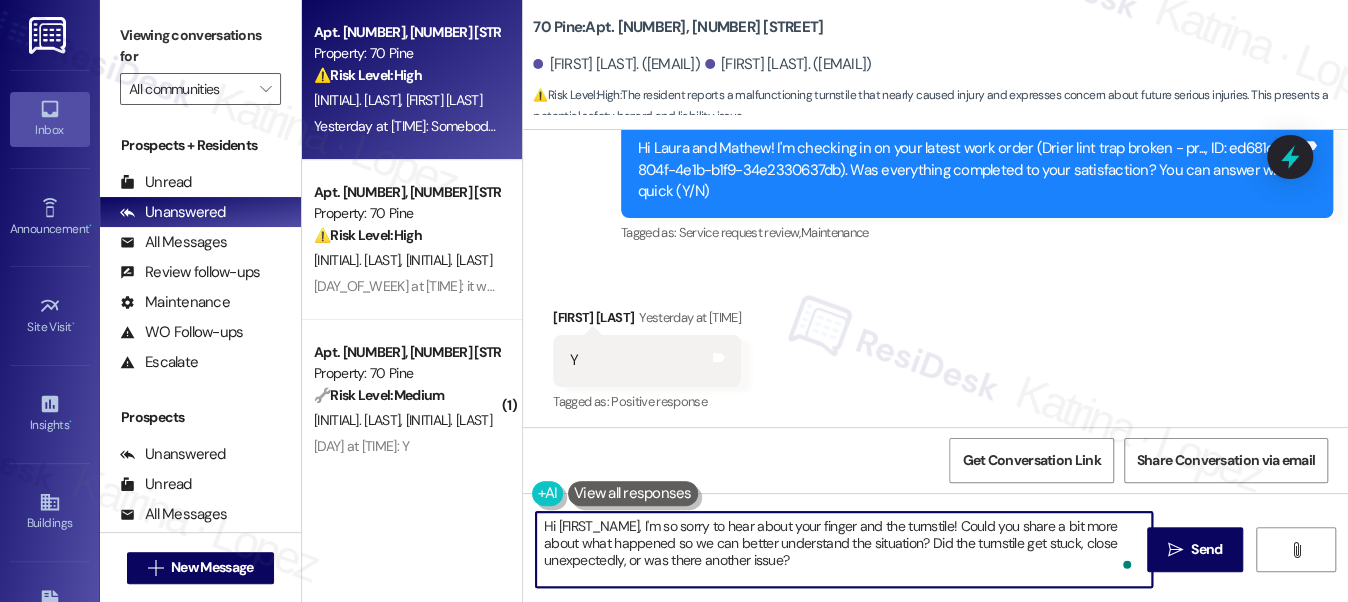 scroll, scrollTop: 6385, scrollLeft: 0, axis: vertical 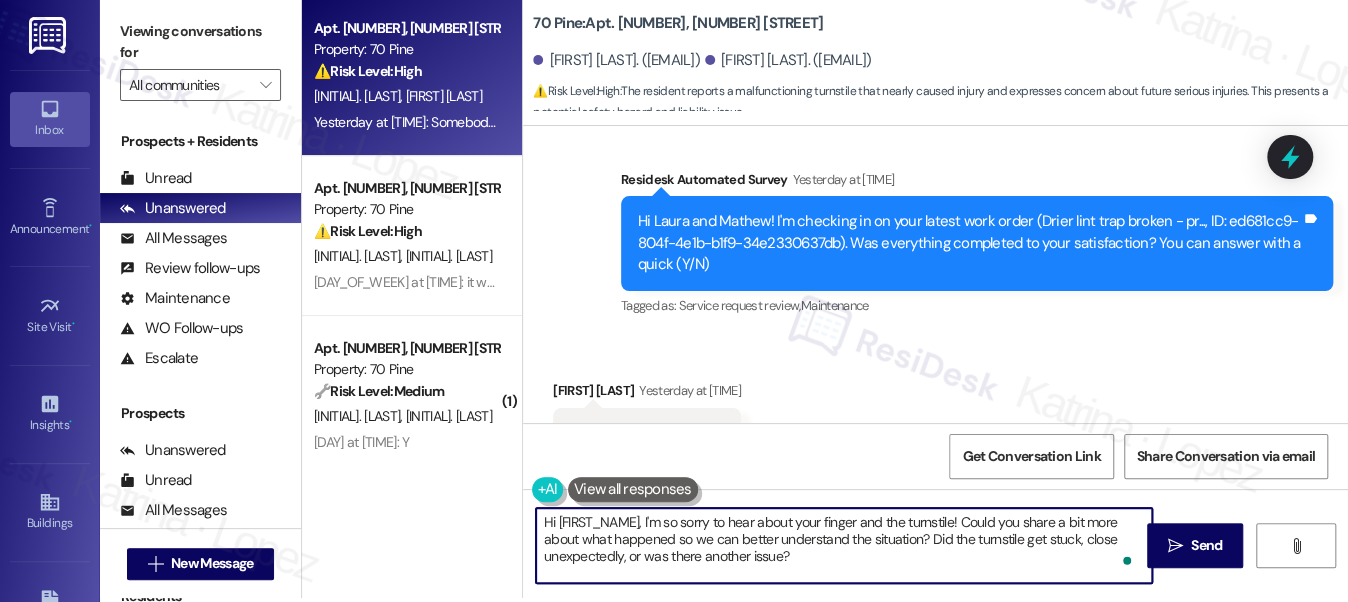 click on "[FIRST] [LAST] [DAY_OF_WEEK] at [TIME]" at bounding box center (647, 394) 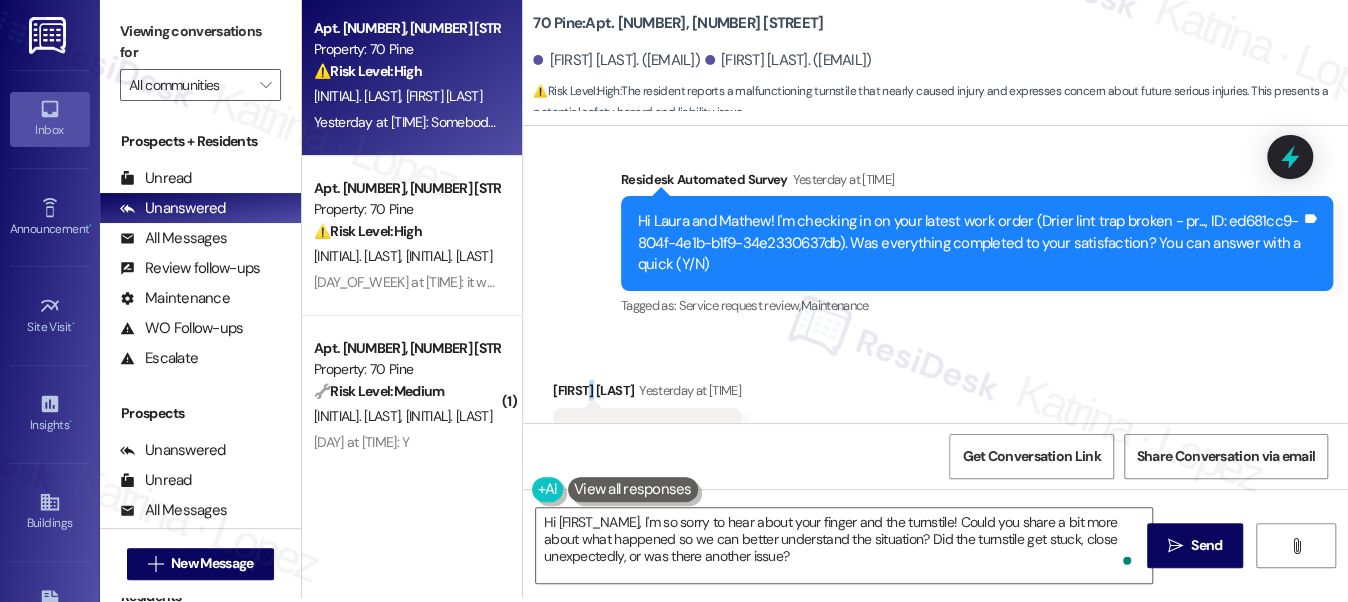 click on "[FIRST] [LAST] [DAY_OF_WEEK] at [TIME]" at bounding box center [647, 394] 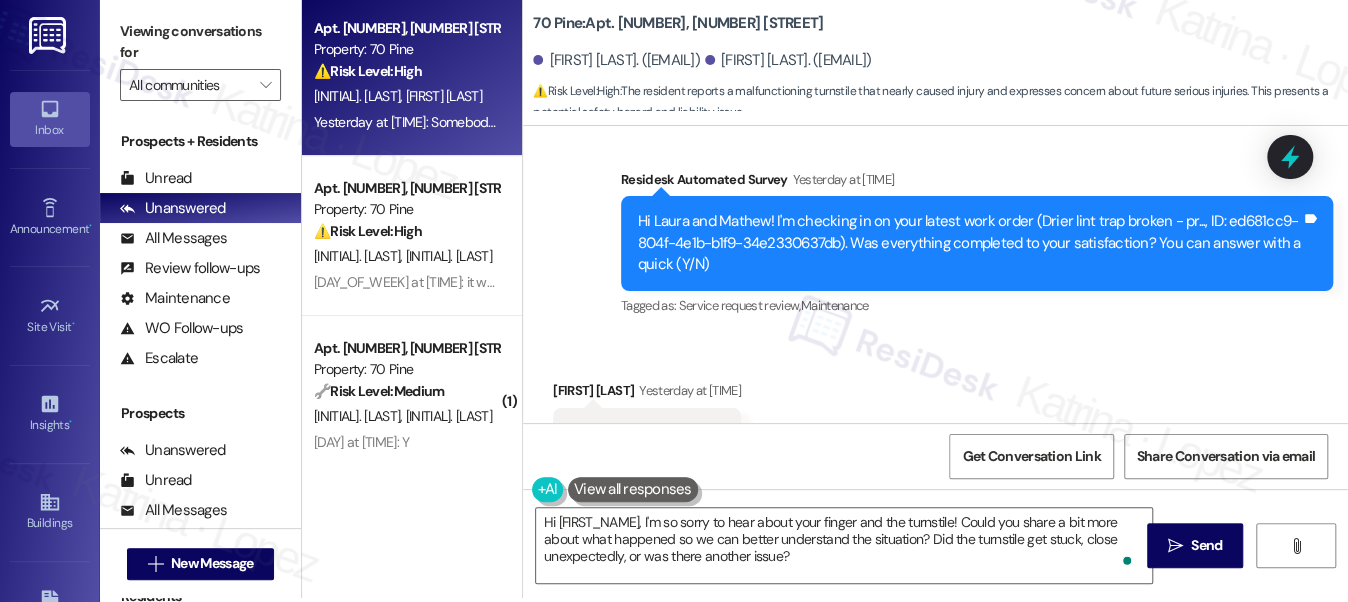 click on "[FIRST] [LAST] [DAY_OF_WEEK] at [TIME]" at bounding box center [647, 394] 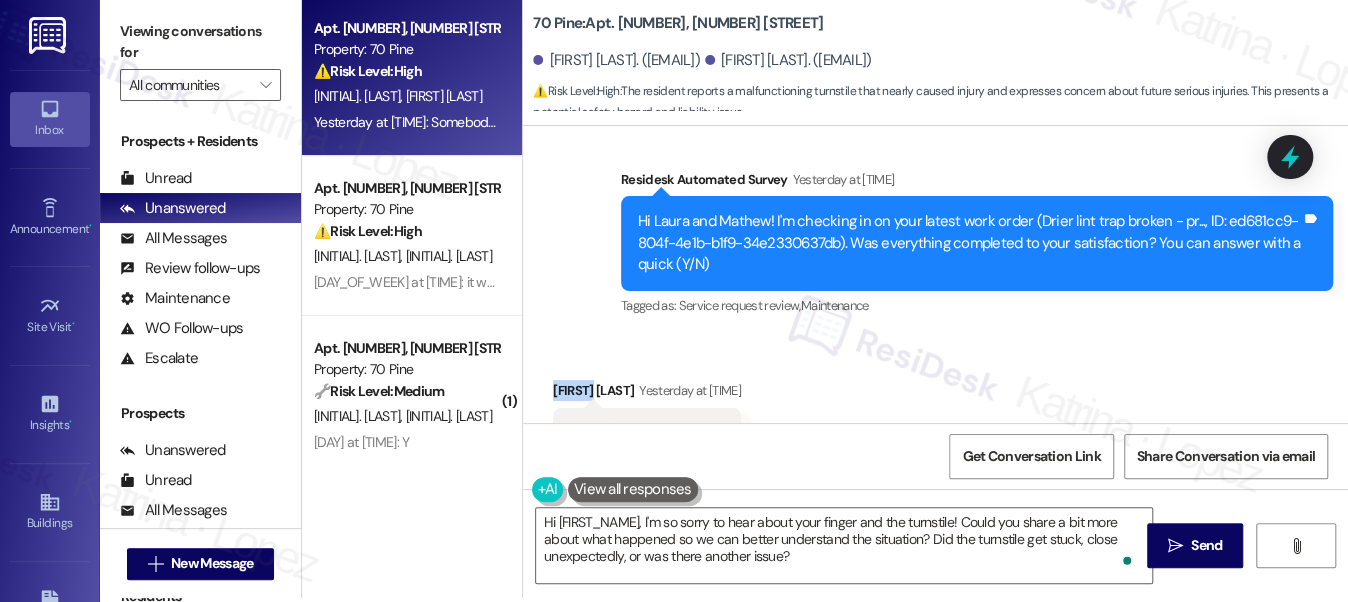 click on "[FIRST] [LAST] [DAY_OF_WEEK] at [TIME]" at bounding box center [647, 394] 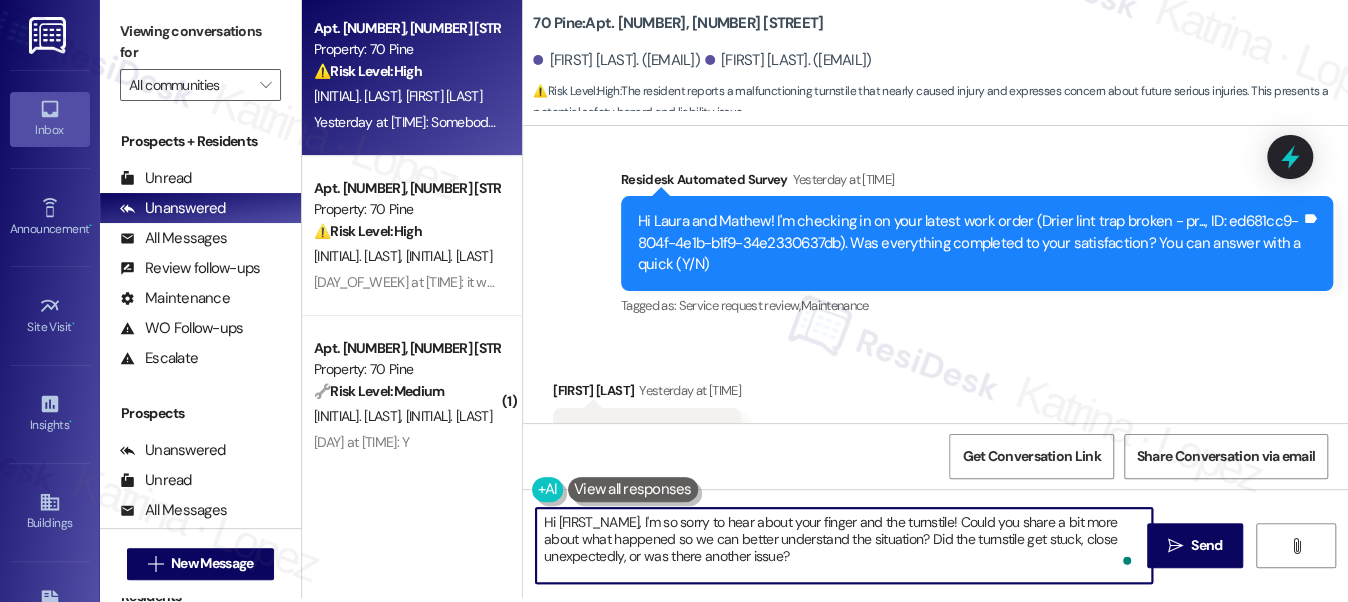 drag, startPoint x: 557, startPoint y: 523, endPoint x: 641, endPoint y: 503, distance: 86.34813 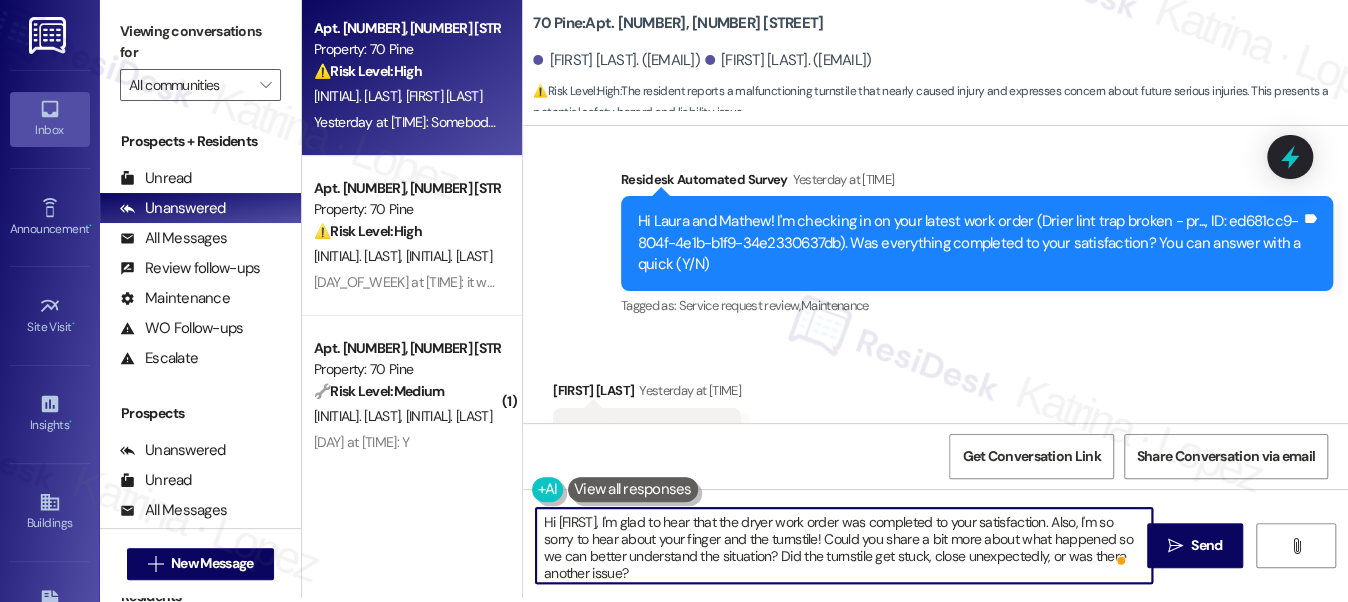 type on "Hi [FIRST], I'm glad to hear that the dryer work order was completed to your satisfaction. Also, I'm so sorry to hear about your finger and the turnstile! Could you share a bit more about what happened so we can better understand the situation? Did the turnstile get stuck, close unexpectedly, or was there another issue?" 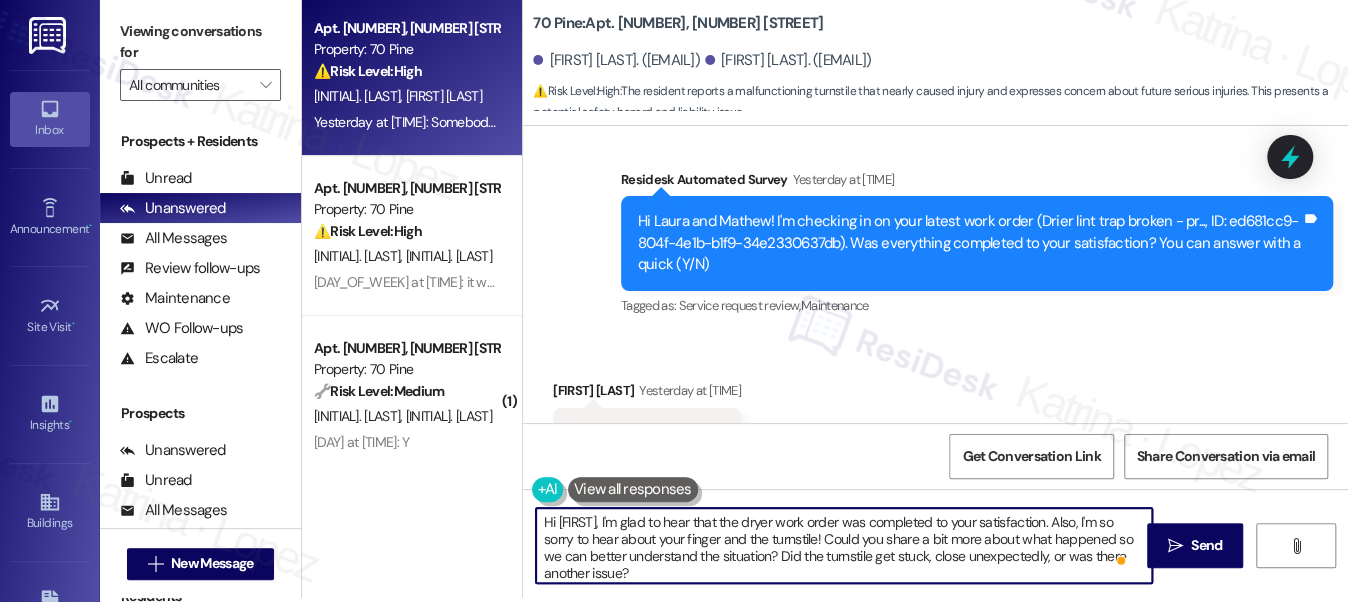 click on "Hi [FIRST], I'm glad to hear that the dryer work order was completed to your satisfaction. Also, I'm so sorry to hear about your finger and the turnstile! Could you share a bit more about what happened so we can better understand the situation? Did the turnstile get stuck, close unexpectedly, or was there another issue?" at bounding box center [844, 545] 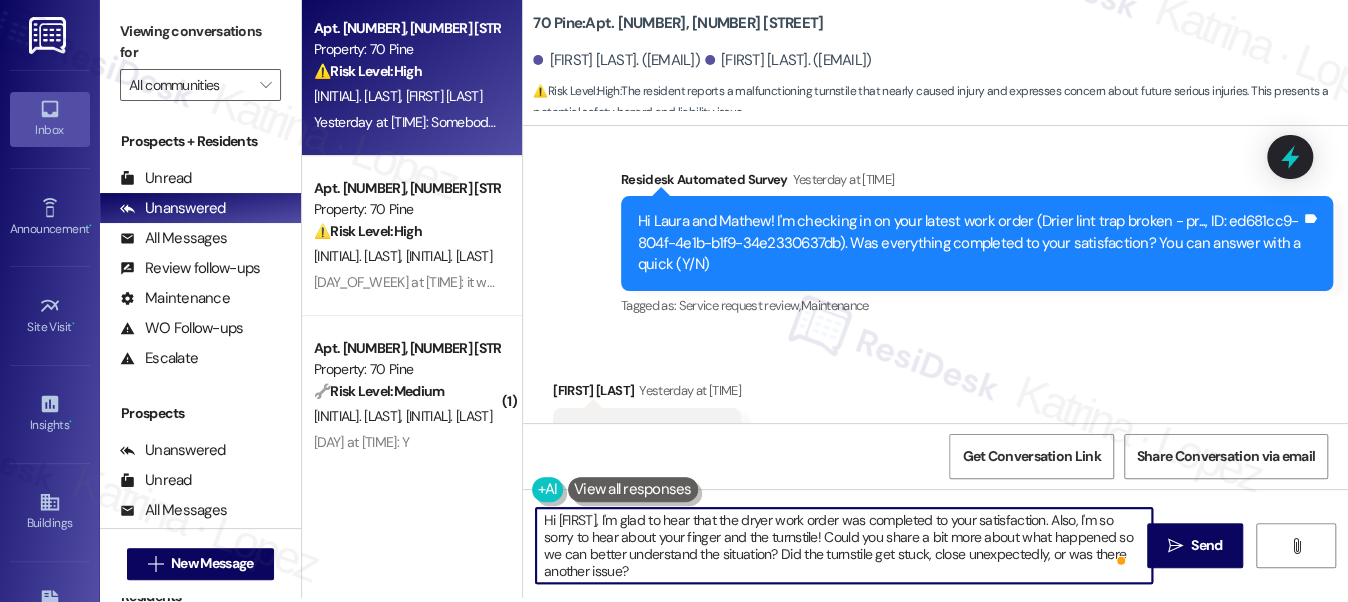 scroll, scrollTop: 5, scrollLeft: 0, axis: vertical 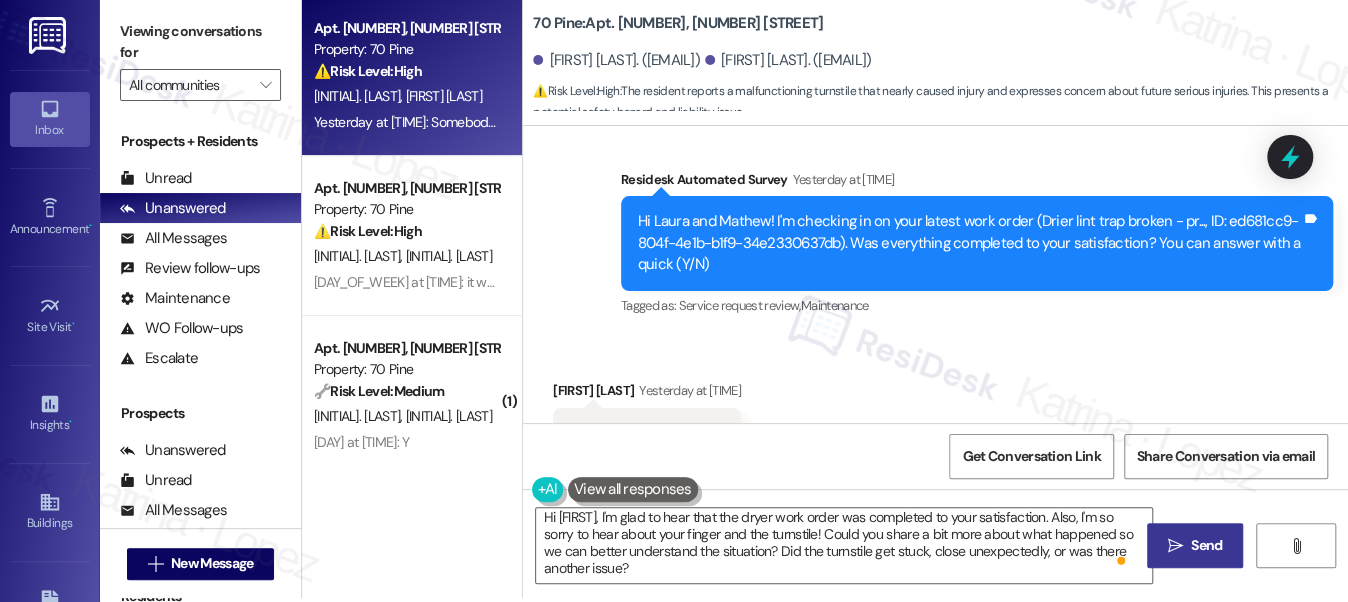 click on " Send" at bounding box center (1195, 545) 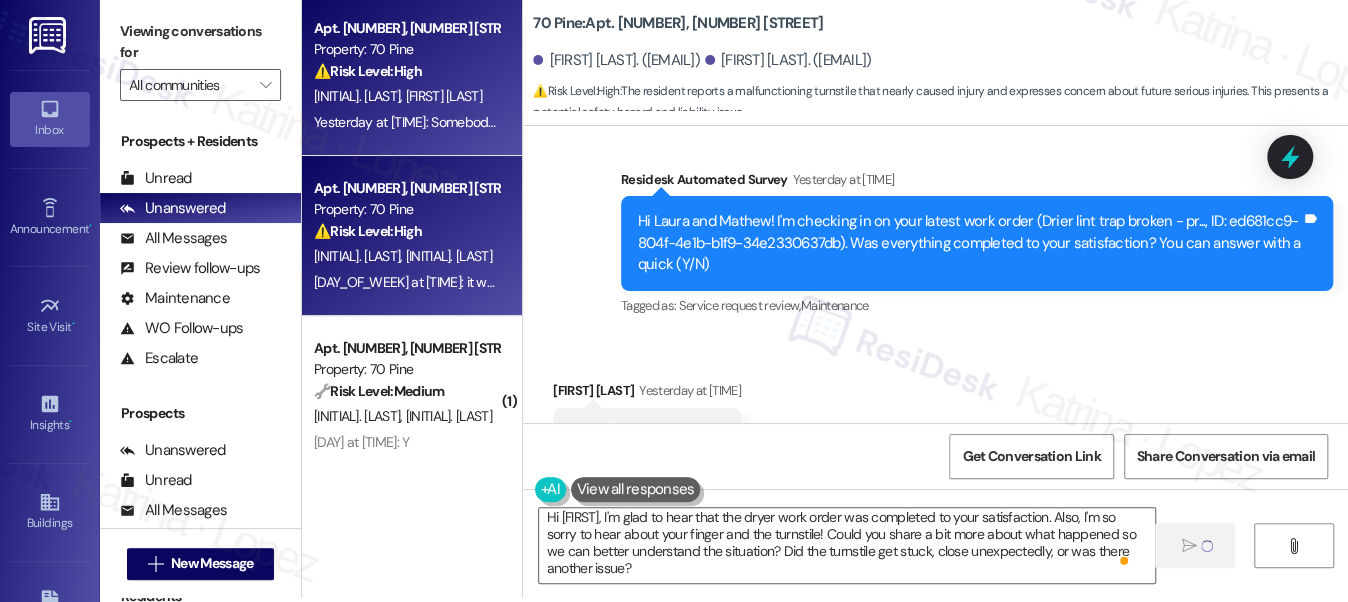 click on "⚠️  Risk Level:  High The resident is disputing a charge on their rent and referencing a lease agreement. This involves a financial concern and potential lease violation, requiring investigation and resolution." at bounding box center [406, 231] 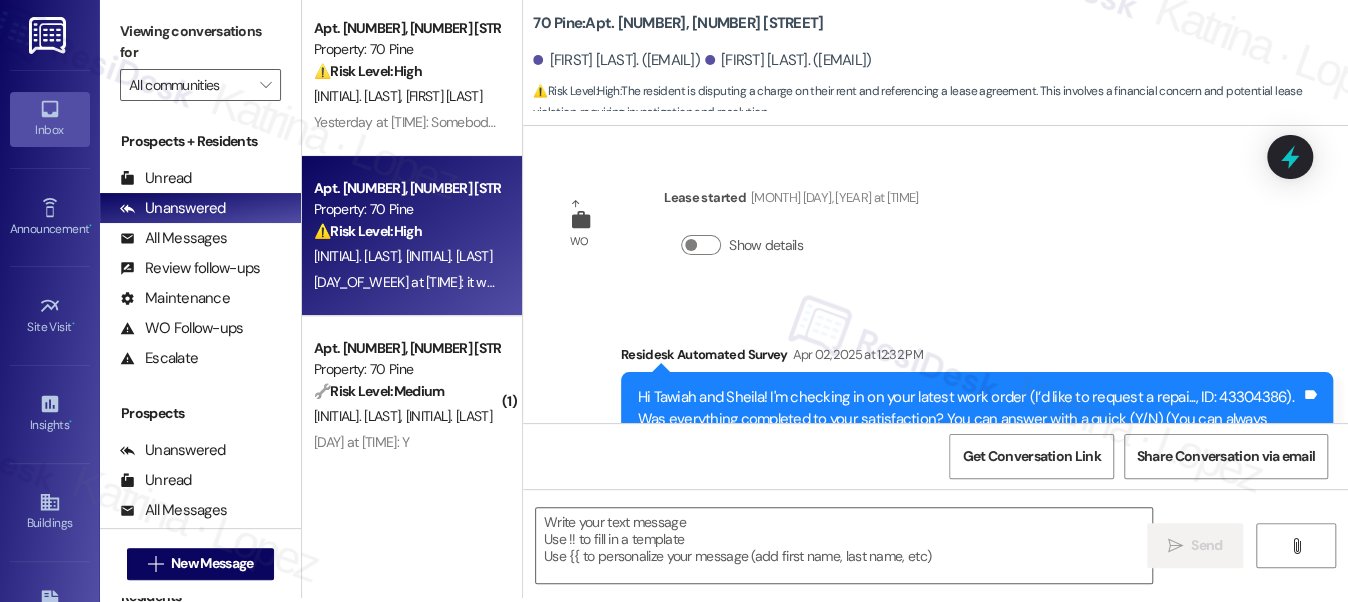 scroll, scrollTop: 594, scrollLeft: 0, axis: vertical 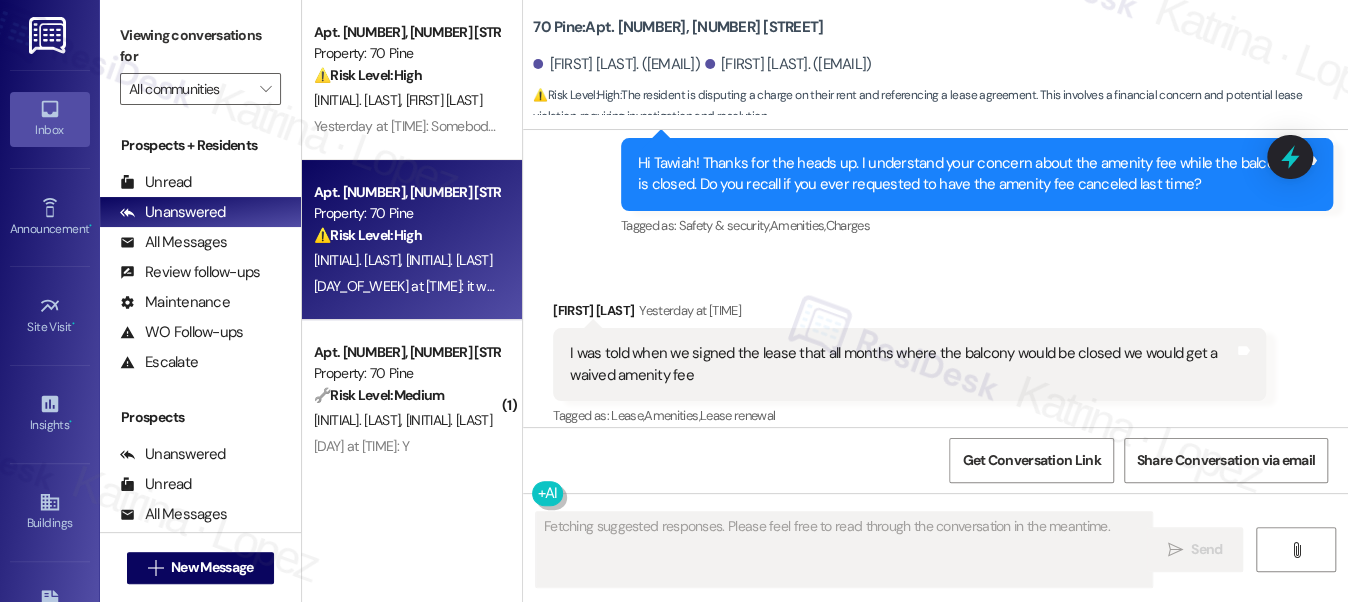 click on "I was told when we signed the lease that all months where the balcony would be closed we would get a waived amenity fee" at bounding box center [901, 364] 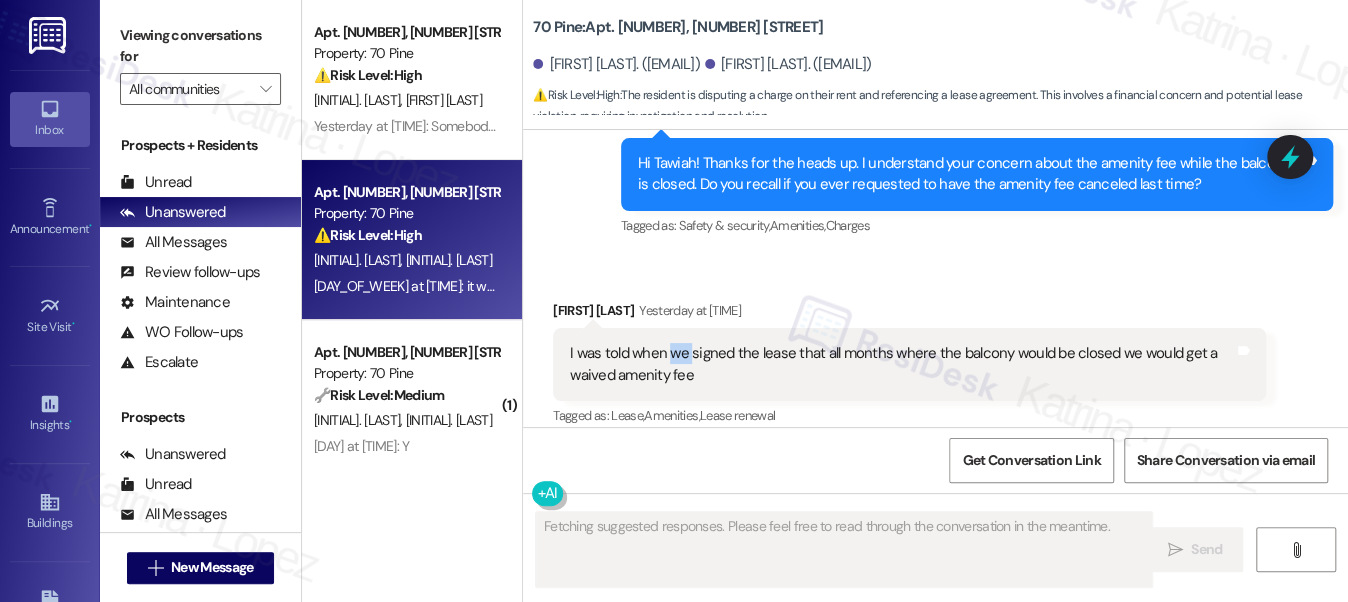 click on "I was told when we signed the lease that all months where the balcony would be closed we would get a waived amenity fee" at bounding box center (901, 364) 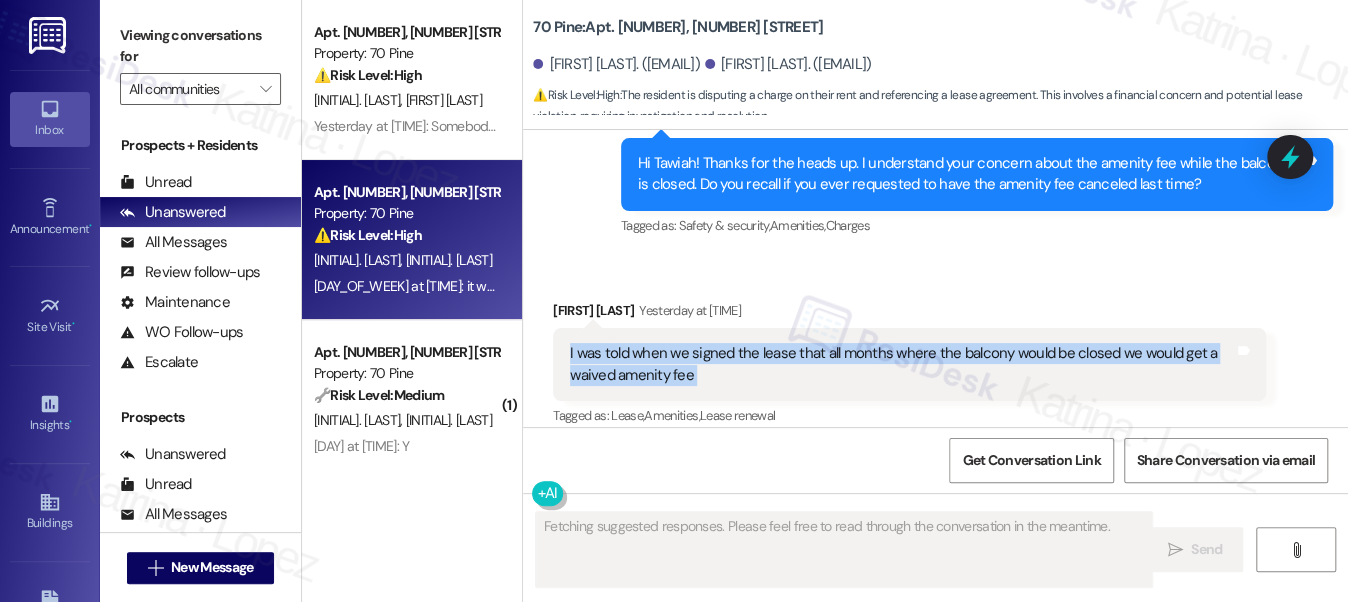 click on "I was told when we signed the lease that all months where the balcony would be closed we would get a waived amenity fee" at bounding box center [901, 364] 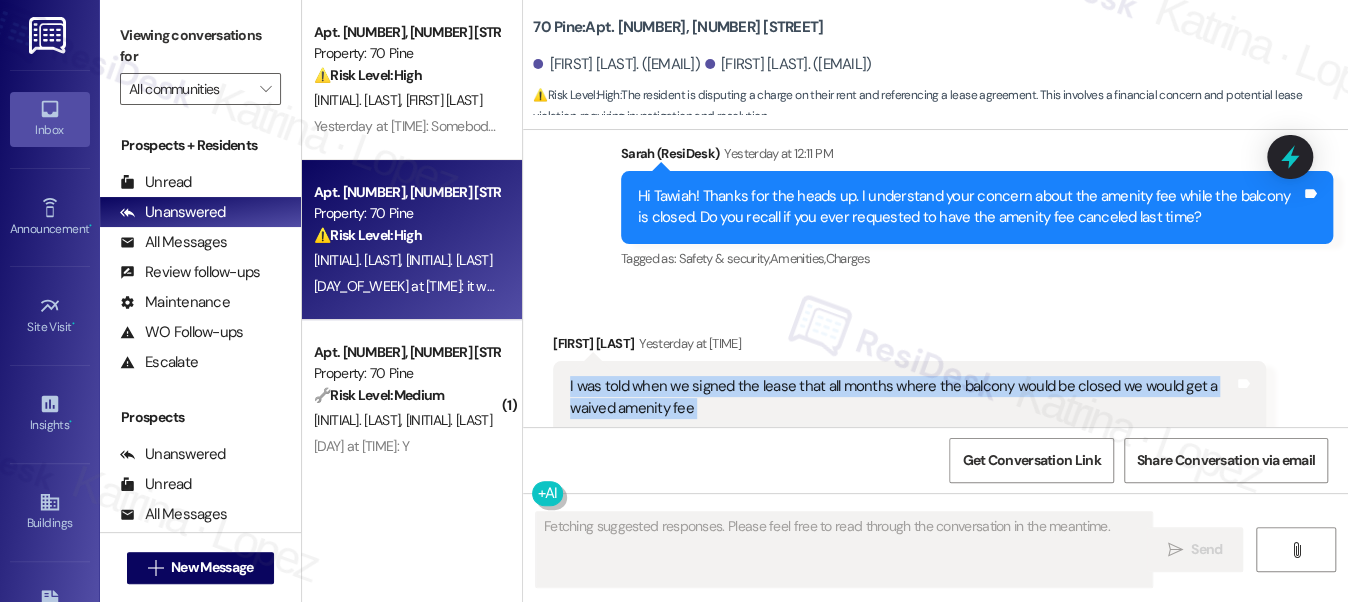 scroll, scrollTop: 7469, scrollLeft: 0, axis: vertical 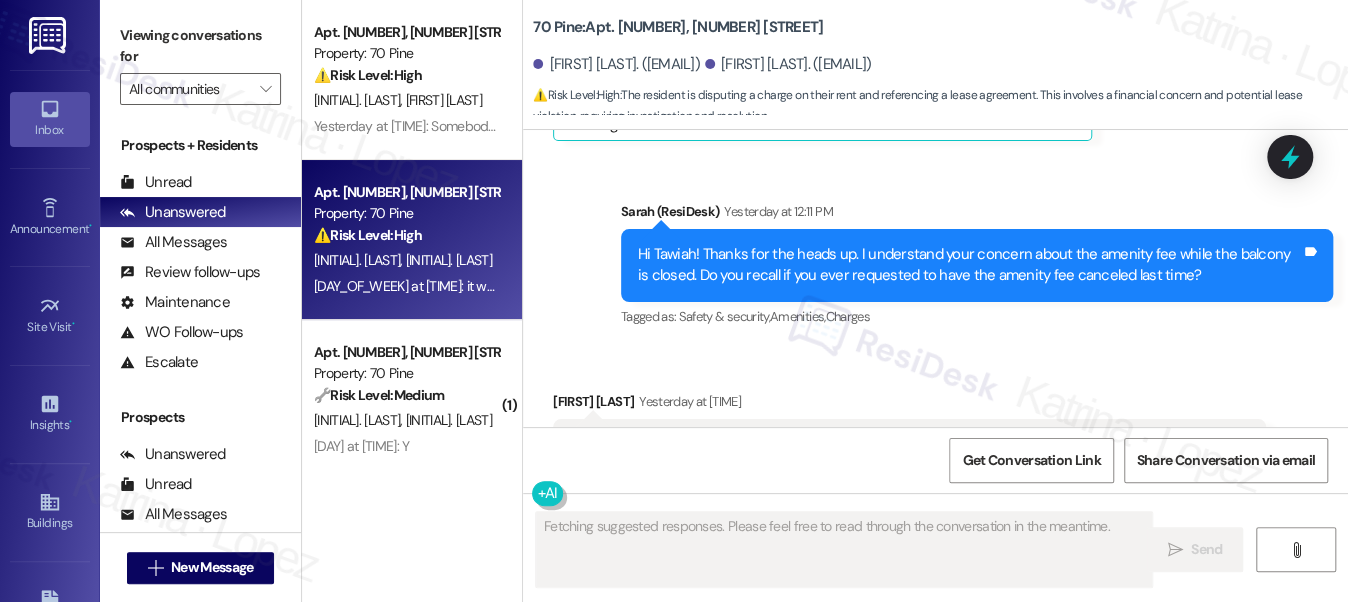 click on "Hi Tawiah! Thanks for the heads up. I understand your concern about the amenity fee while the balcony is closed. Do you recall if you ever requested to have the amenity fee canceled last time?" at bounding box center [969, 265] 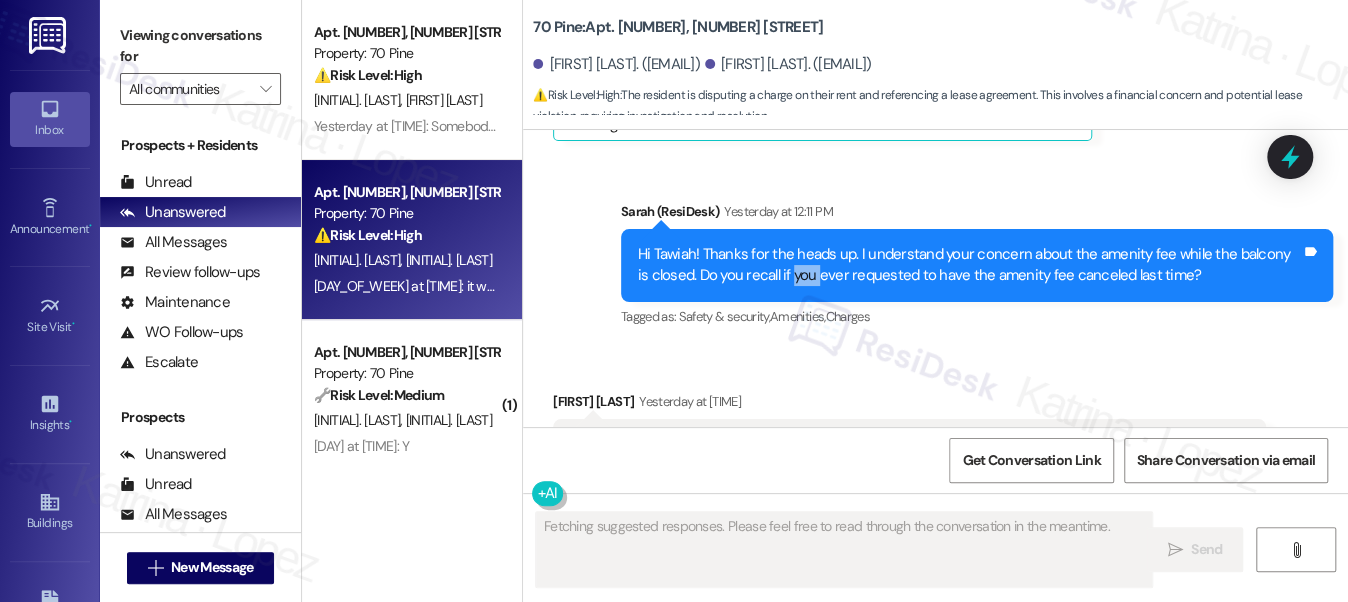 click on "Hi Tawiah! Thanks for the heads up. I understand your concern about the amenity fee while the balcony is closed. Do you recall if you ever requested to have the amenity fee canceled last time?" at bounding box center (969, 265) 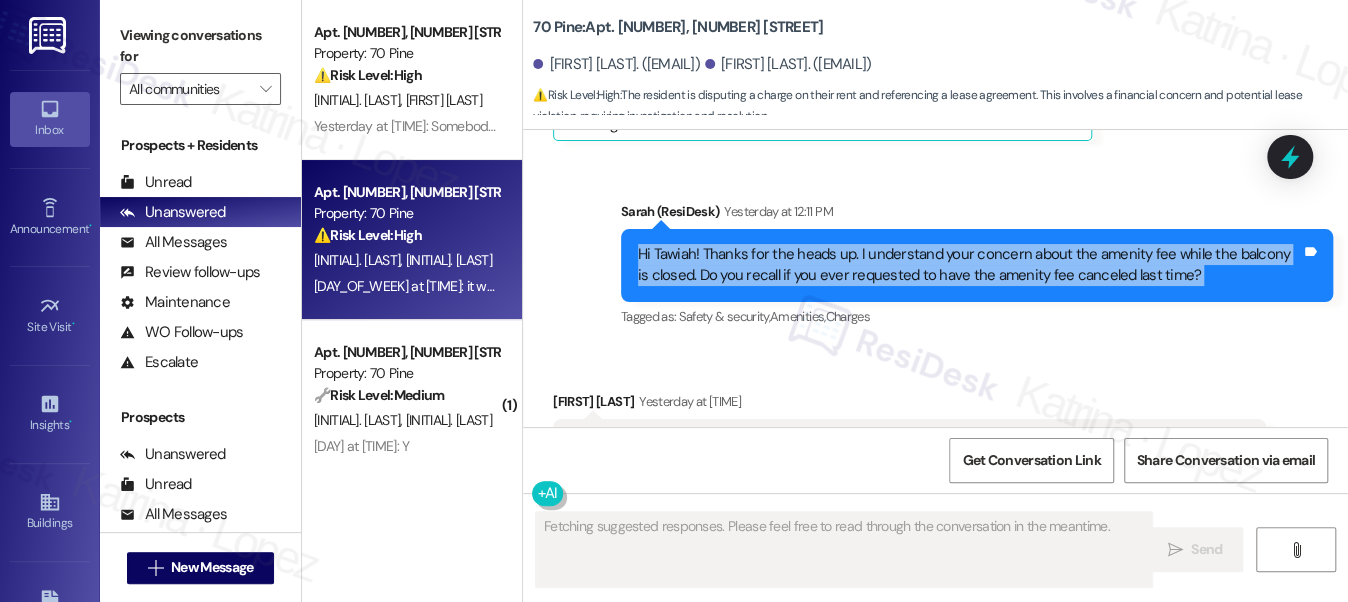 click on "Hi Tawiah! Thanks for the heads up. I understand your concern about the amenity fee while the balcony is closed. Do you recall if you ever requested to have the amenity fee canceled last time?" at bounding box center [969, 265] 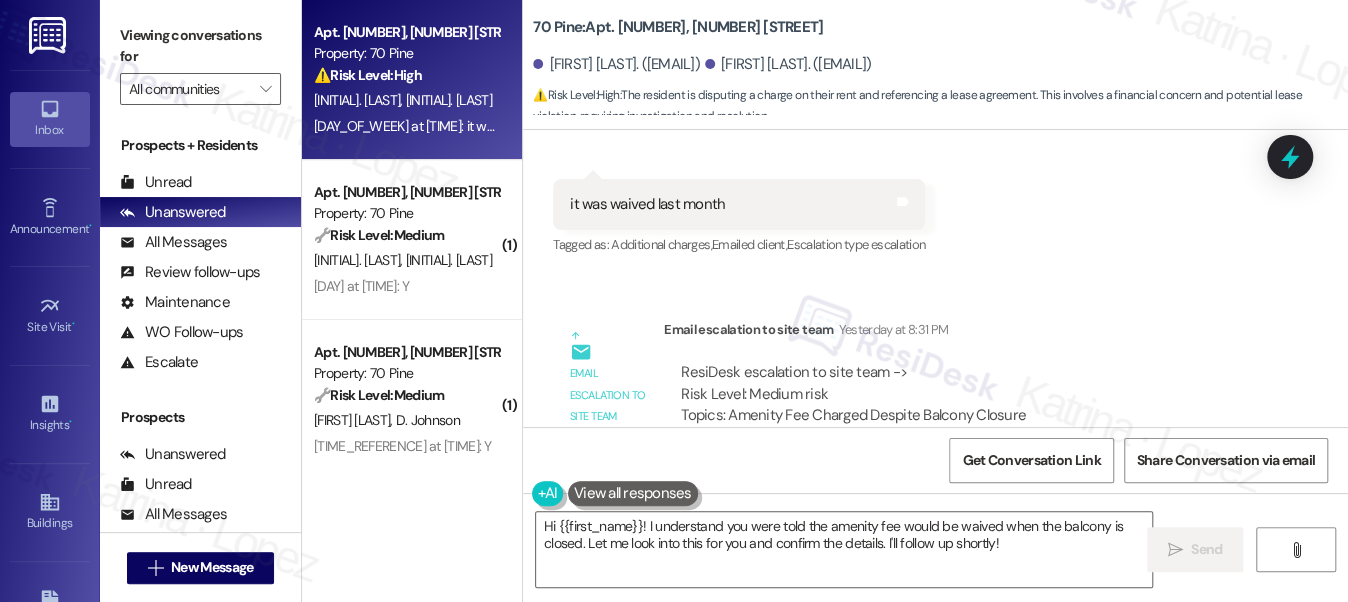 scroll, scrollTop: 8262, scrollLeft: 0, axis: vertical 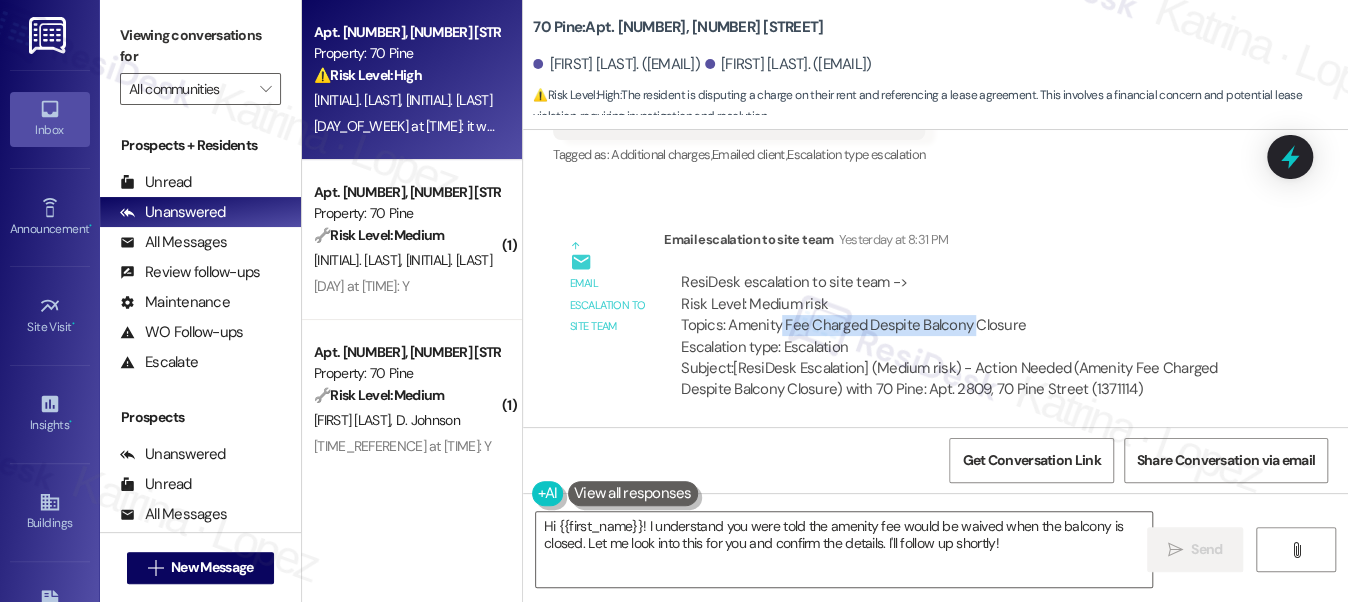 drag, startPoint x: 775, startPoint y: 322, endPoint x: 970, endPoint y: 322, distance: 195 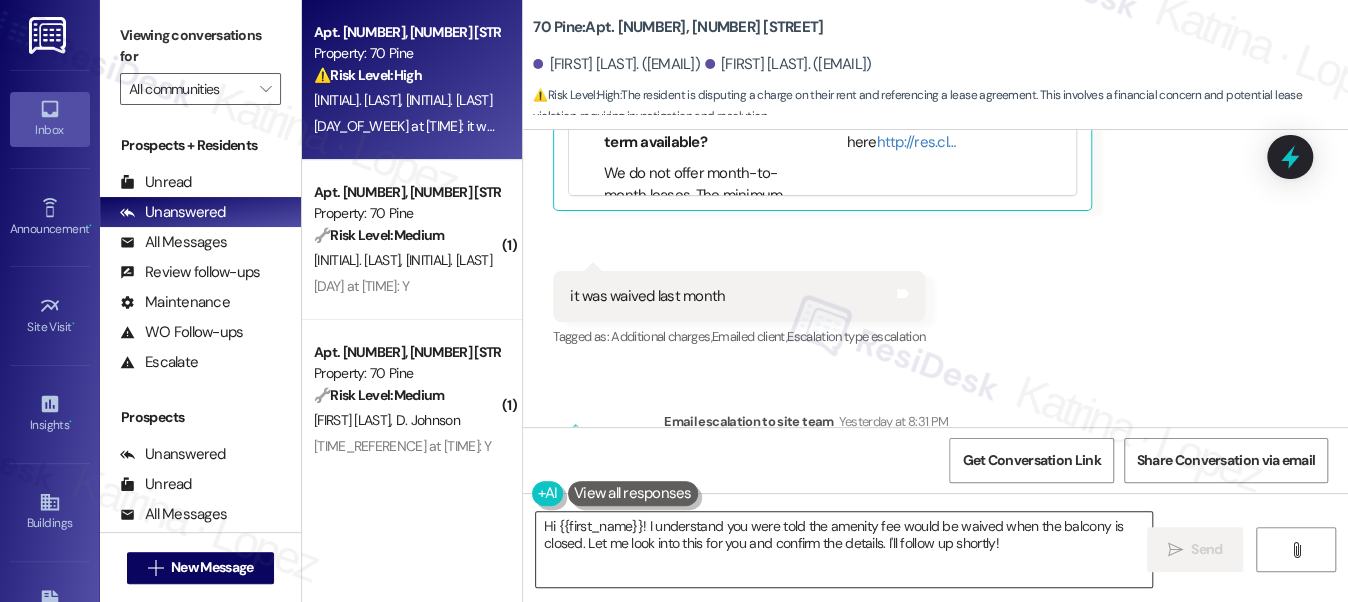 click on "Hi {{first_name}}! I understand you were told the amenity fee would be waived when the balcony is closed. Let me look into this for you and confirm the details. I'll follow up shortly!" at bounding box center (844, 549) 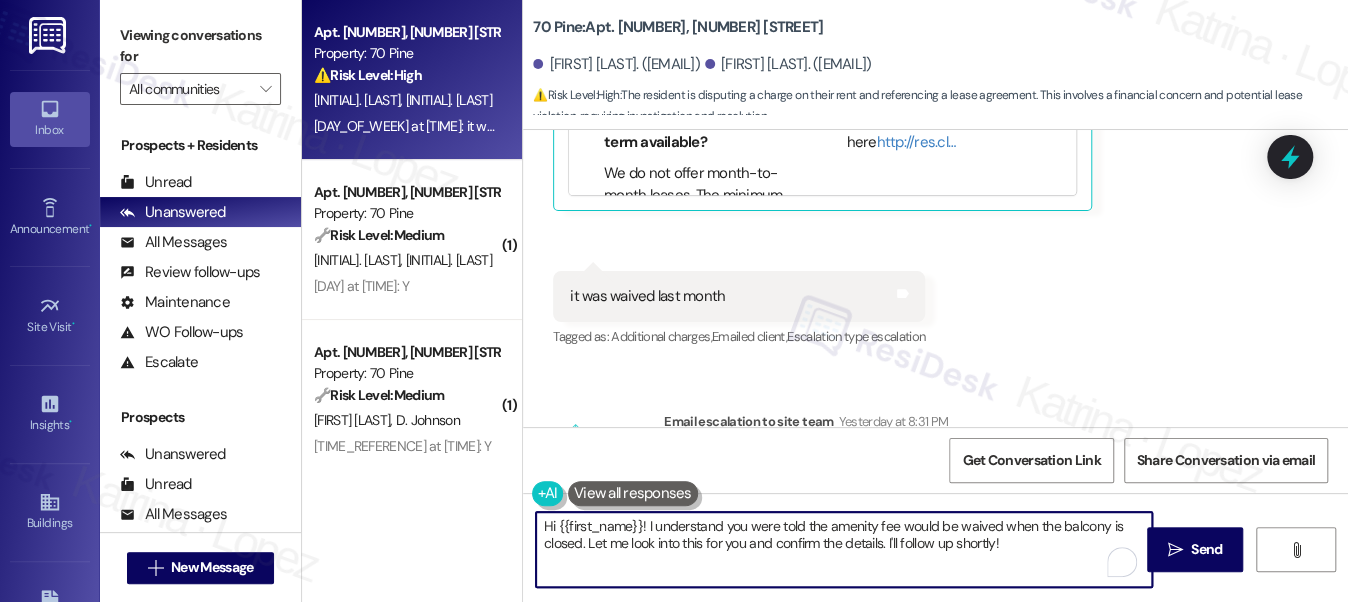 drag, startPoint x: 1026, startPoint y: 544, endPoint x: 586, endPoint y: 542, distance: 440.00455 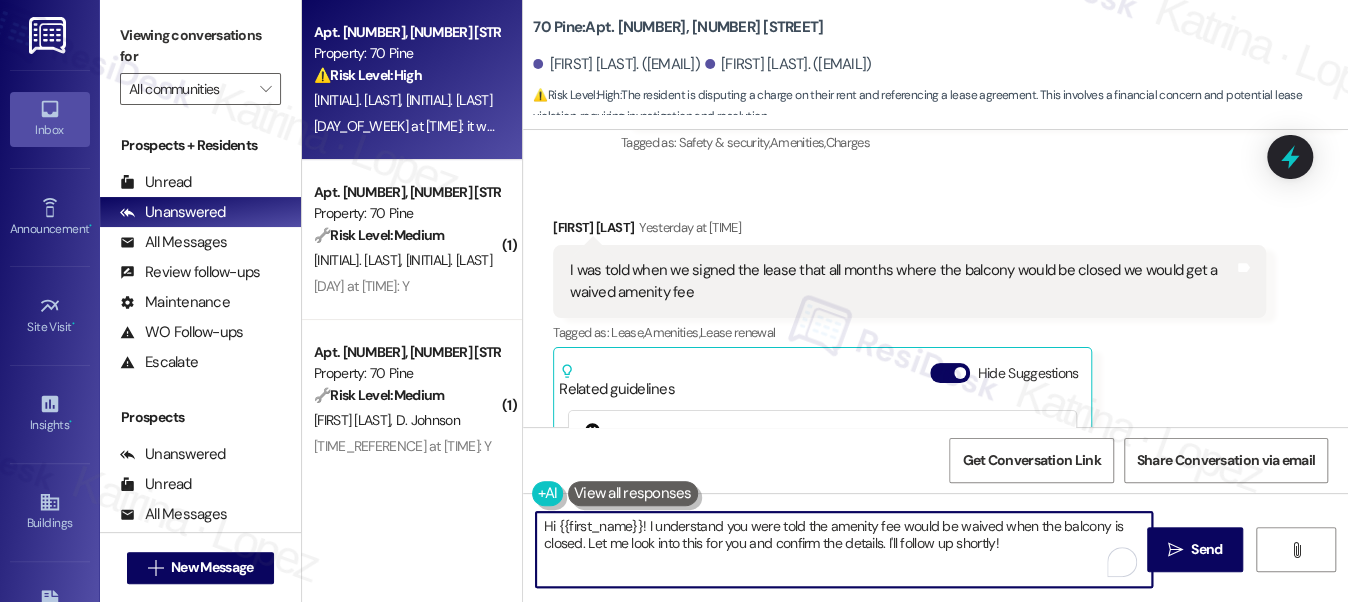 scroll, scrollTop: 7626, scrollLeft: 0, axis: vertical 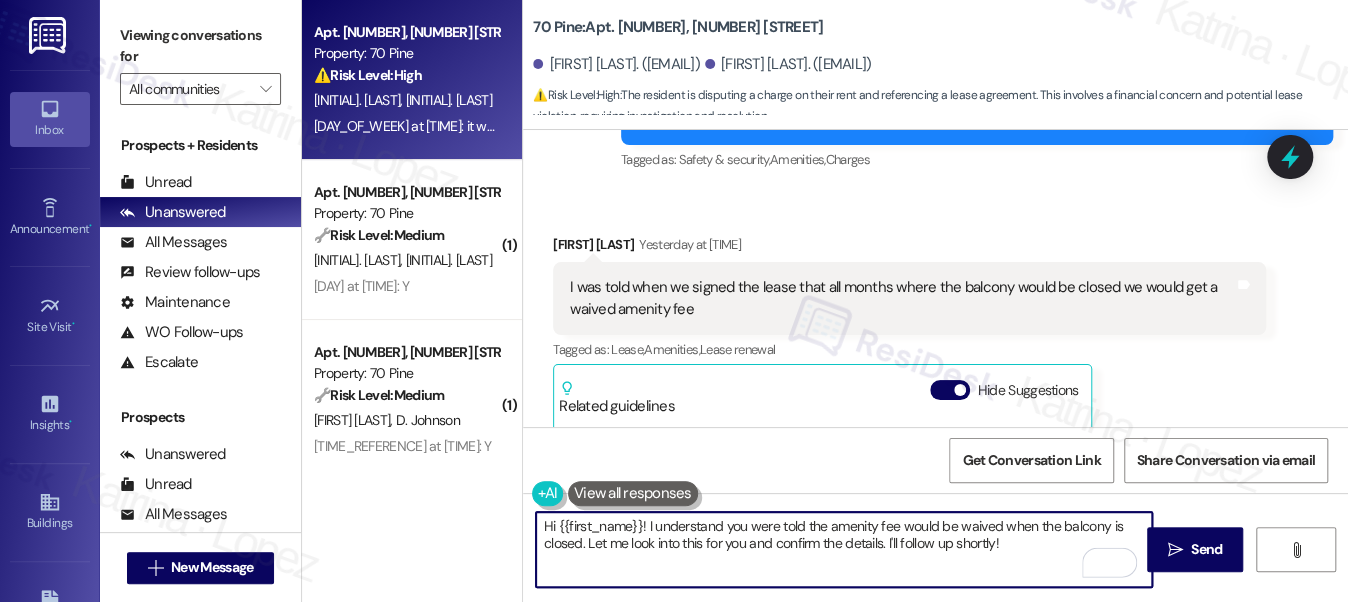 click on "Tawiah Yalley Yesterday at [TIME]" at bounding box center (909, 248) 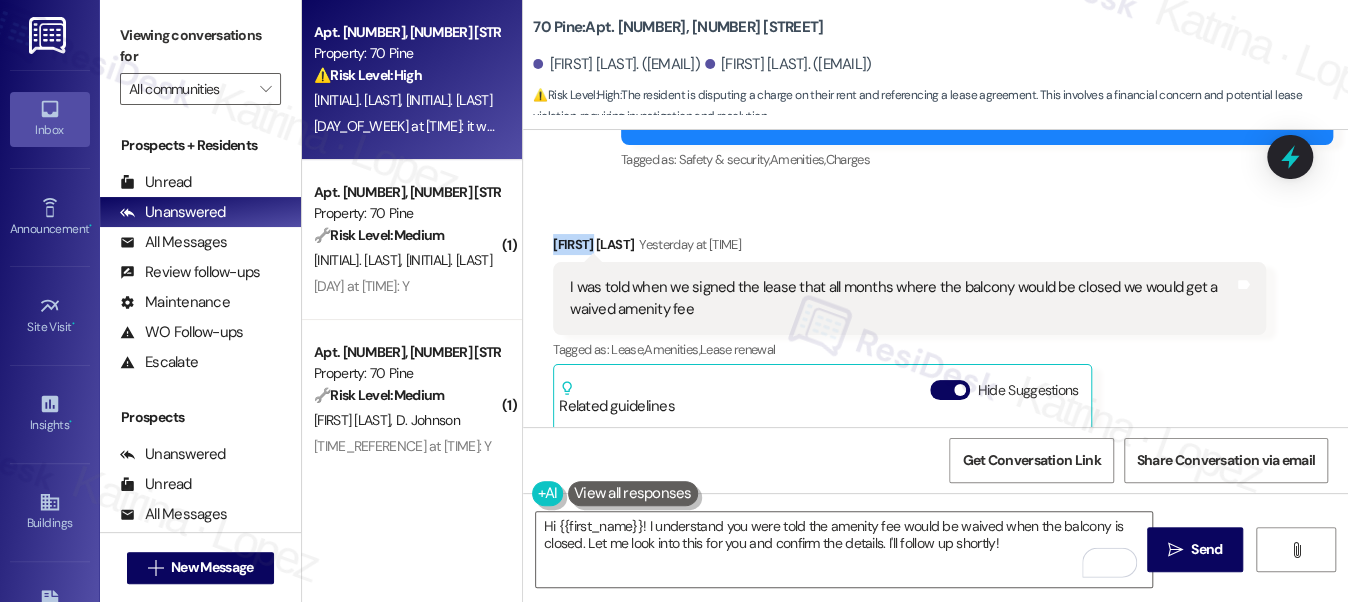 click on "Tawiah Yalley Yesterday at [TIME]" at bounding box center [909, 248] 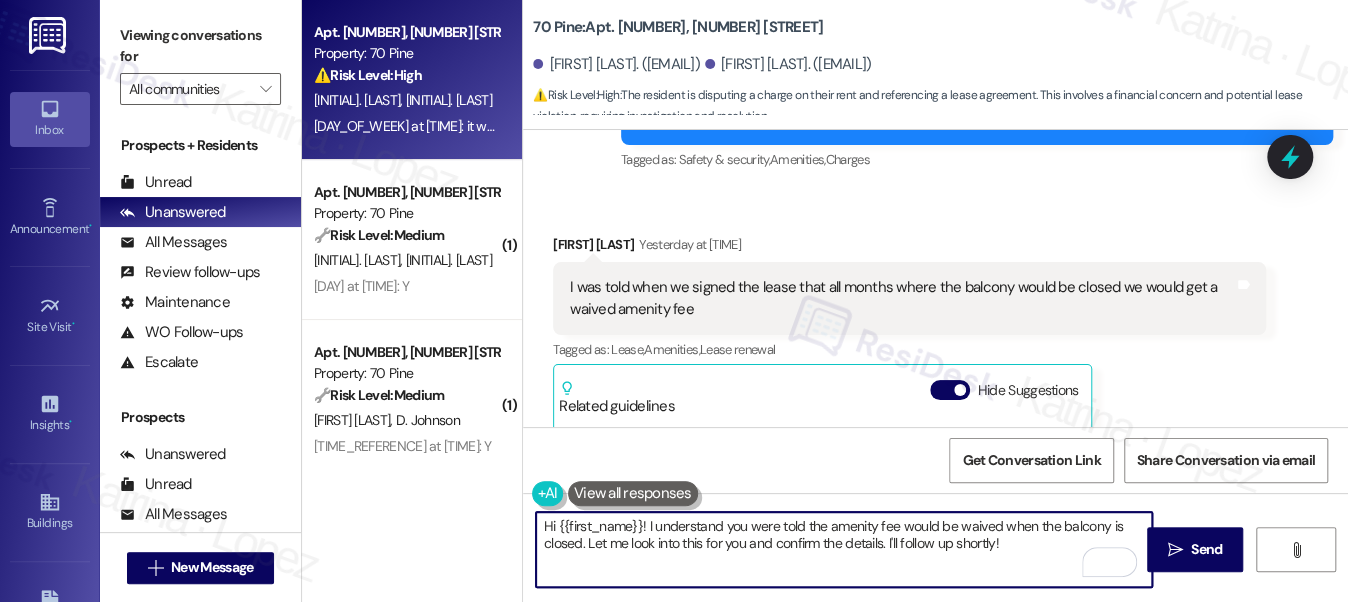 drag, startPoint x: 554, startPoint y: 526, endPoint x: 638, endPoint y: 515, distance: 84.71718 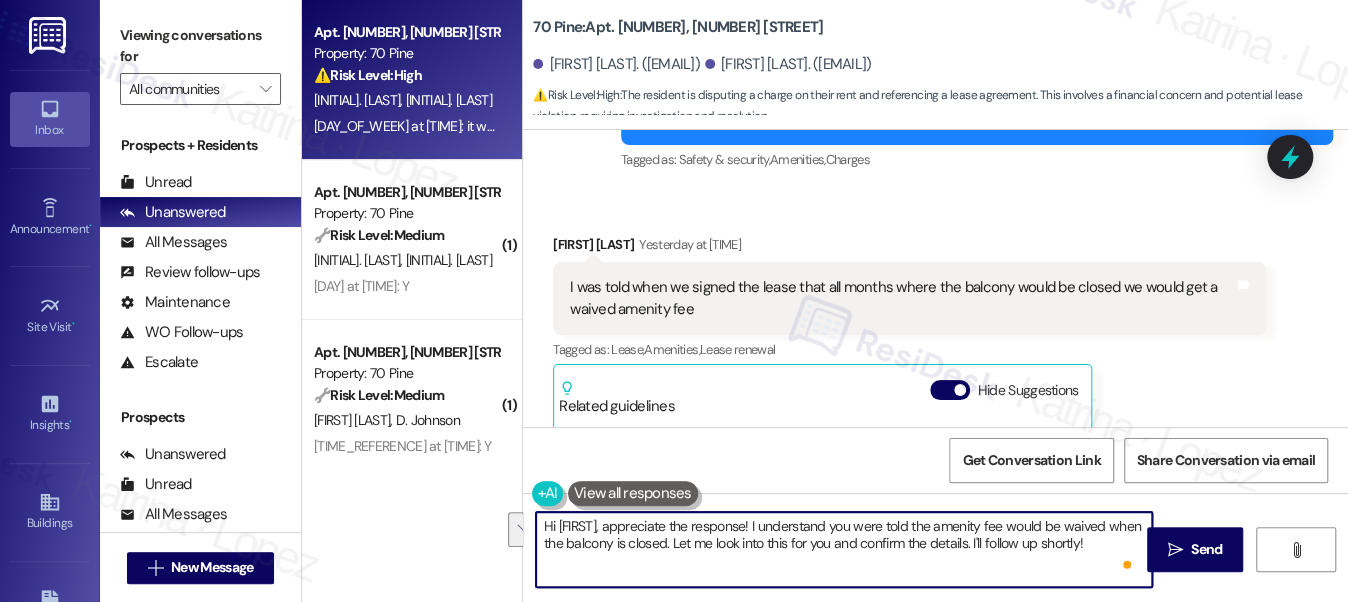 drag, startPoint x: 1106, startPoint y: 556, endPoint x: 754, endPoint y: 530, distance: 352.95892 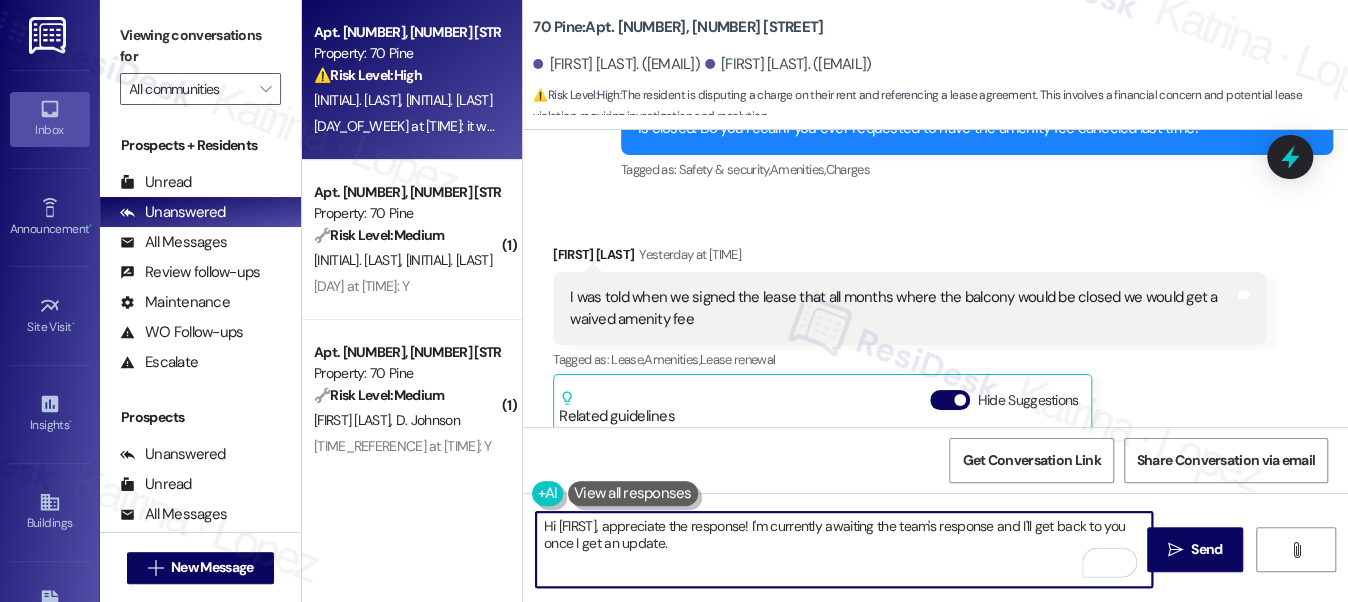 scroll, scrollTop: 7626, scrollLeft: 0, axis: vertical 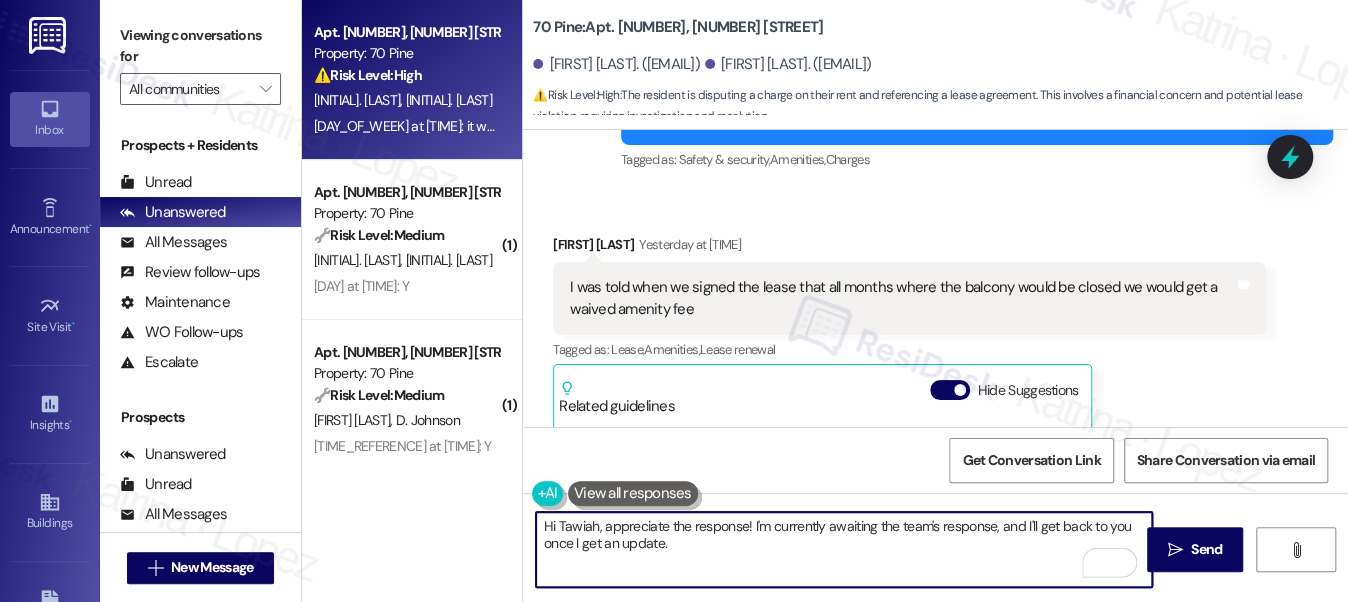 click on "Hi Tawiah, appreciate the response! I'm currently awaiting the team's response, and I'll get back to you once I get an update." at bounding box center [844, 549] 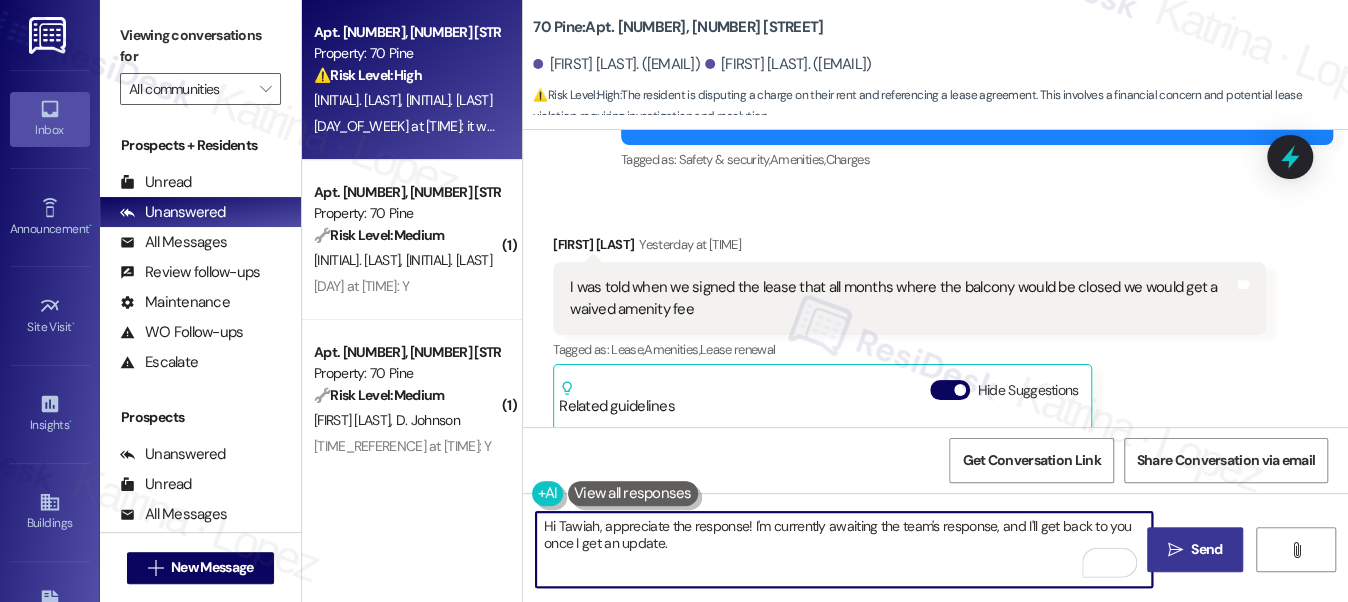 type on "Hi Tawiah, appreciate the response! I'm currently awaiting the team's response, and I'll get back to you once I get an update." 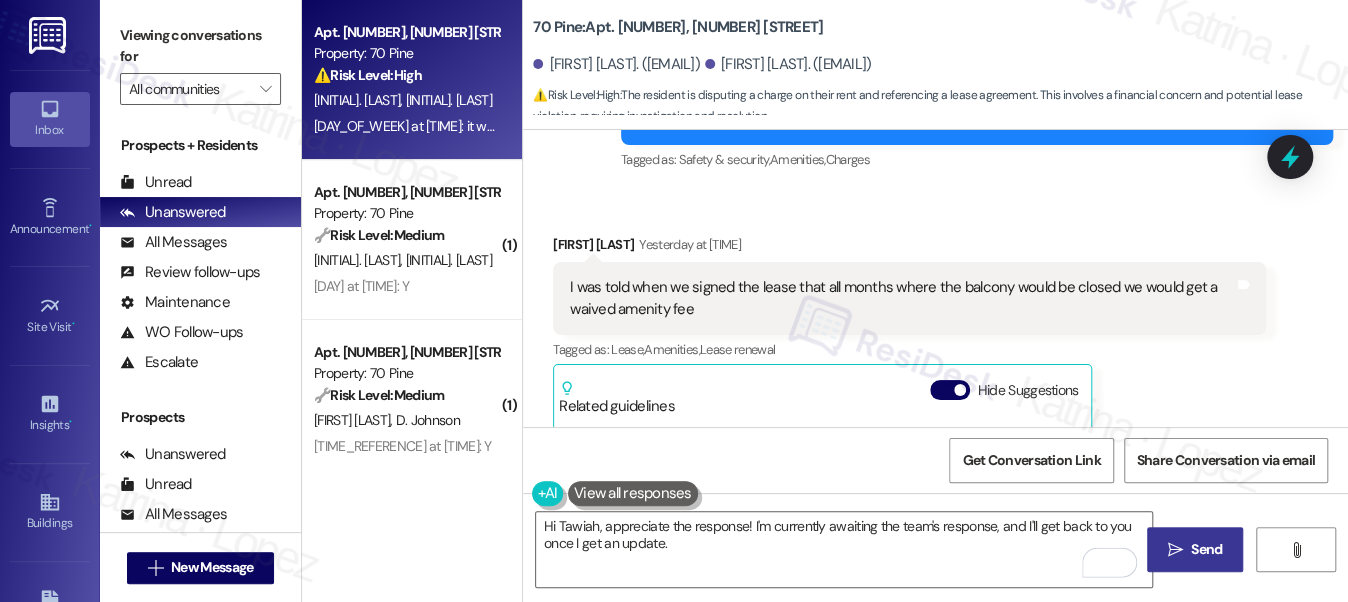 click on "" at bounding box center [1175, 550] 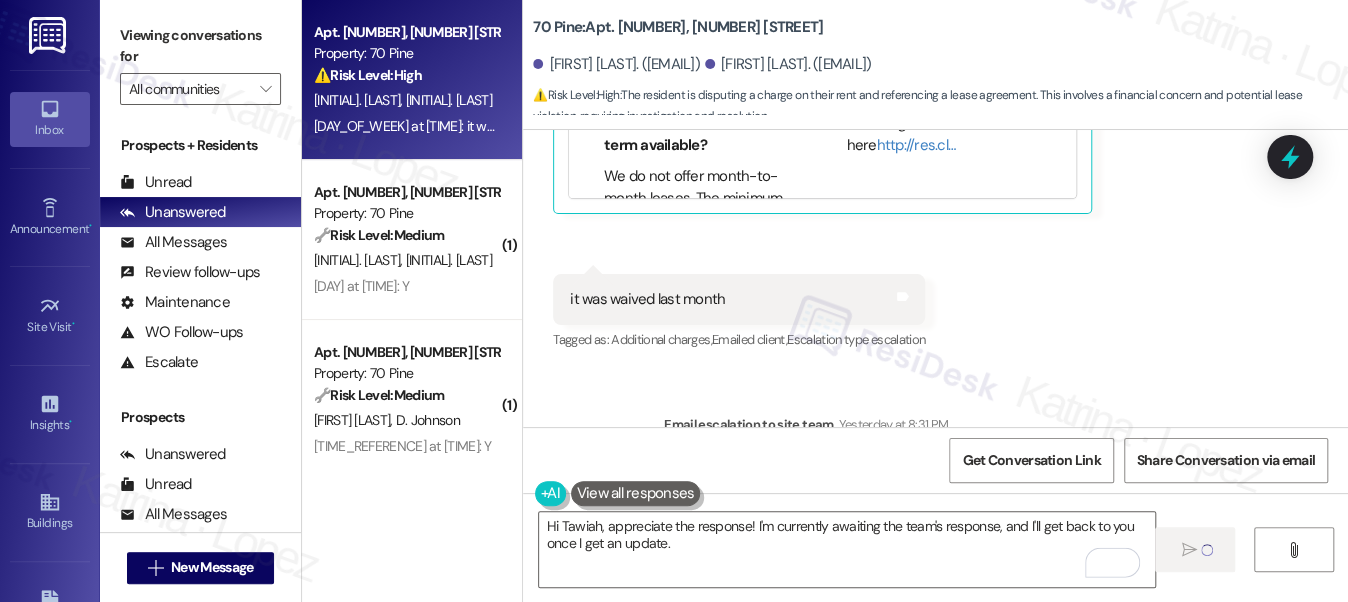 scroll, scrollTop: 8015, scrollLeft: 0, axis: vertical 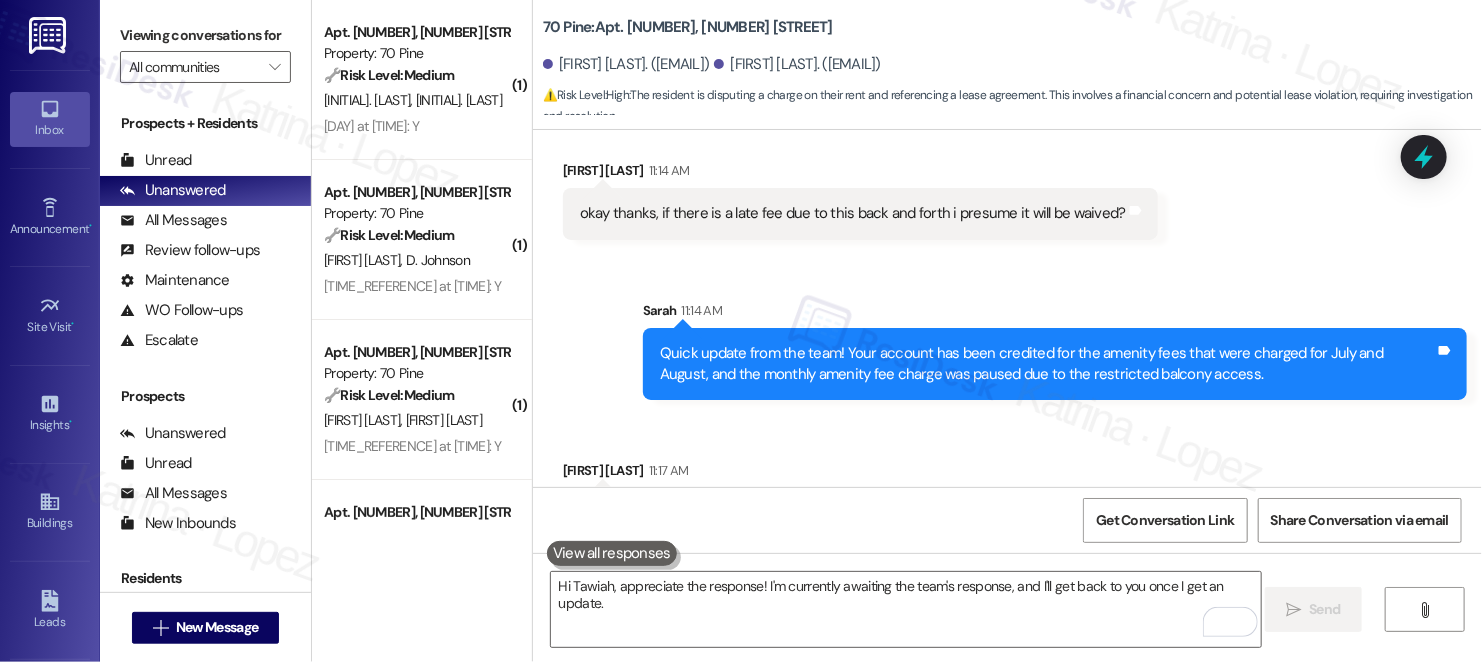 click on "Quick update from the team! Your account has been credited for the amenity fees that were charged for July and August, and the monthly amenity fee charge was paused due to the restricted balcony access." at bounding box center [1047, 364] 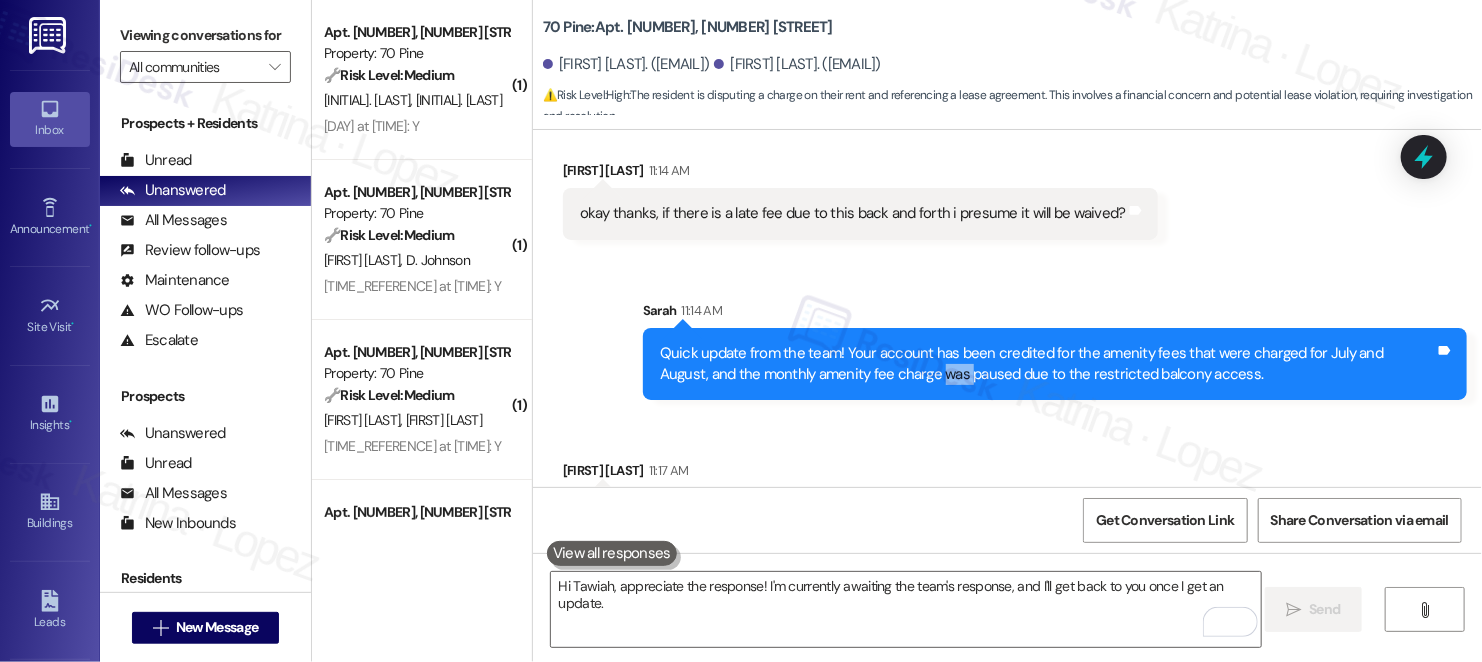 click on "Quick update from the team! Your account has been credited for the amenity fees that were charged for July and August, and the monthly amenity fee charge was paused due to the restricted balcony access." at bounding box center [1047, 364] 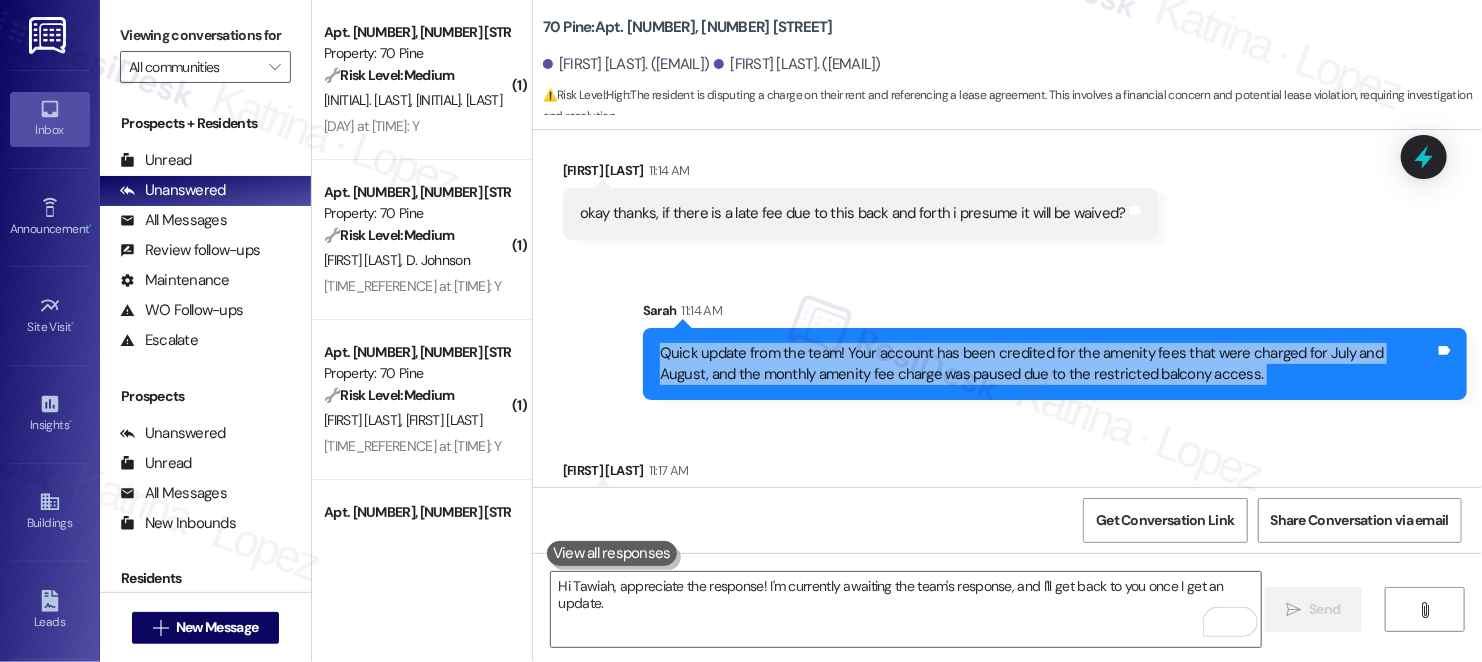 click on "Quick update from the team! Your account has been credited for the amenity fees that were charged for July and August, and the monthly amenity fee charge was paused due to the restricted balcony access." at bounding box center [1047, 364] 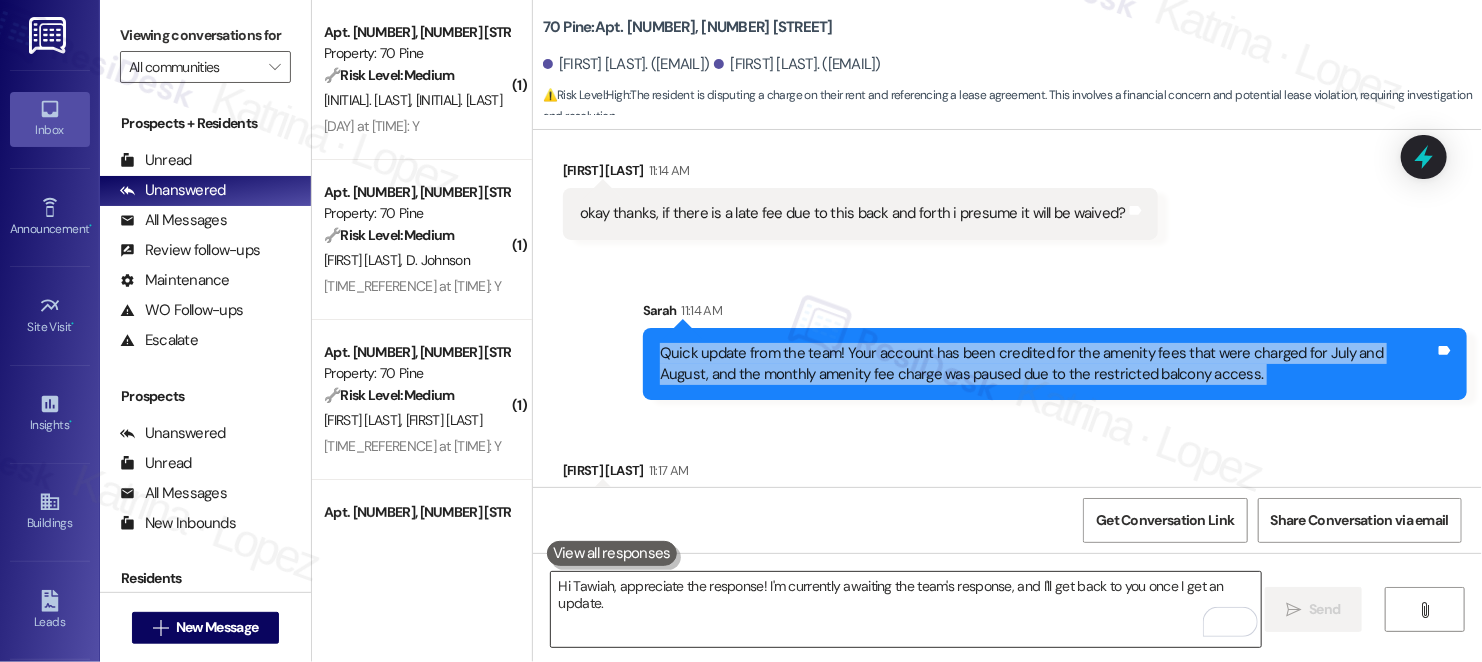 click on "Hi Tawiah, appreciate the response! I'm currently awaiting the team's response, and I'll get back to you once I get an update." at bounding box center (906, 609) 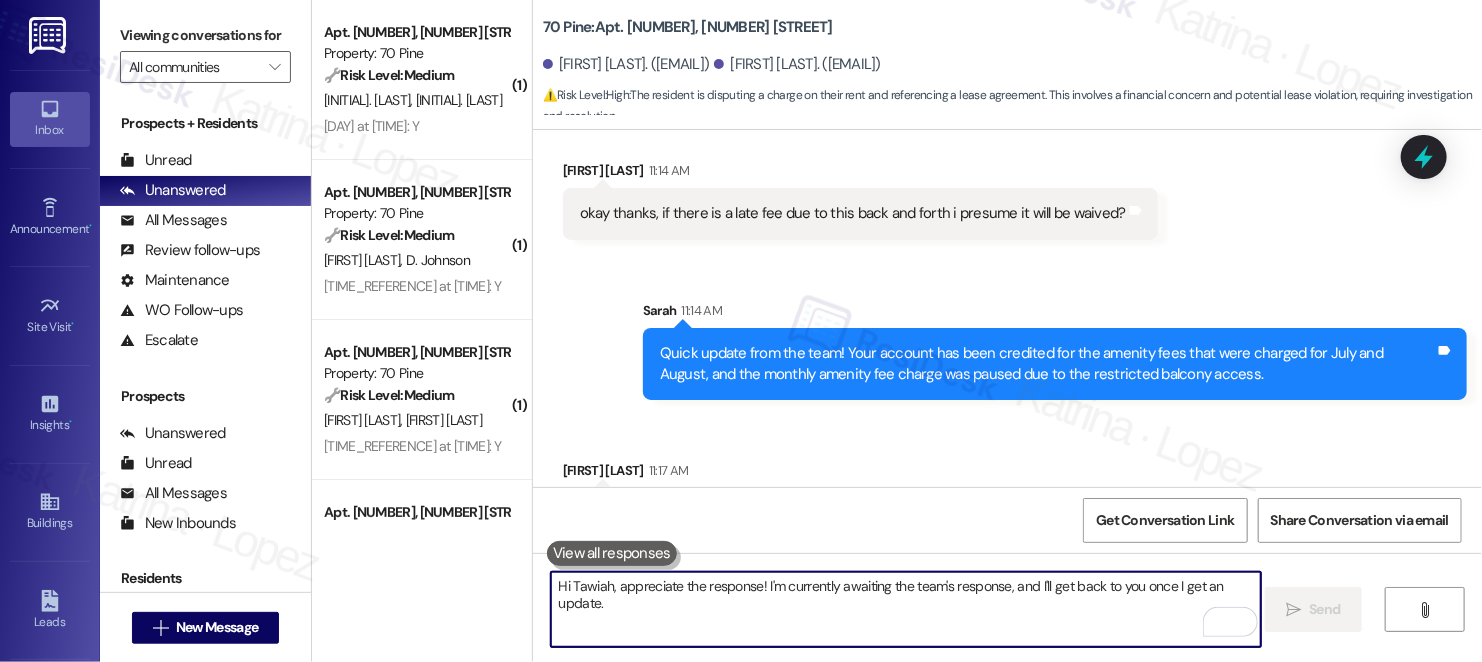click on "Quick update from the team! Your account has been credited for the amenity fees that were charged for July and August, and the monthly amenity fee charge was paused due to the restricted balcony access." at bounding box center (1047, 364) 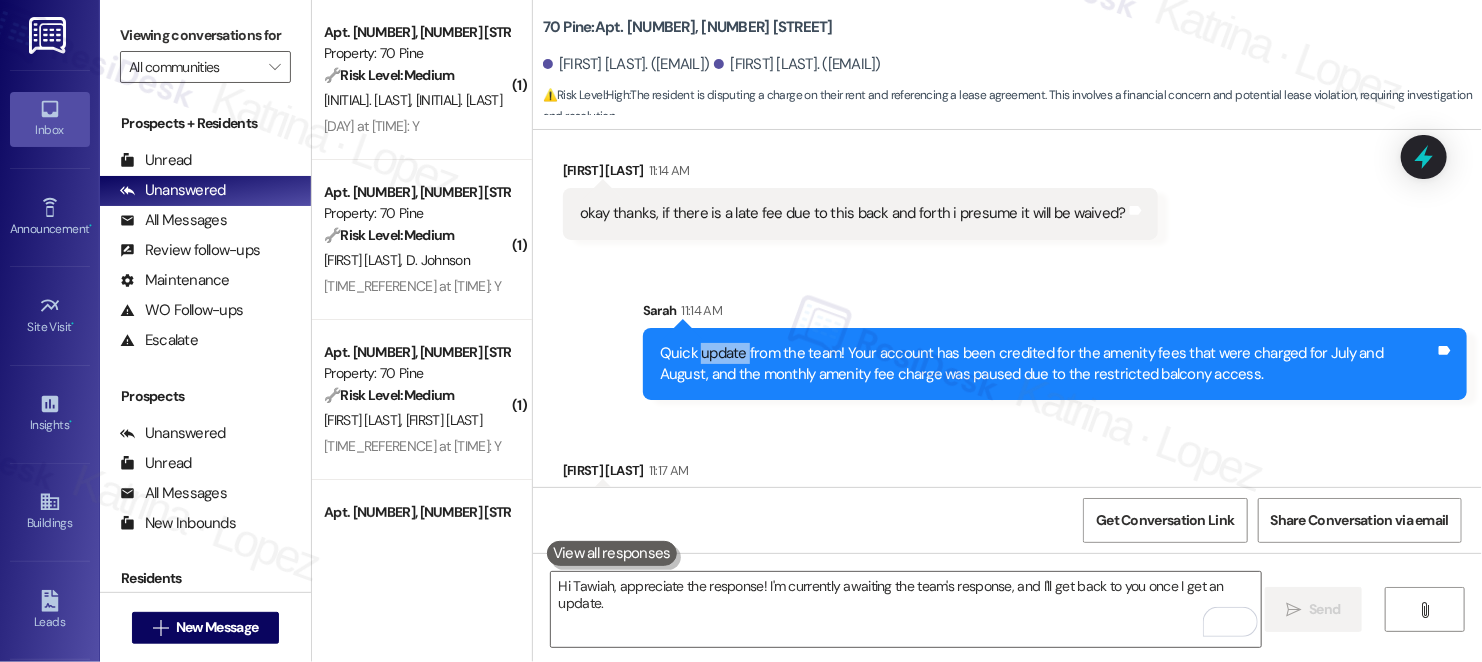 click on "Quick update from the team! Your account has been credited for the amenity fees that were charged for July and August, and the monthly amenity fee charge was paused due to the restricted balcony access." at bounding box center [1047, 364] 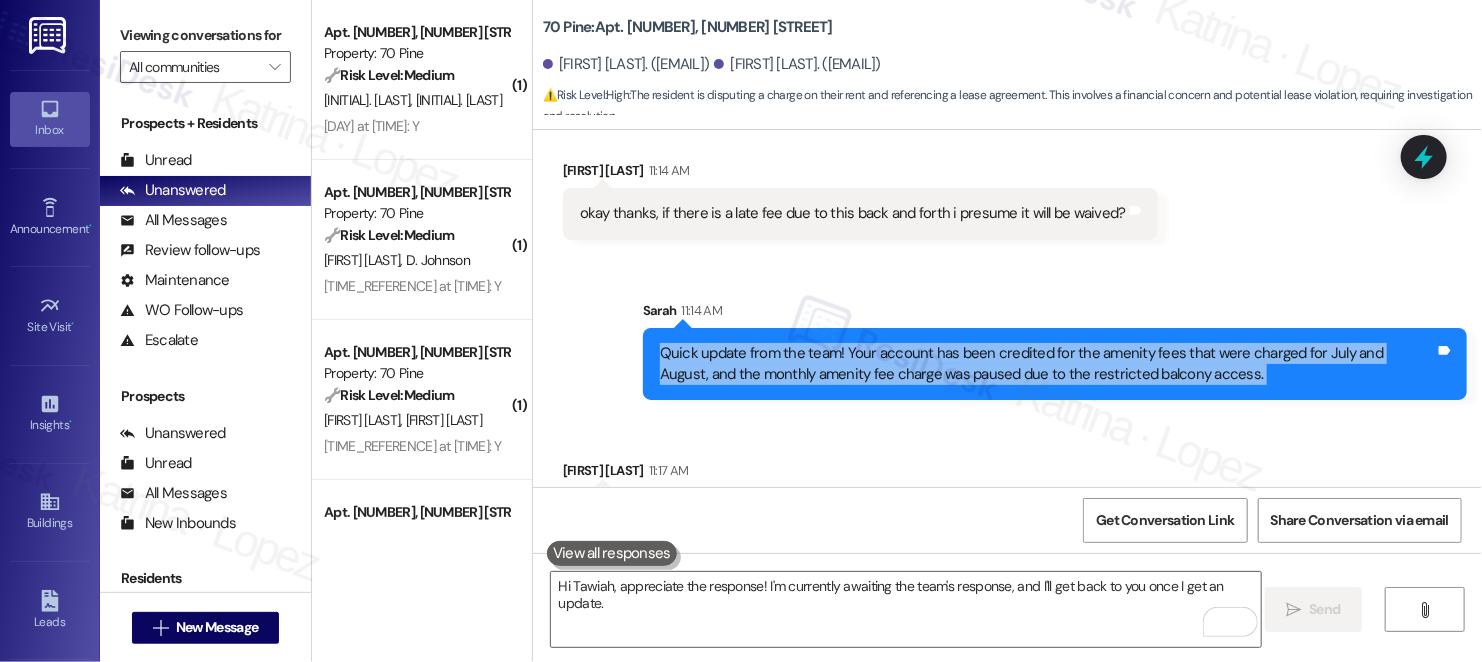 click on "Quick update from the team! Your account has been credited for the amenity fees that were charged for July and August, and the monthly amenity fee charge was paused due to the restricted balcony access." at bounding box center (1047, 364) 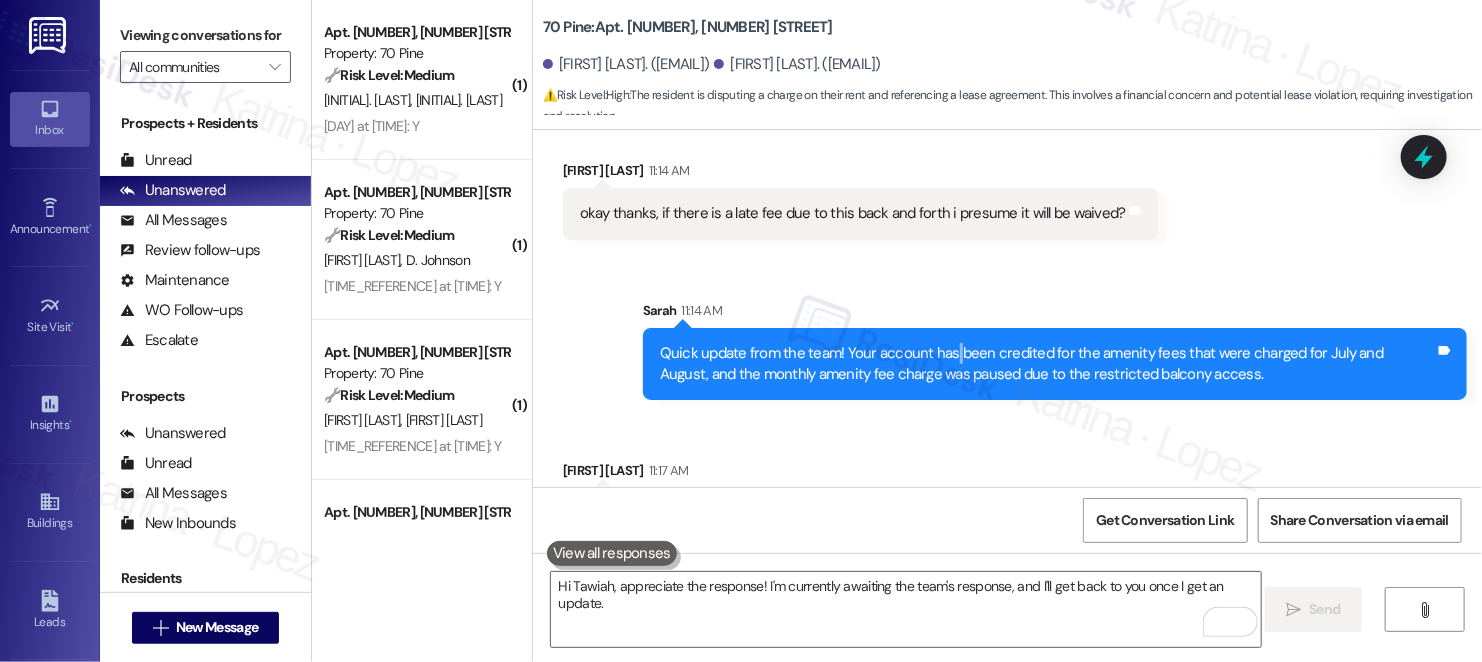 click on "Quick update from the team! Your account has been credited for the amenity fees that were charged for July and August, and the monthly amenity fee charge was paused due to the restricted balcony access." at bounding box center (1047, 364) 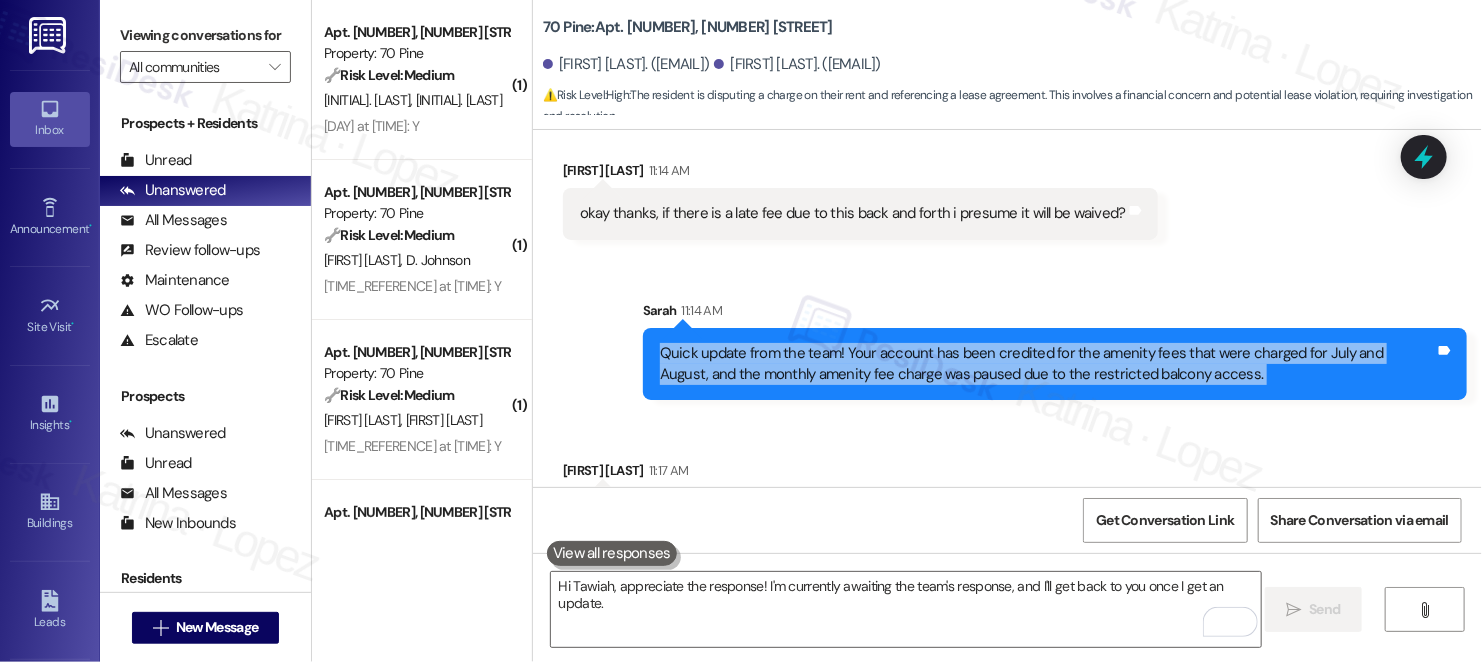 click on "Quick update from the team! Your account has been credited for the amenity fees that were charged for July and August, and the monthly amenity fee charge was paused due to the restricted balcony access." at bounding box center [1047, 364] 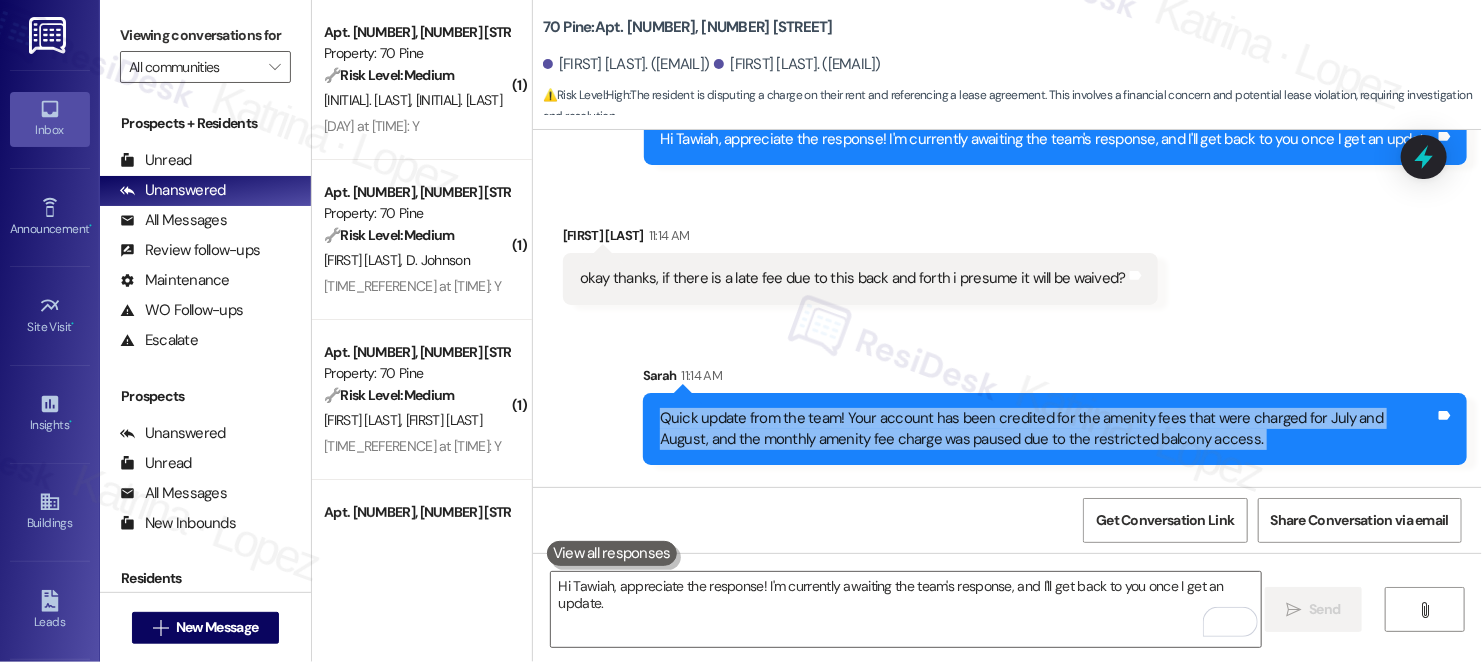 scroll, scrollTop: 8491, scrollLeft: 0, axis: vertical 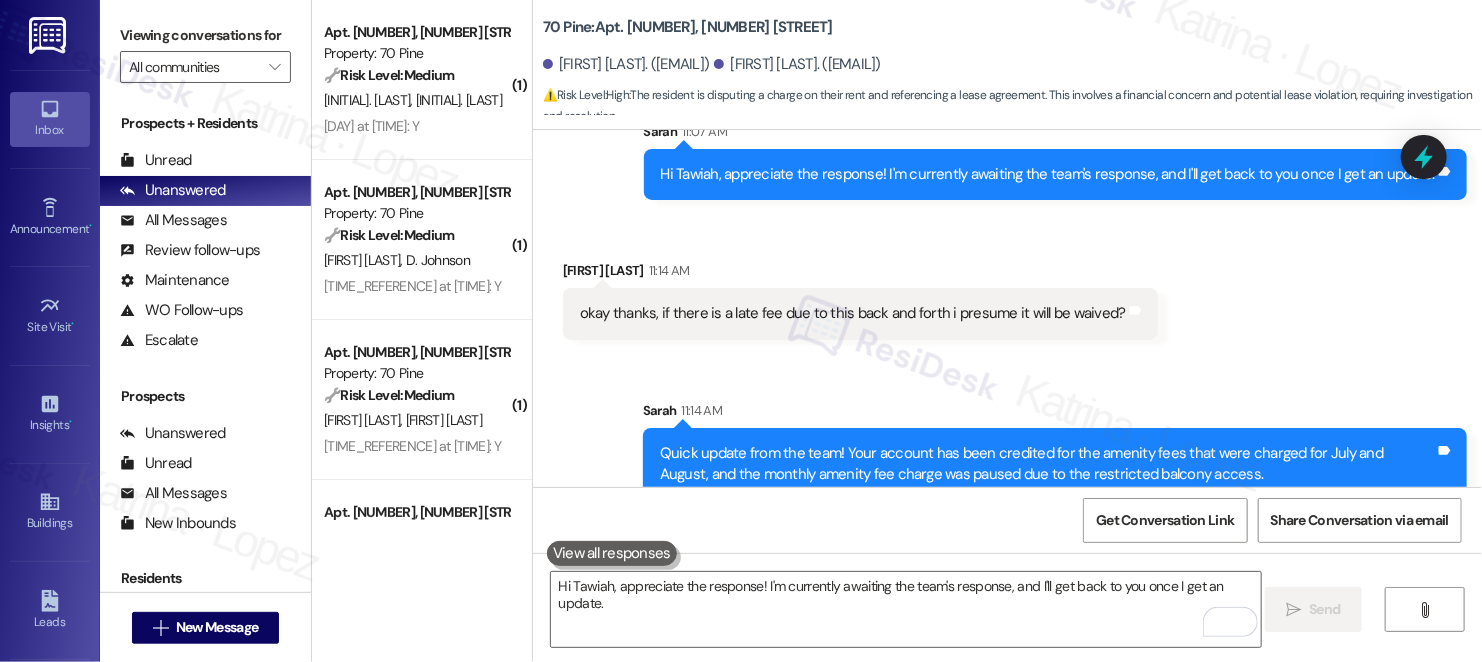 click on "okay thanks, if there is a late fee due to this back and forth i presume it will be waived?" at bounding box center [853, 313] 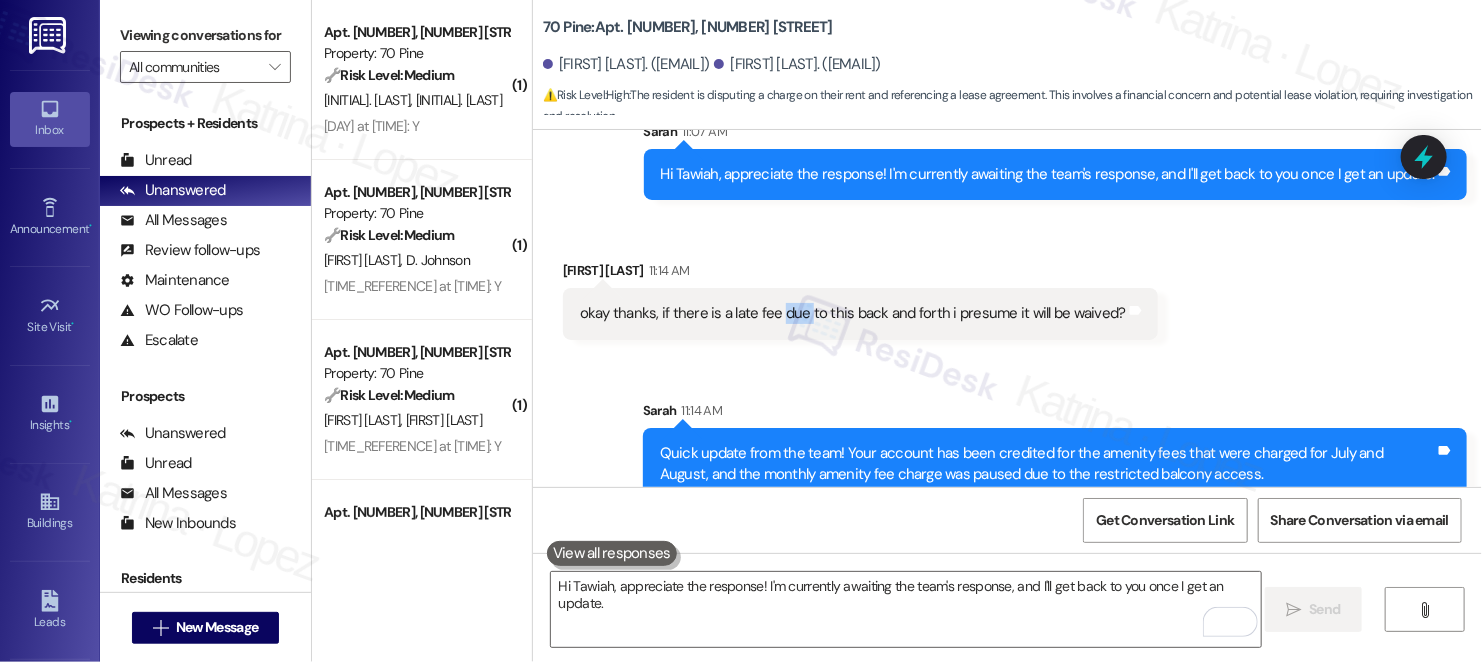 click on "okay thanks, if there is a late fee due to this back and forth i presume it will be waived?" at bounding box center (853, 313) 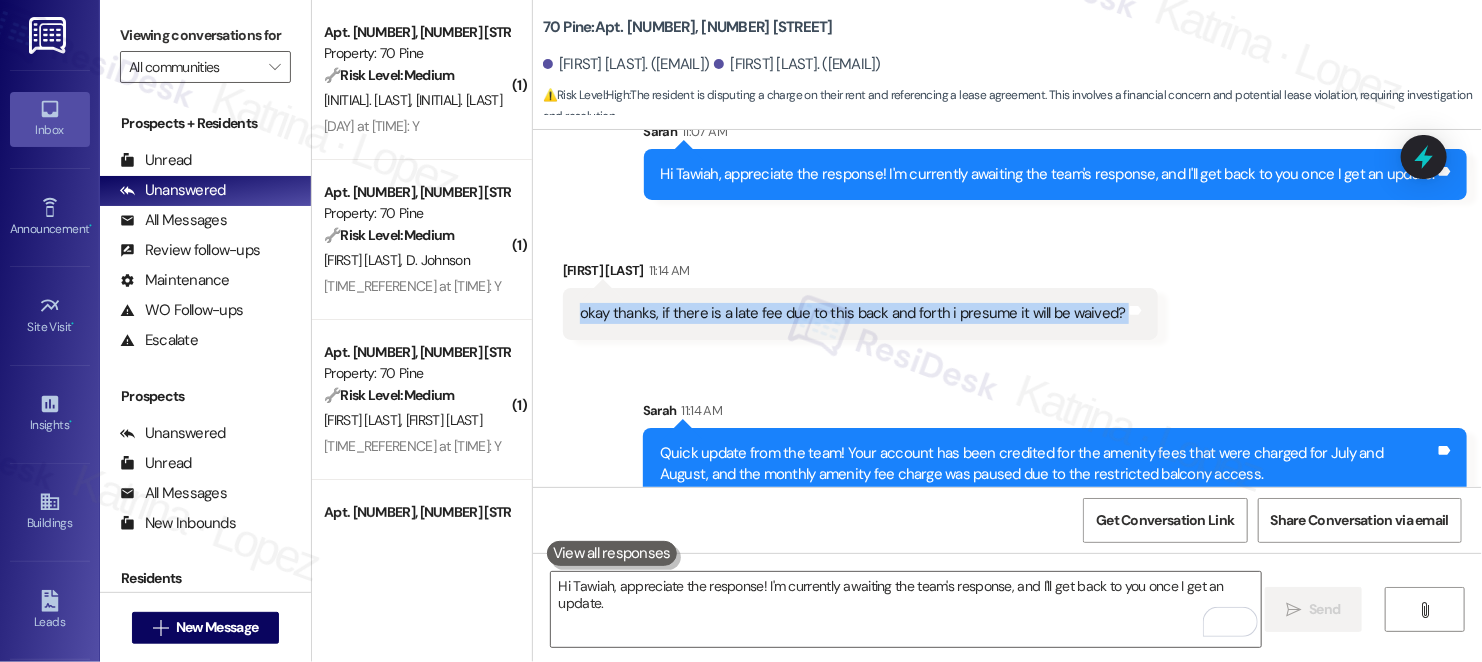 click on "okay thanks, if there is a late fee due to this back and forth i presume it will be waived?" at bounding box center (853, 313) 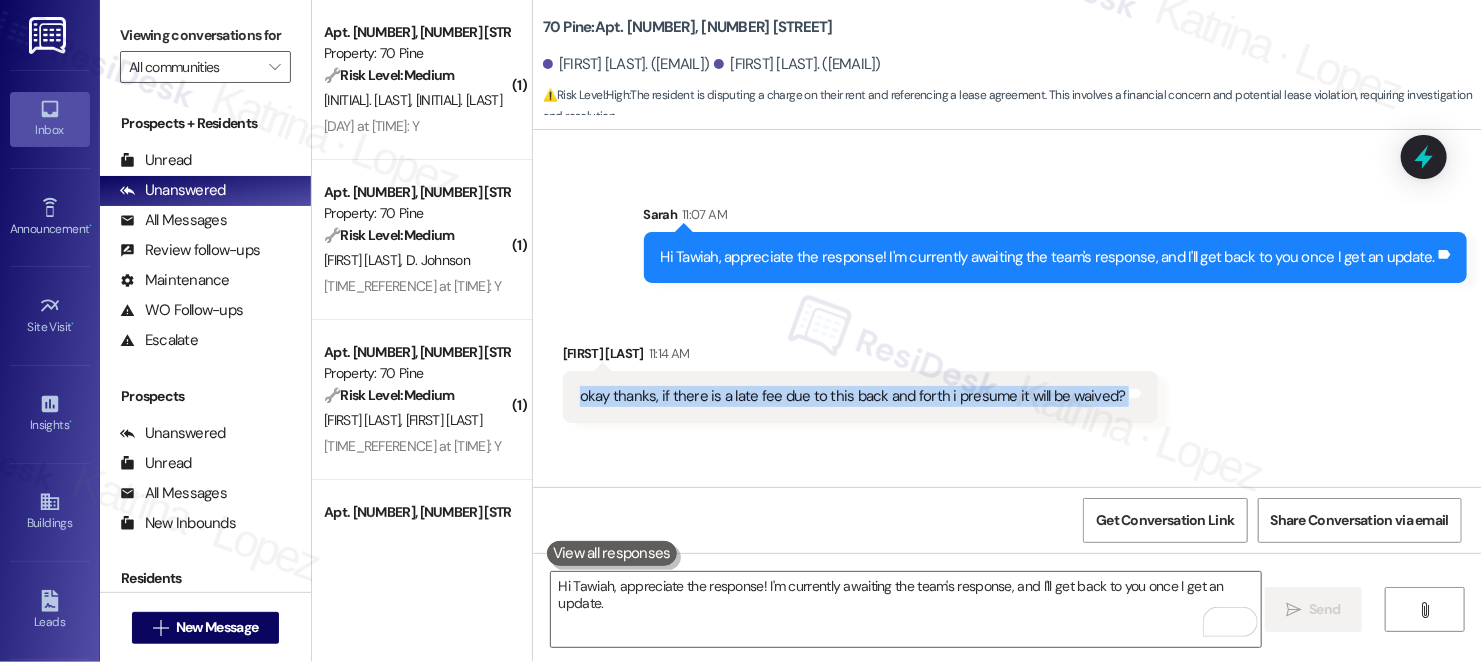 scroll, scrollTop: 8291, scrollLeft: 0, axis: vertical 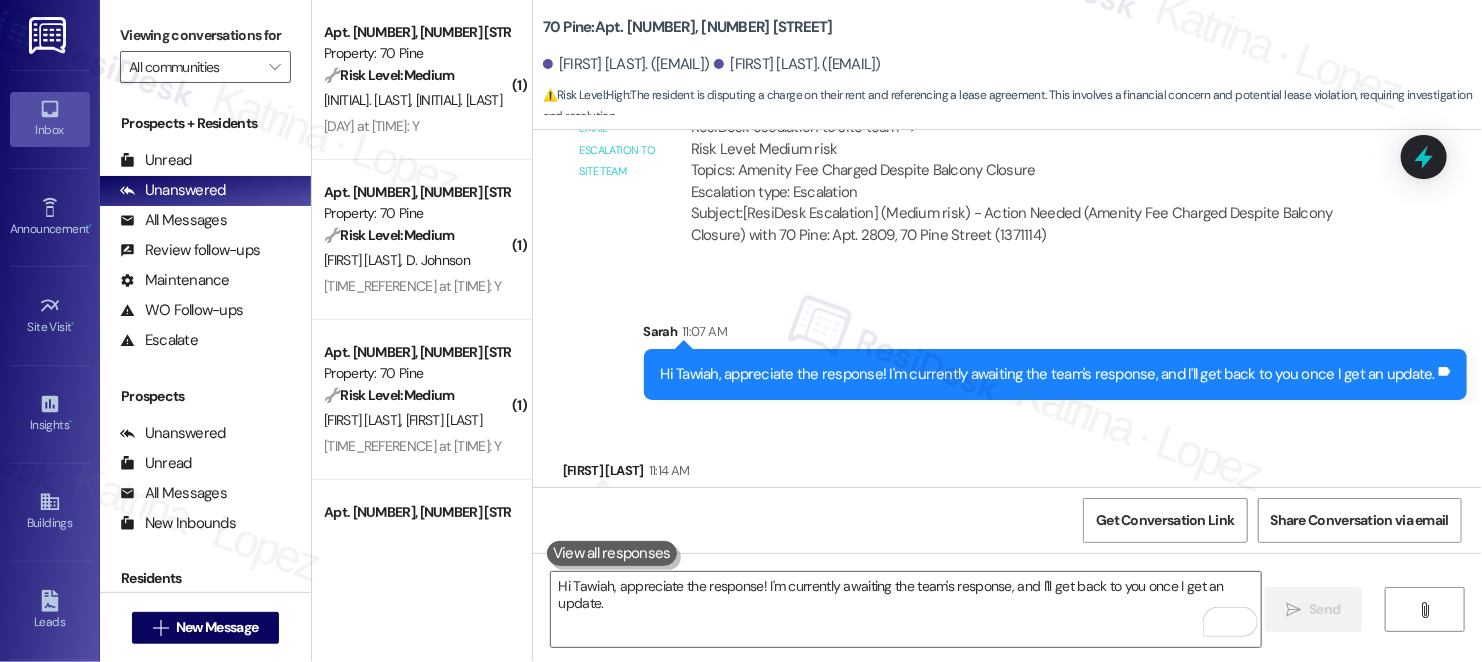 click on "Hi Tawiah, appreciate the response! I'm currently awaiting the team's response, and I'll get back to you once I get an update." at bounding box center [1048, 374] 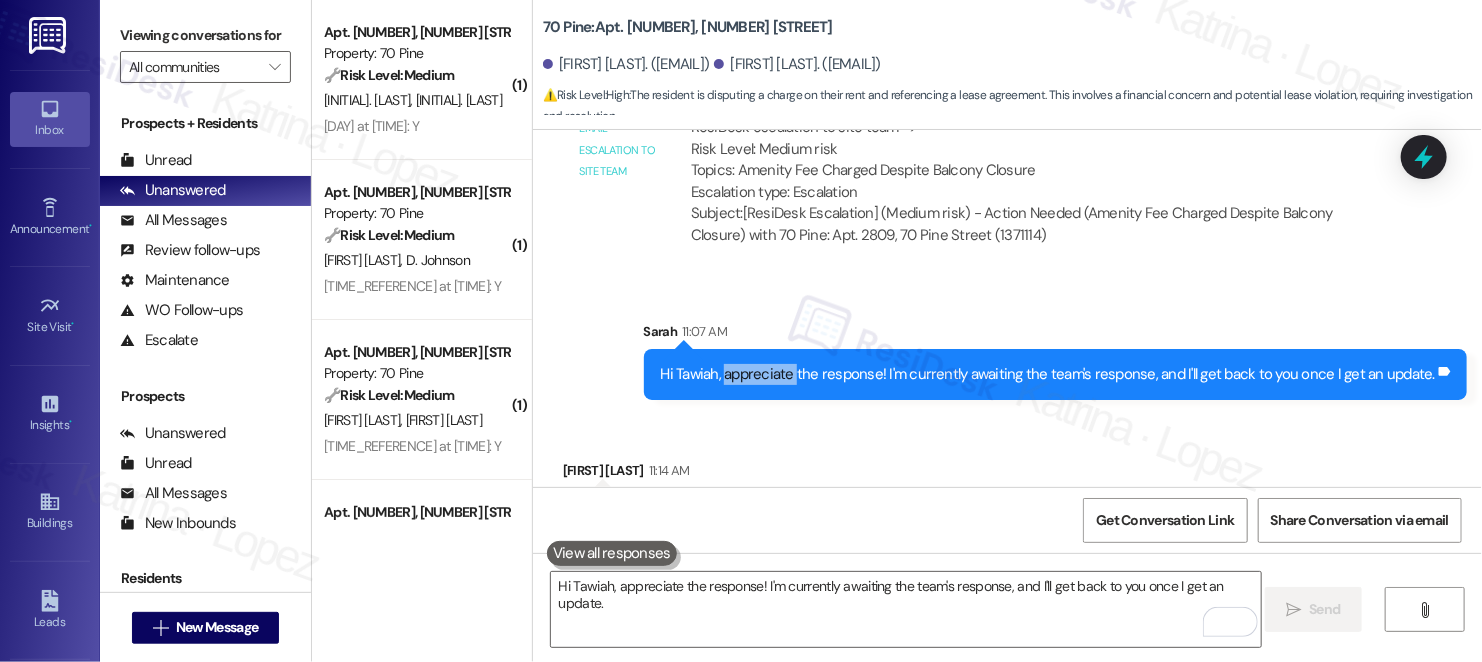 click on "Hi Tawiah, appreciate the response! I'm currently awaiting the team's response, and I'll get back to you once I get an update." at bounding box center [1048, 374] 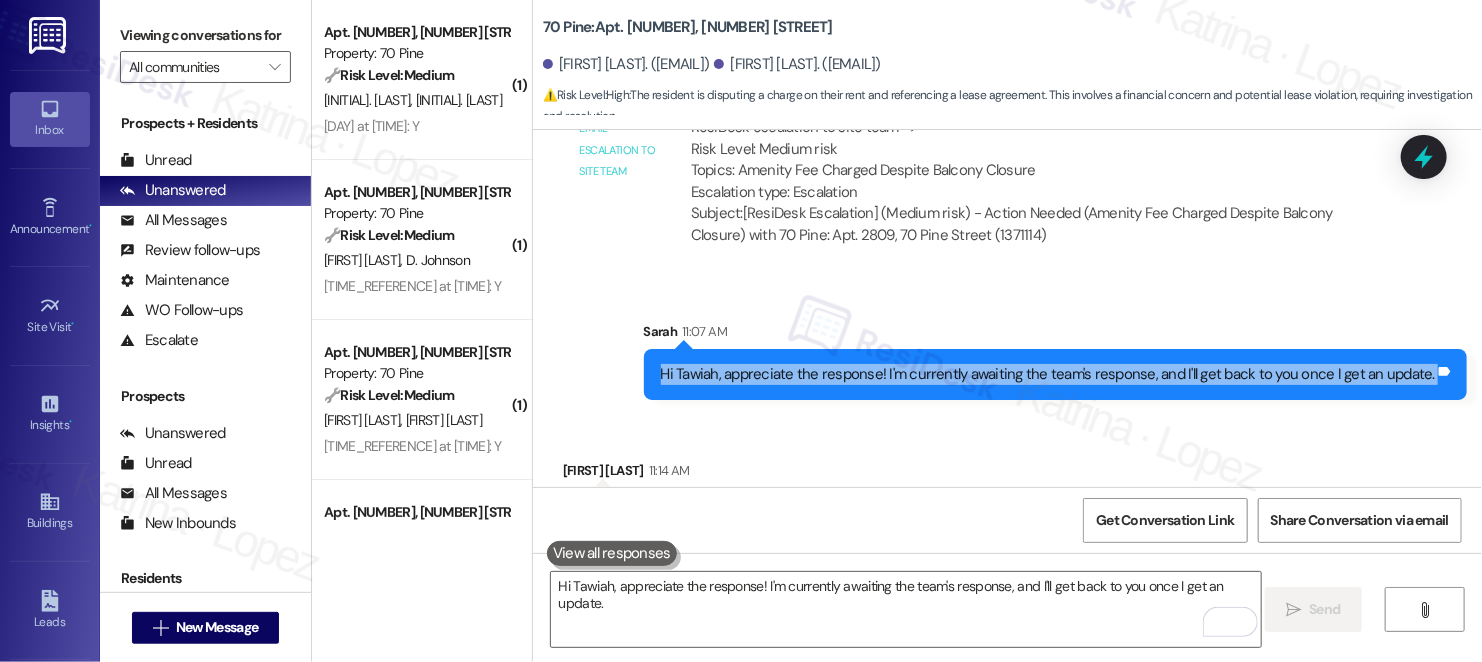 click on "Hi Tawiah, appreciate the response! I'm currently awaiting the team's response, and I'll get back to you once I get an update." at bounding box center (1048, 374) 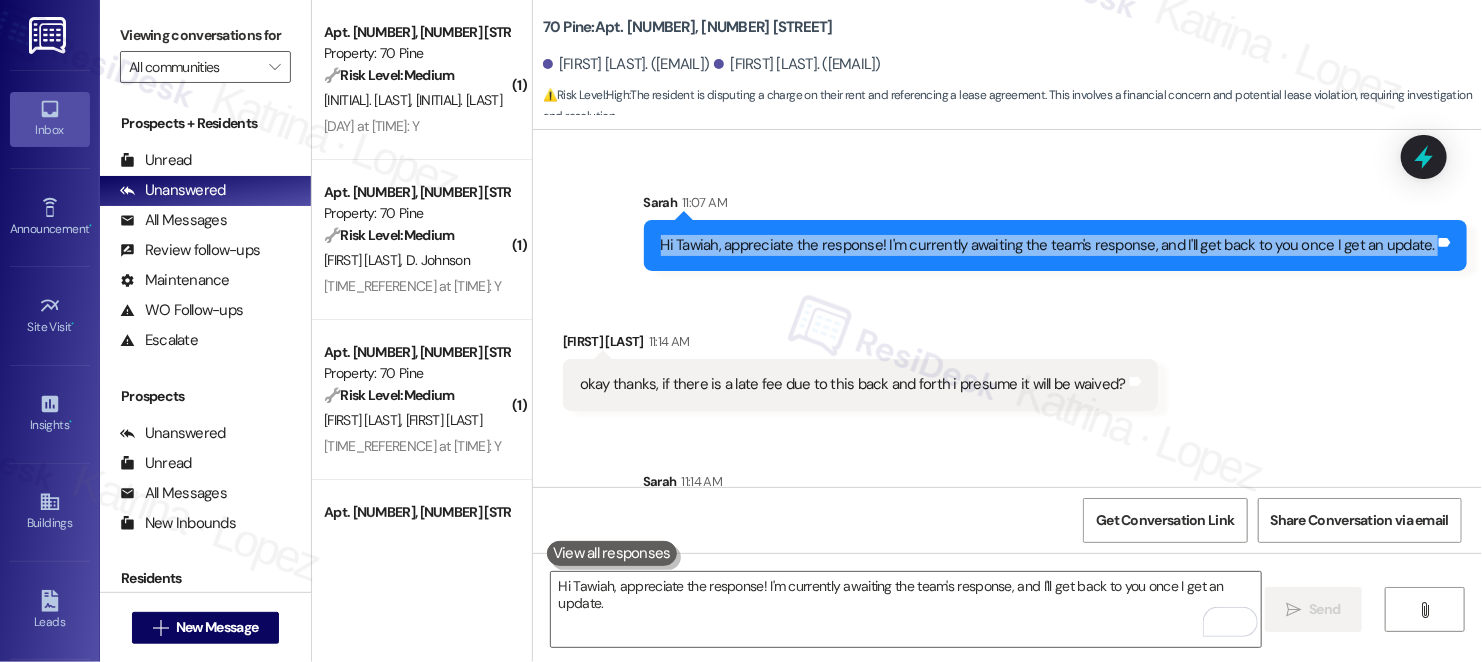 scroll, scrollTop: 8591, scrollLeft: 0, axis: vertical 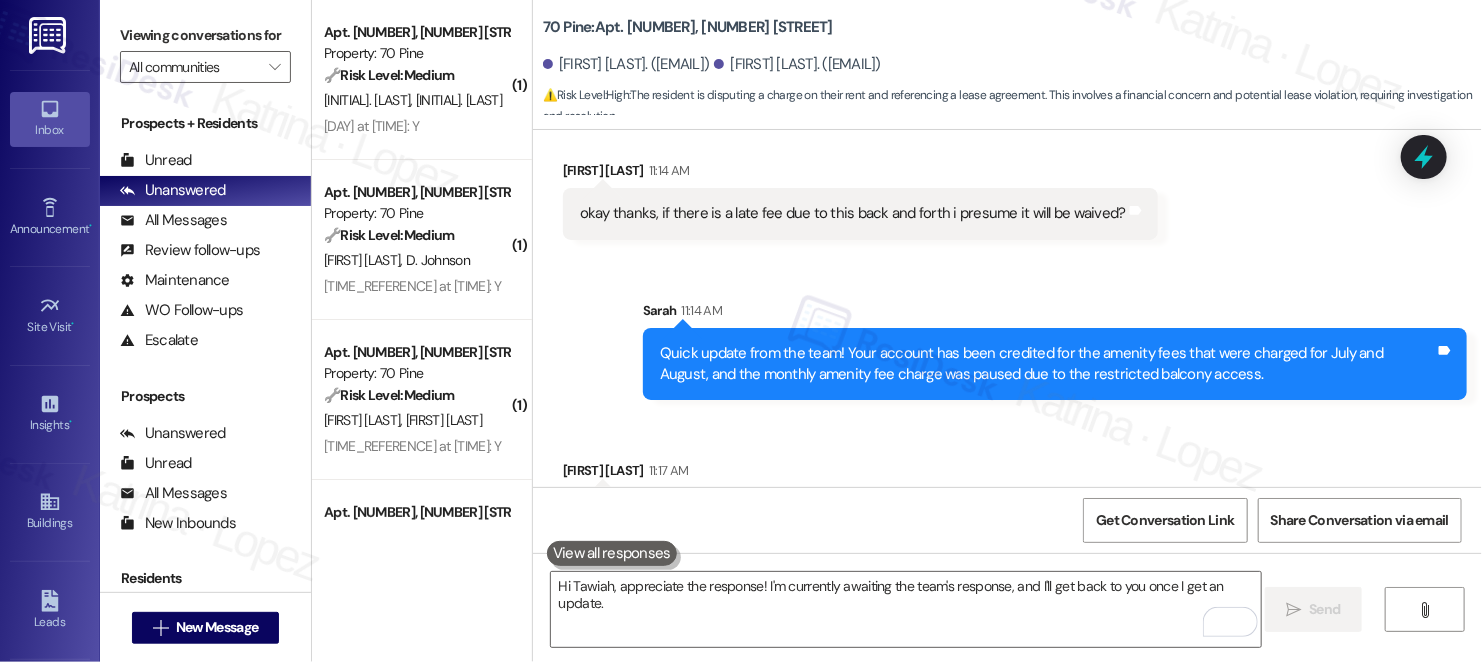 click on "Quick update from the team! Your account has been credited for the amenity fees that were charged for July and August, and the monthly amenity fee charge was paused due to the restricted balcony access." at bounding box center (1047, 364) 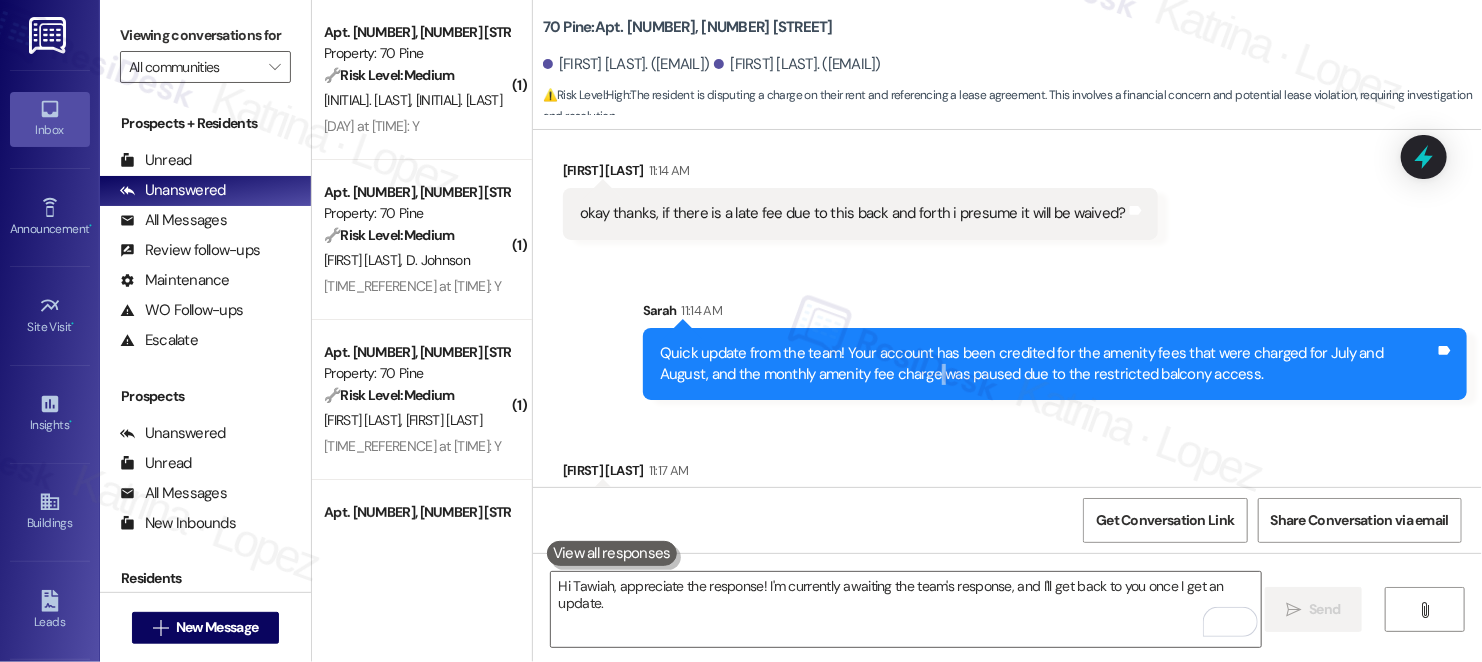 click on "Quick update from the team! Your account has been credited for the amenity fees that were charged for July and August, and the monthly amenity fee charge was paused due to the restricted balcony access." at bounding box center [1047, 364] 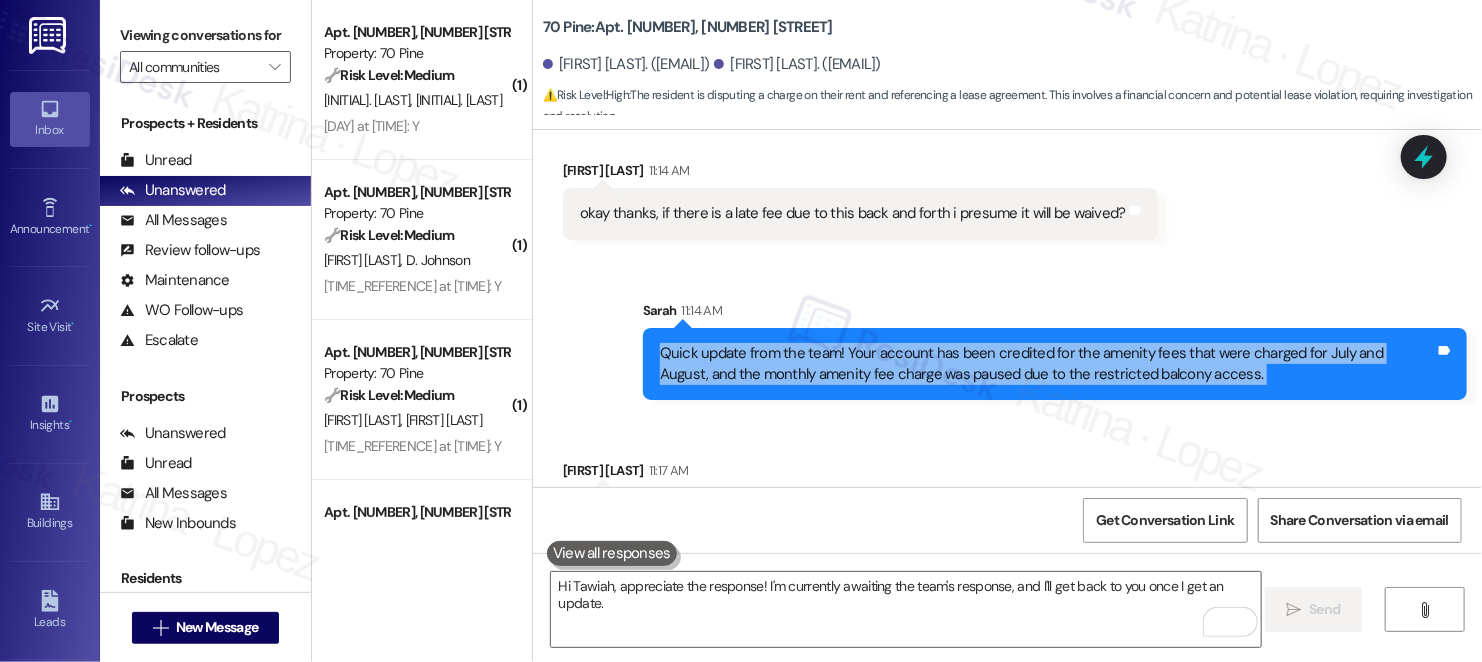 click on "Quick update from the team! Your account has been credited for the amenity fees that were charged for July and August, and the monthly amenity fee charge was paused due to the restricted balcony access." at bounding box center [1047, 364] 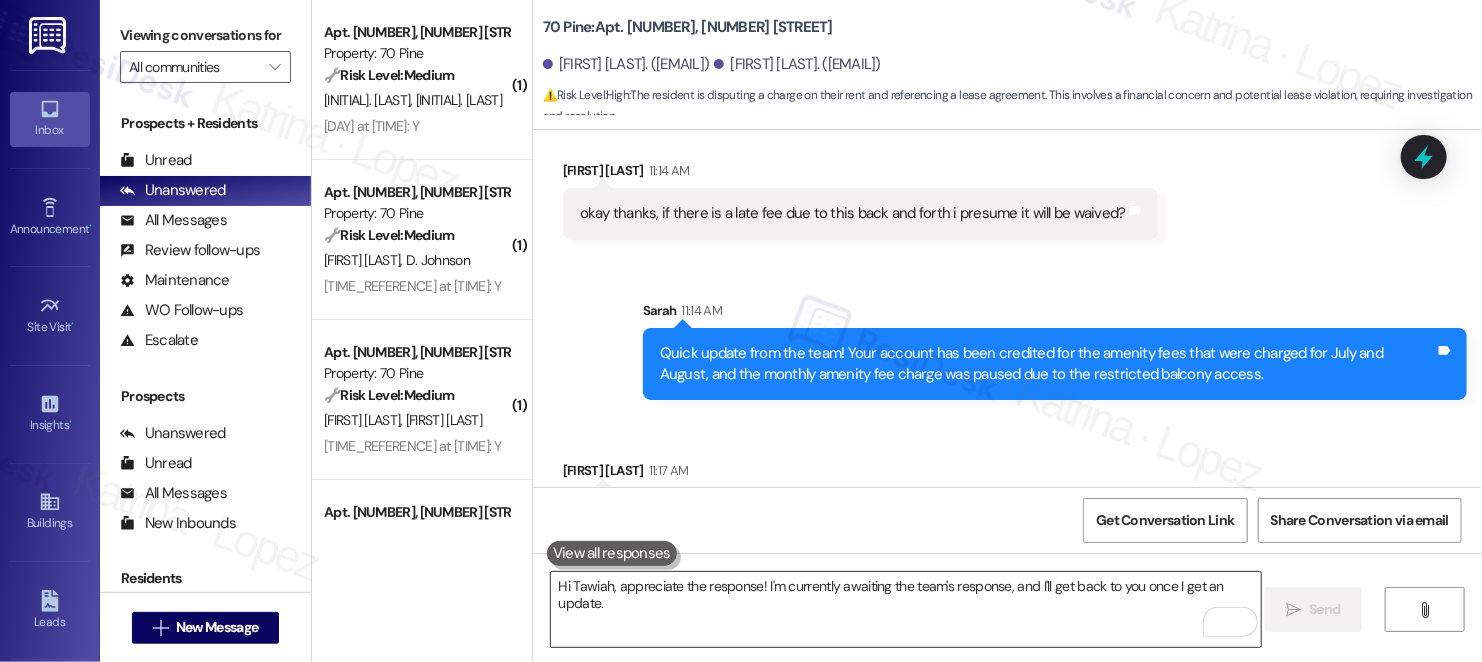 click on "Hi Tawiah, appreciate the response! I'm currently awaiting the team's response, and I'll get back to you once I get an update." at bounding box center [906, 609] 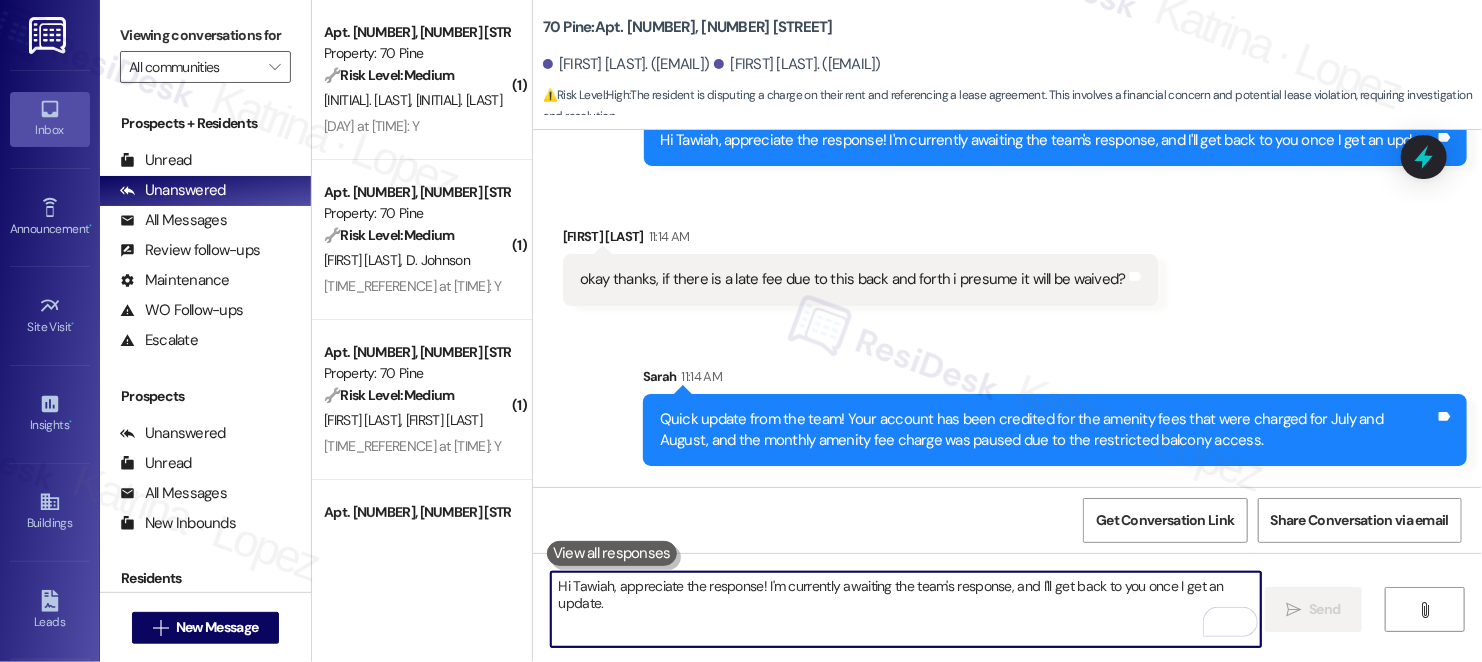 scroll, scrollTop: 8491, scrollLeft: 0, axis: vertical 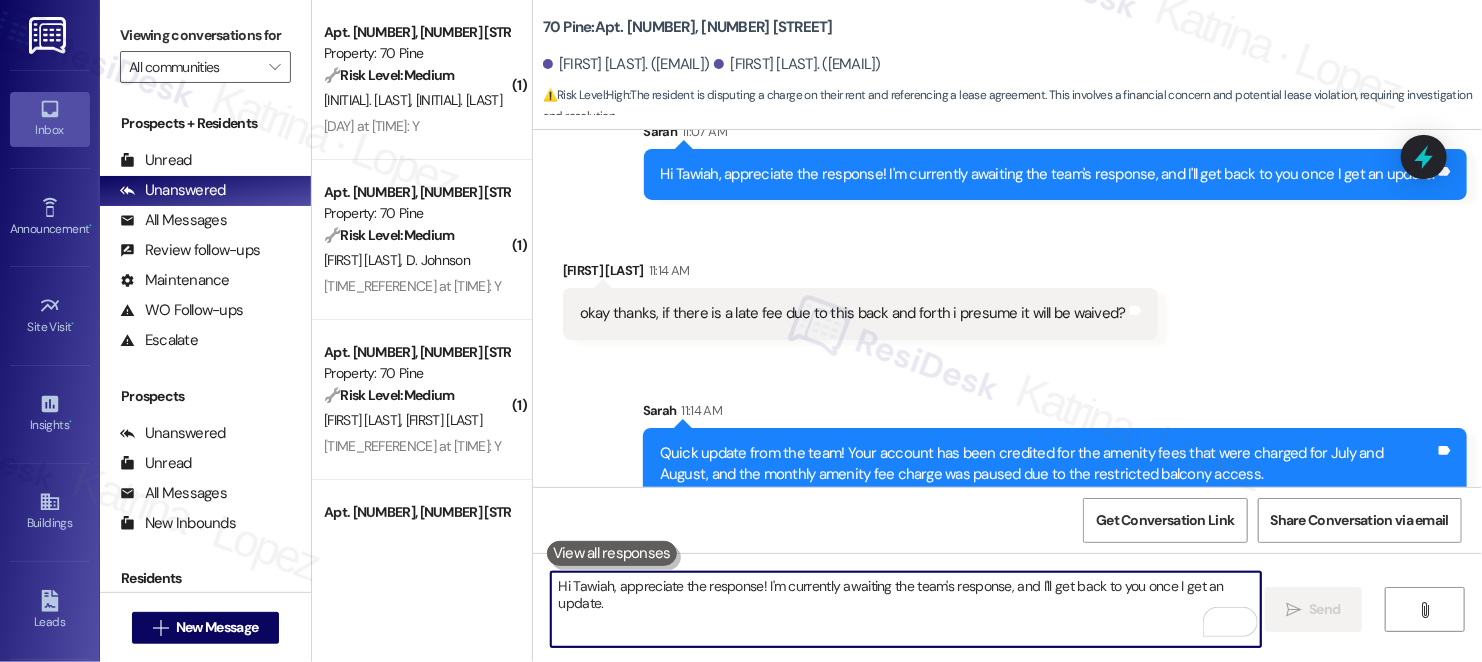 click on "okay thanks, if there is a late fee due to this back and forth i presume it will be waived?" at bounding box center [853, 313] 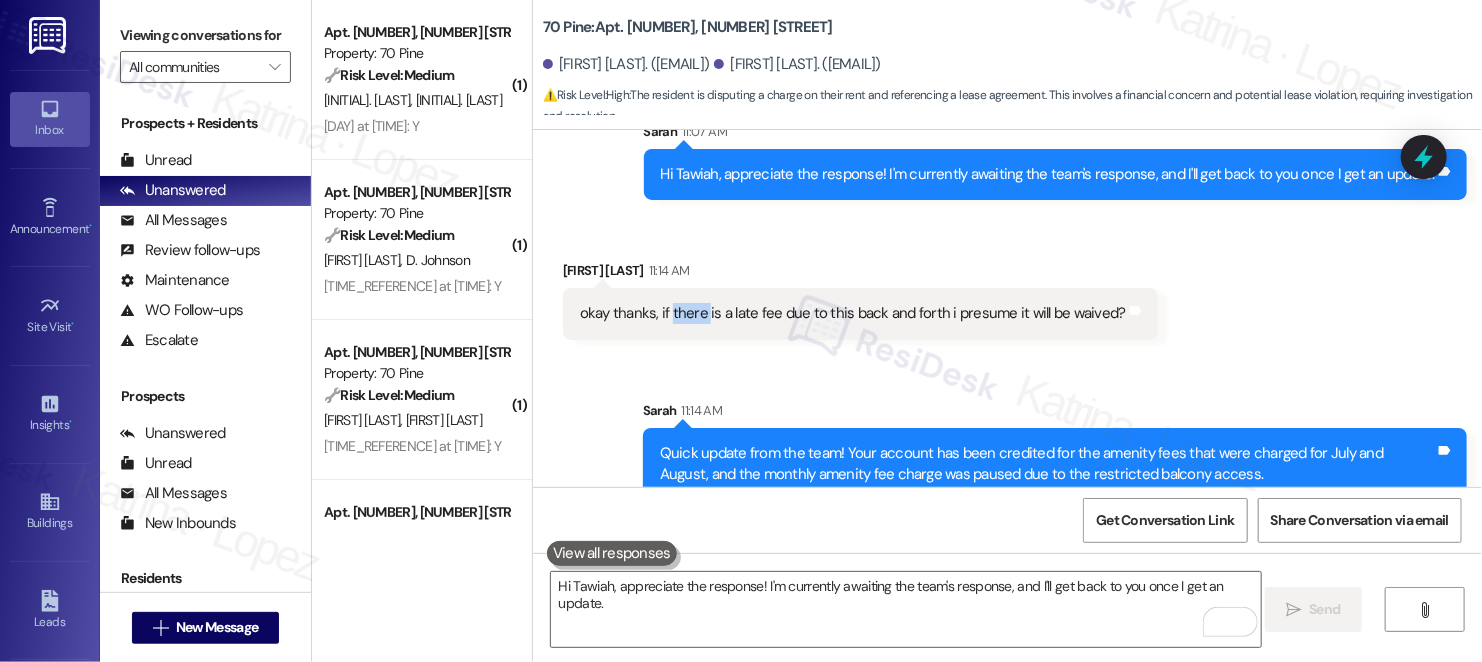 click on "okay thanks, if there is a late fee due to this back and forth i presume it will be waived?" at bounding box center [853, 313] 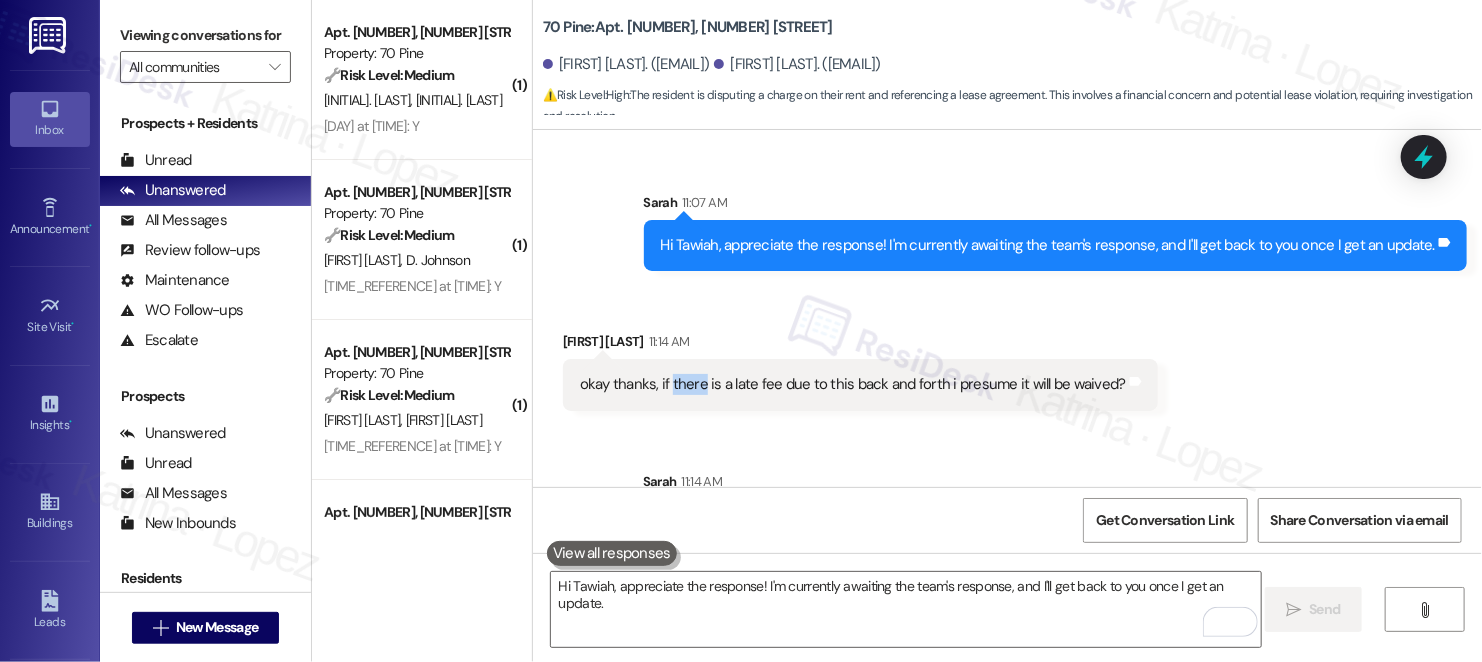 scroll, scrollTop: 8192, scrollLeft: 0, axis: vertical 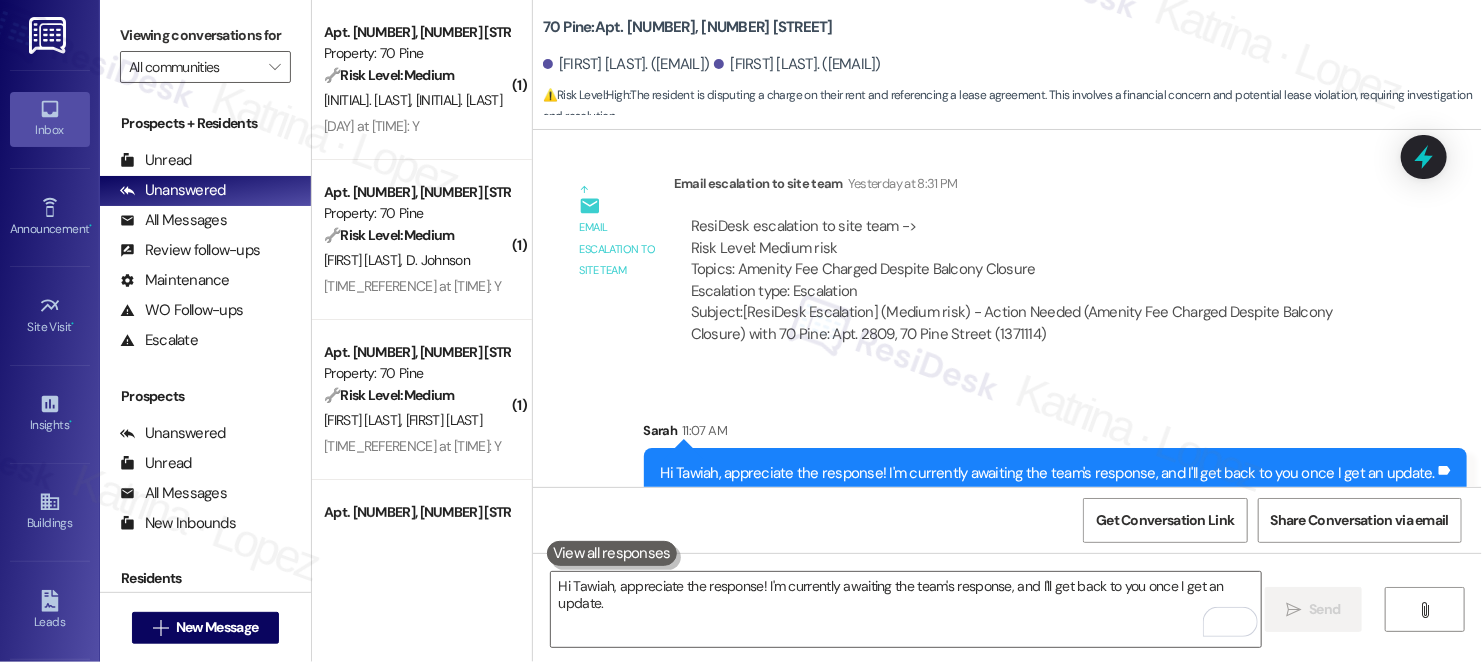 click on "Hi Tawiah, appreciate the response! I'm currently awaiting the team's response, and I'll get back to you once I get an update." at bounding box center [1048, 473] 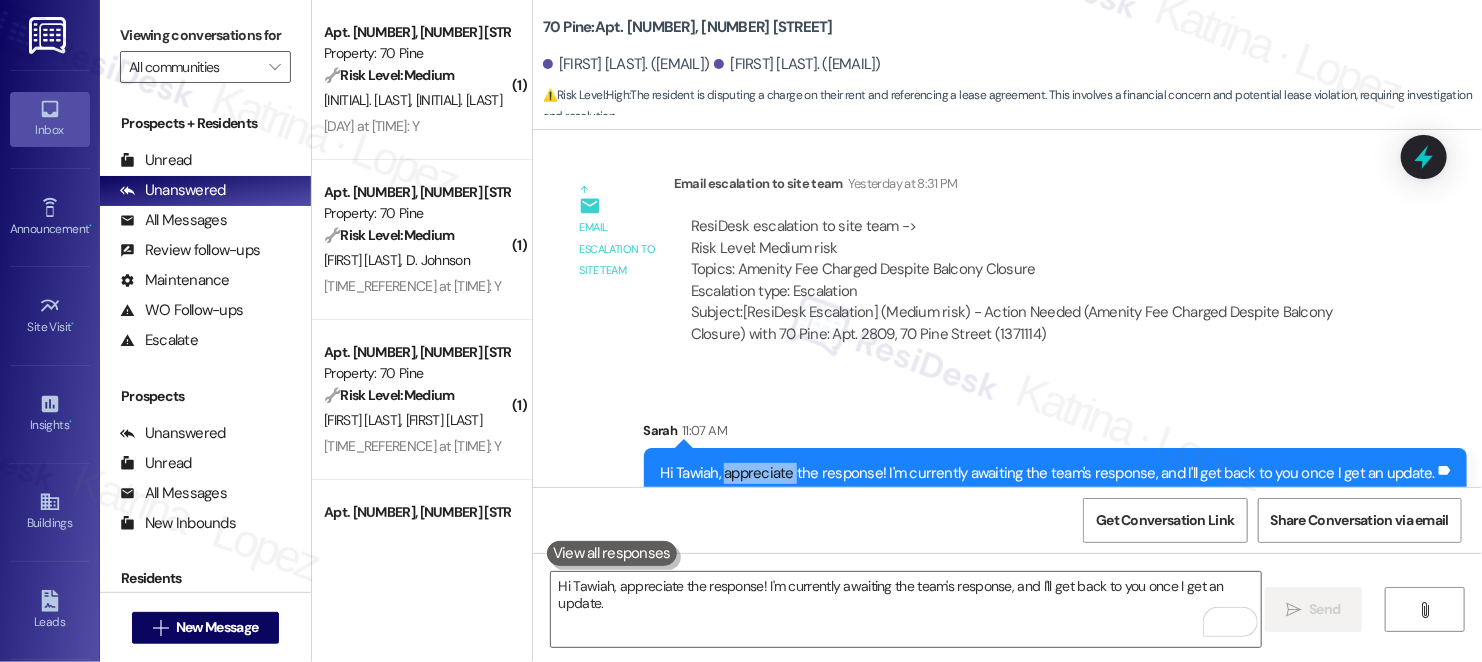 click on "Hi Tawiah, appreciate the response! I'm currently awaiting the team's response, and I'll get back to you once I get an update." at bounding box center [1048, 473] 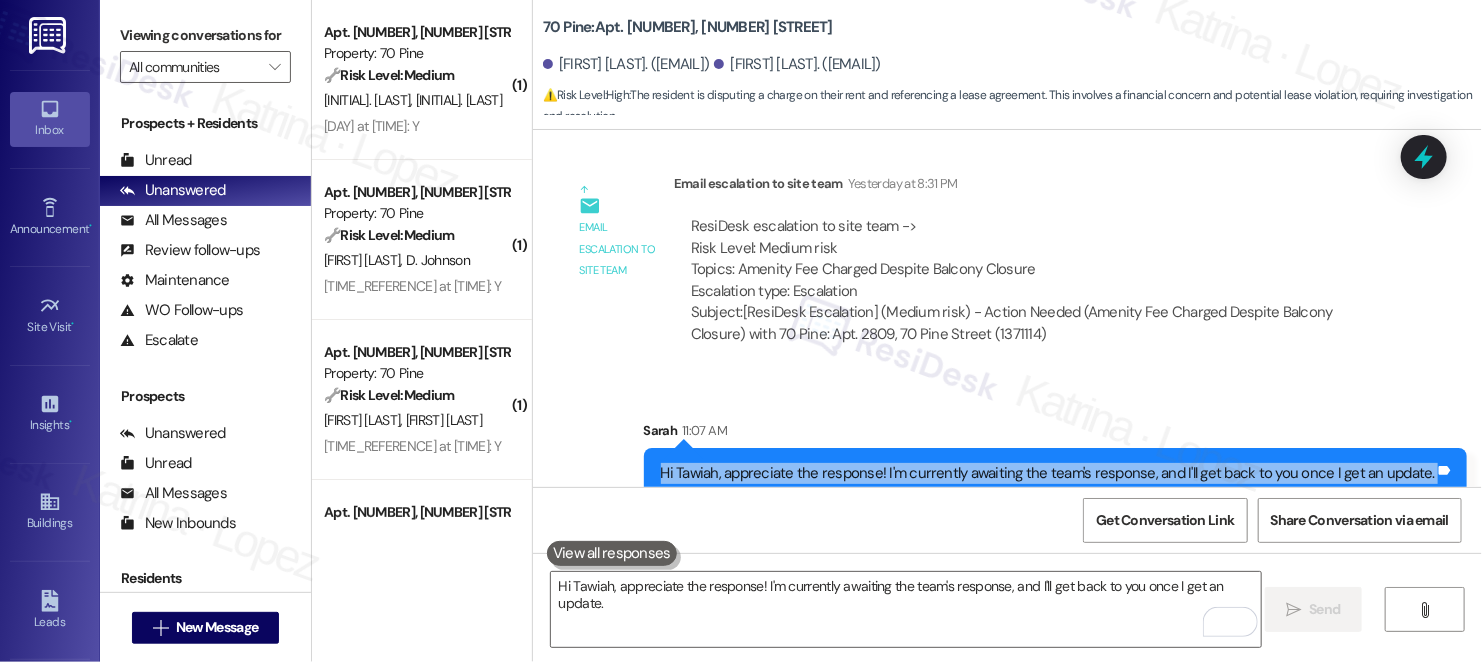 click on "Hi Tawiah, appreciate the response! I'm currently awaiting the team's response, and I'll get back to you once I get an update." at bounding box center [1048, 473] 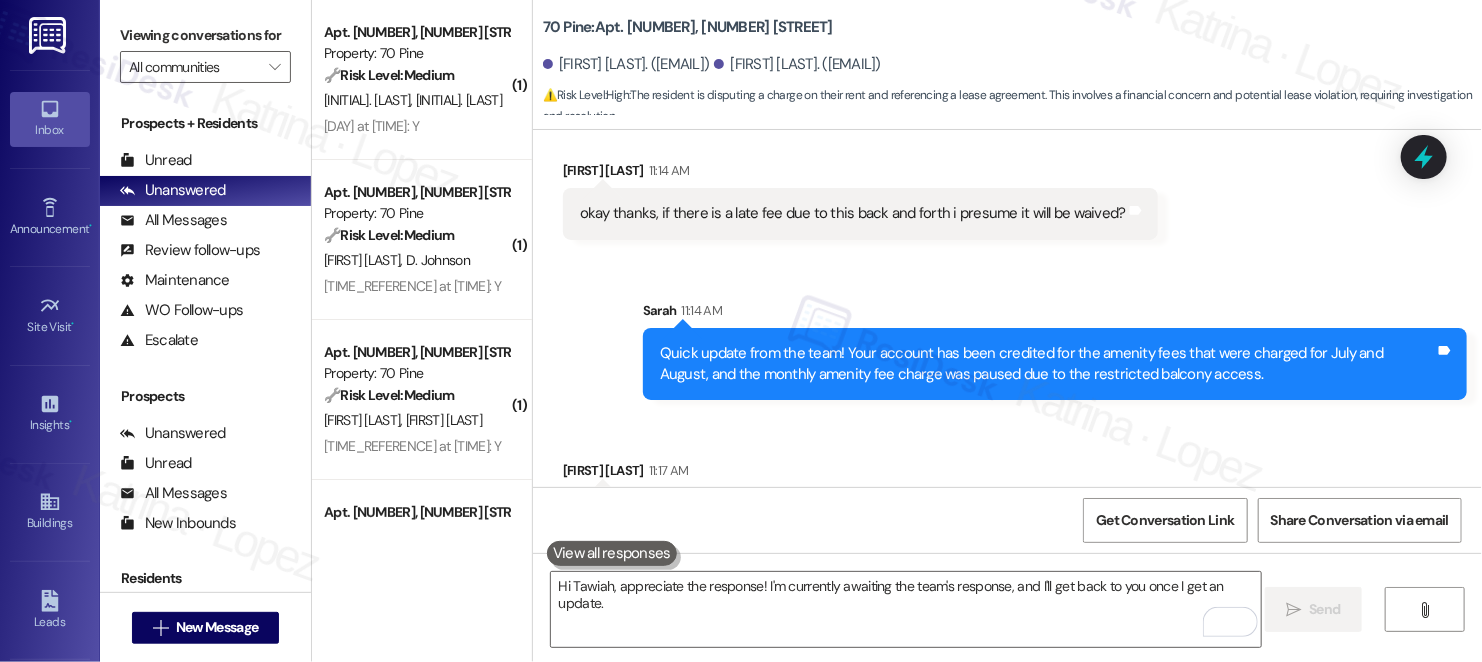 click on "Quick update from the team! Your account has been credited for the amenity fees that were charged for July and August, and the monthly amenity fee charge was paused due to the restricted balcony access." at bounding box center [1047, 364] 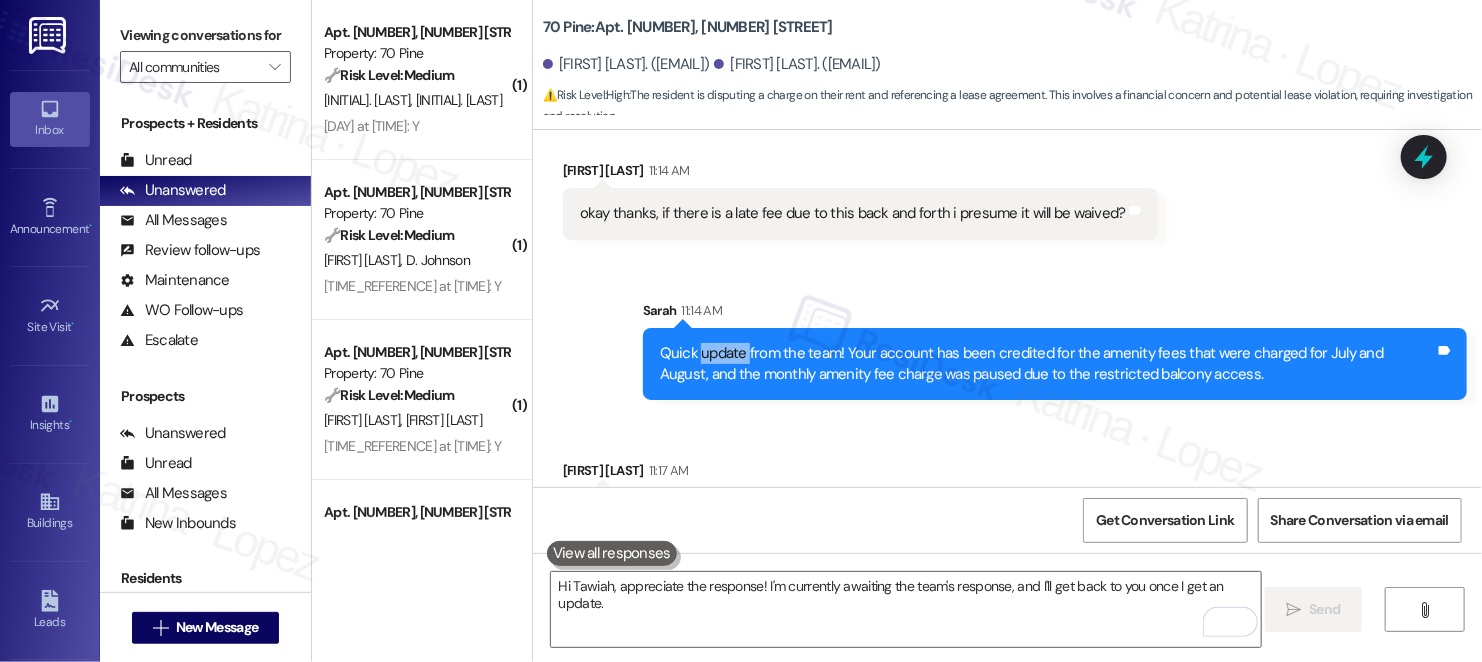 click on "Quick update from the team! Your account has been credited for the amenity fees that were charged for July and August, and the monthly amenity fee charge was paused due to the restricted balcony access." at bounding box center [1047, 364] 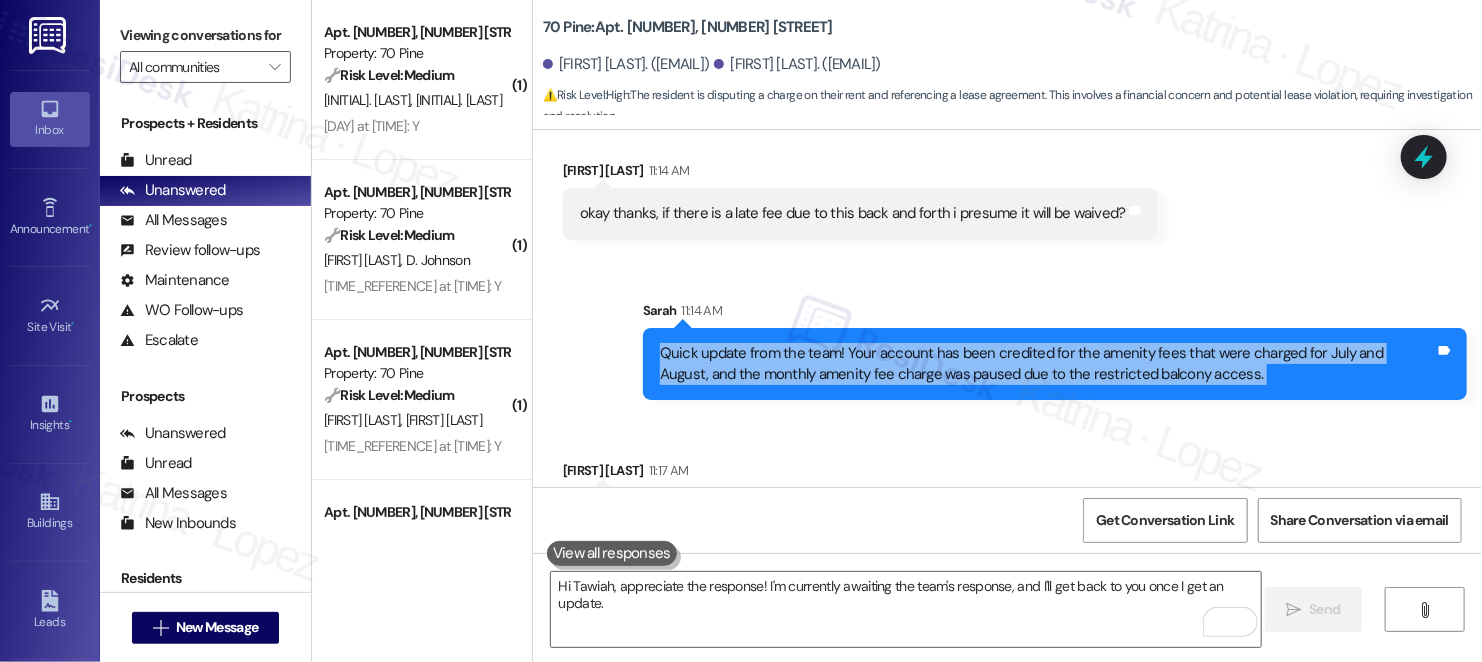 click on "Quick update from the team! Your account has been credited for the amenity fees that were charged for July and August, and the monthly amenity fee charge was paused due to the restricted balcony access." at bounding box center (1047, 364) 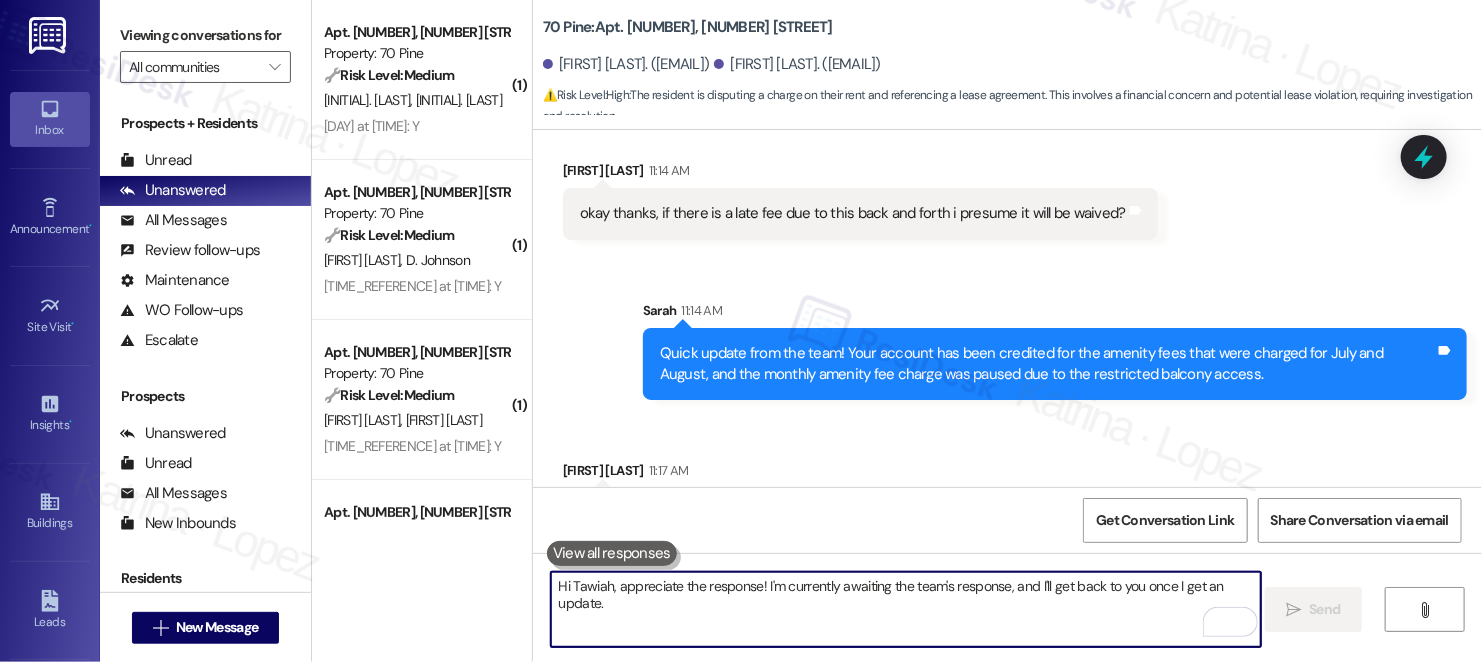 click on "Hi Tawiah, appreciate the response! I'm currently awaiting the team's response, and I'll get back to you once I get an update." at bounding box center [906, 609] 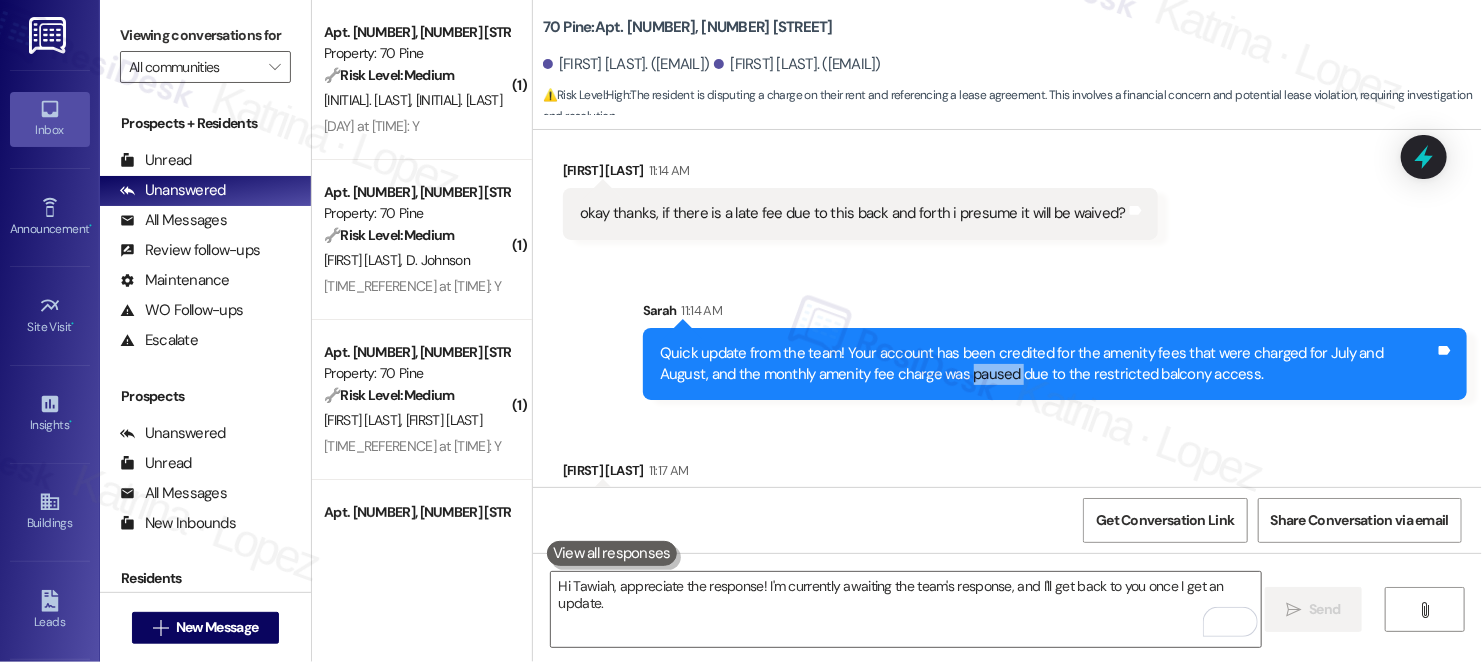 click on "Quick update from the team! Your account has been credited for the amenity fees that were charged for July and August, and the monthly amenity fee charge was paused due to the restricted balcony access." at bounding box center (1047, 364) 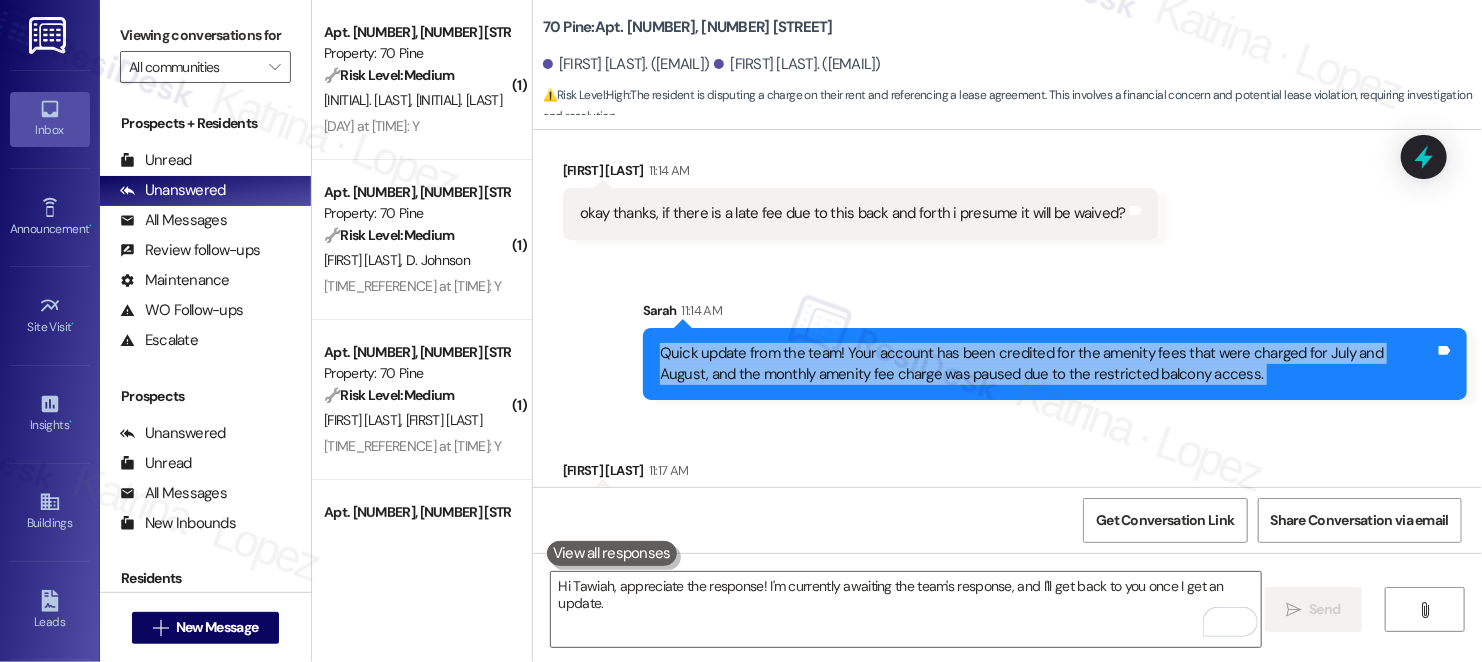 click on "Quick update from the team! Your account has been credited for the amenity fees that were charged for July and August, and the monthly amenity fee charge was paused due to the restricted balcony access." at bounding box center (1047, 364) 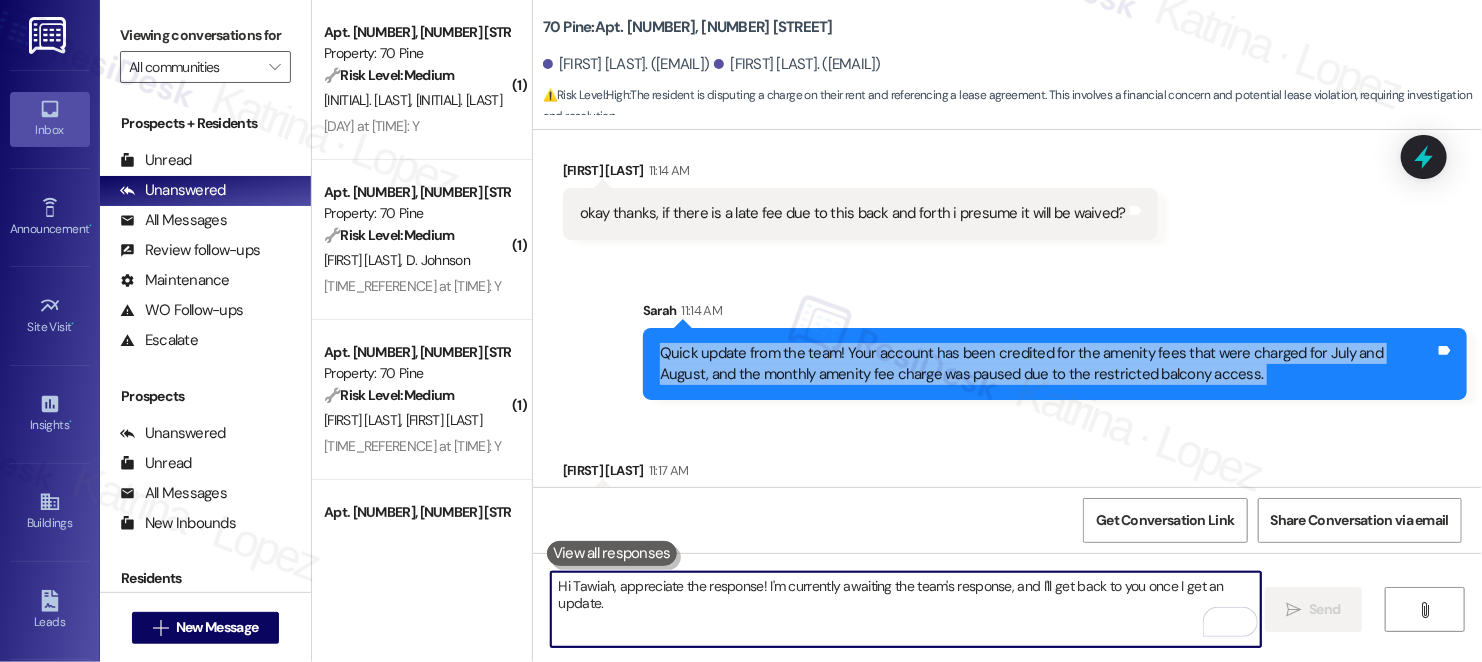 click on "Hi Tawiah, appreciate the response! I'm currently awaiting the team's response, and I'll get back to you once I get an update." at bounding box center [906, 609] 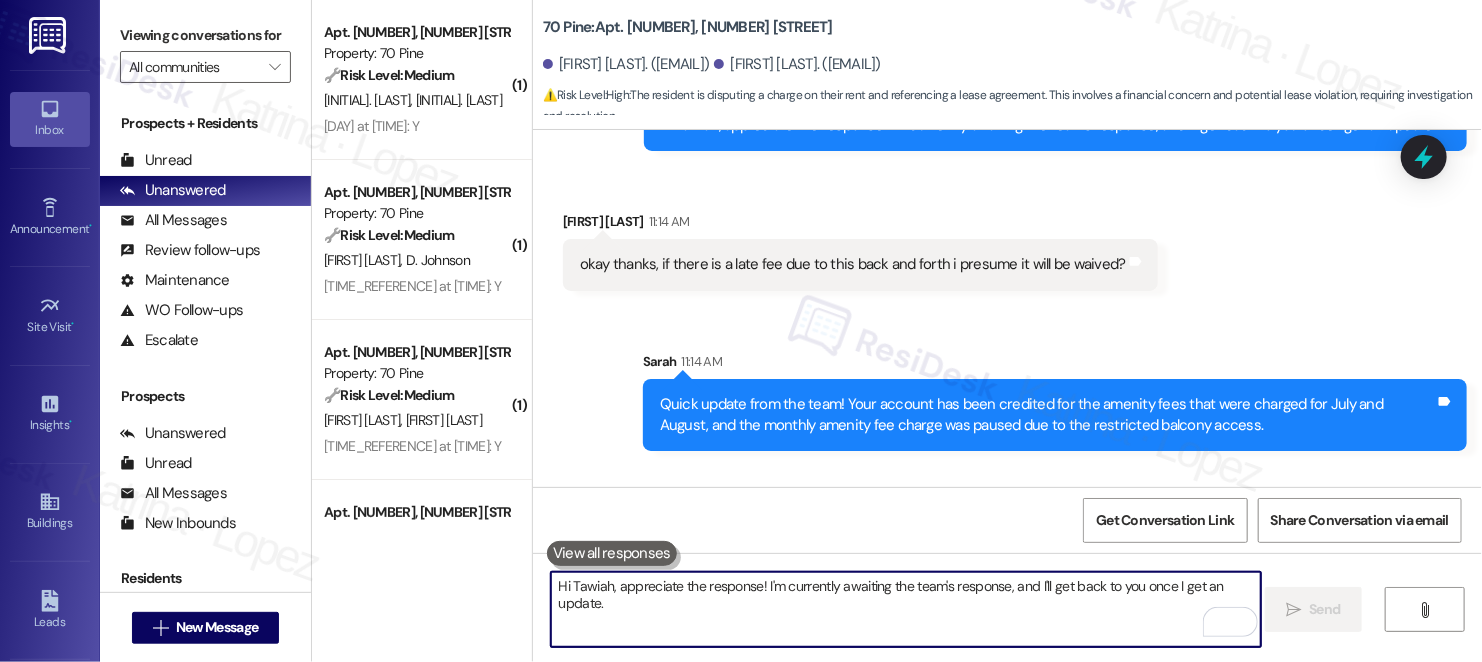 scroll, scrollTop: 8491, scrollLeft: 0, axis: vertical 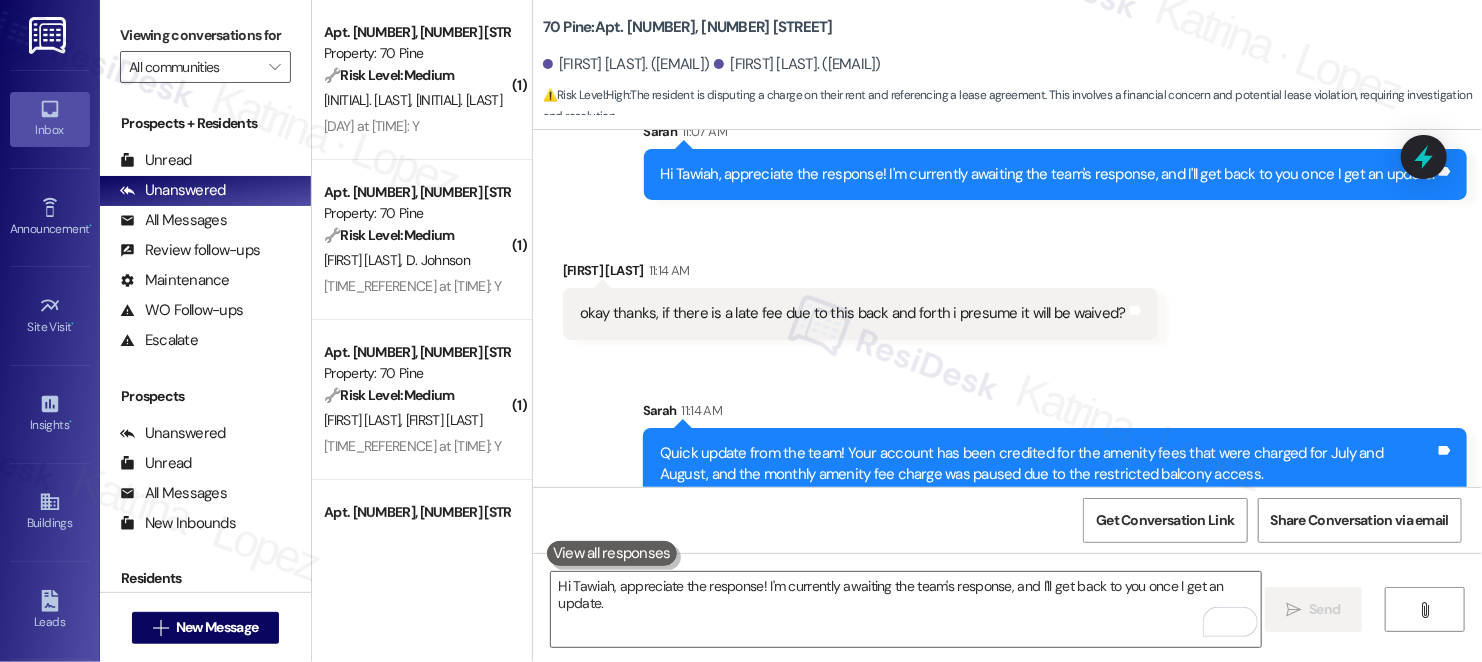 click on "okay thanks, if there is a late fee due to this back and forth i presume it will be waived?" at bounding box center [853, 313] 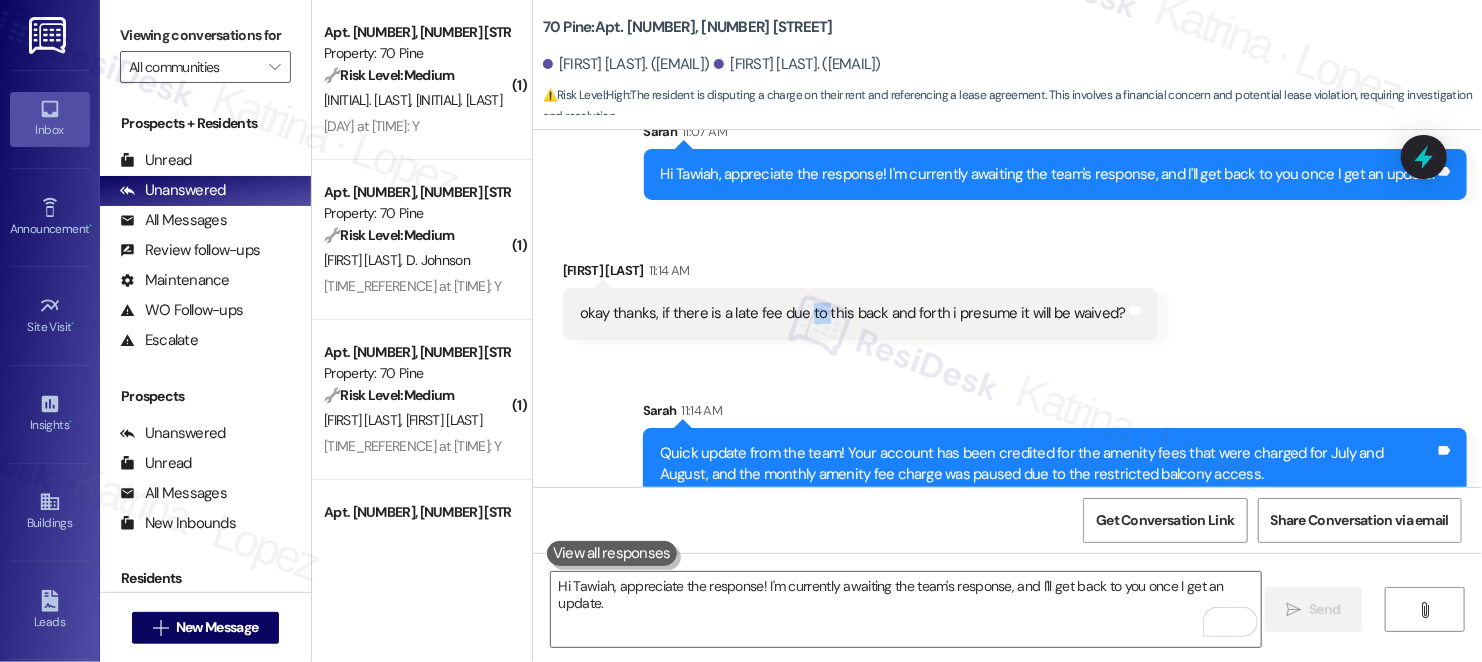 click on "okay thanks, if there is a late fee due to this back and forth i presume it will be waived?" at bounding box center [853, 313] 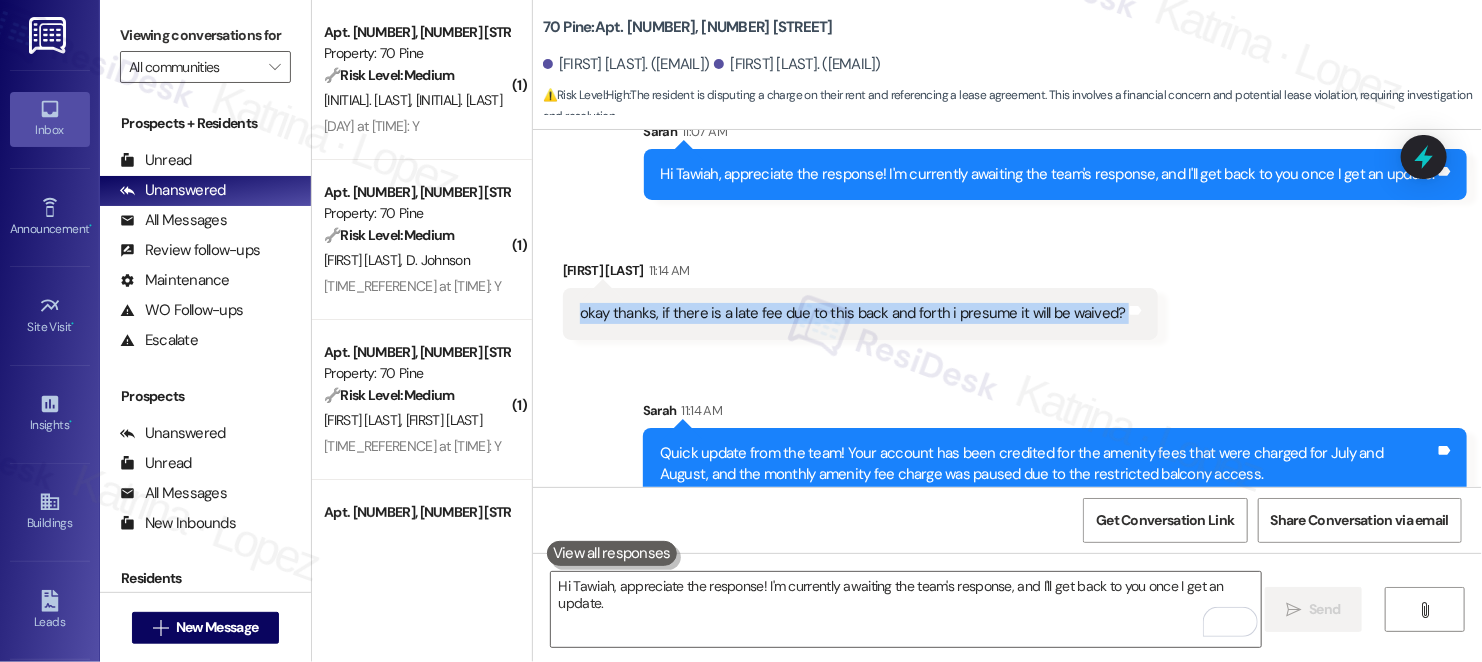 click on "okay thanks, if there is a late fee due to this back and forth i presume it will be waived?" at bounding box center (853, 313) 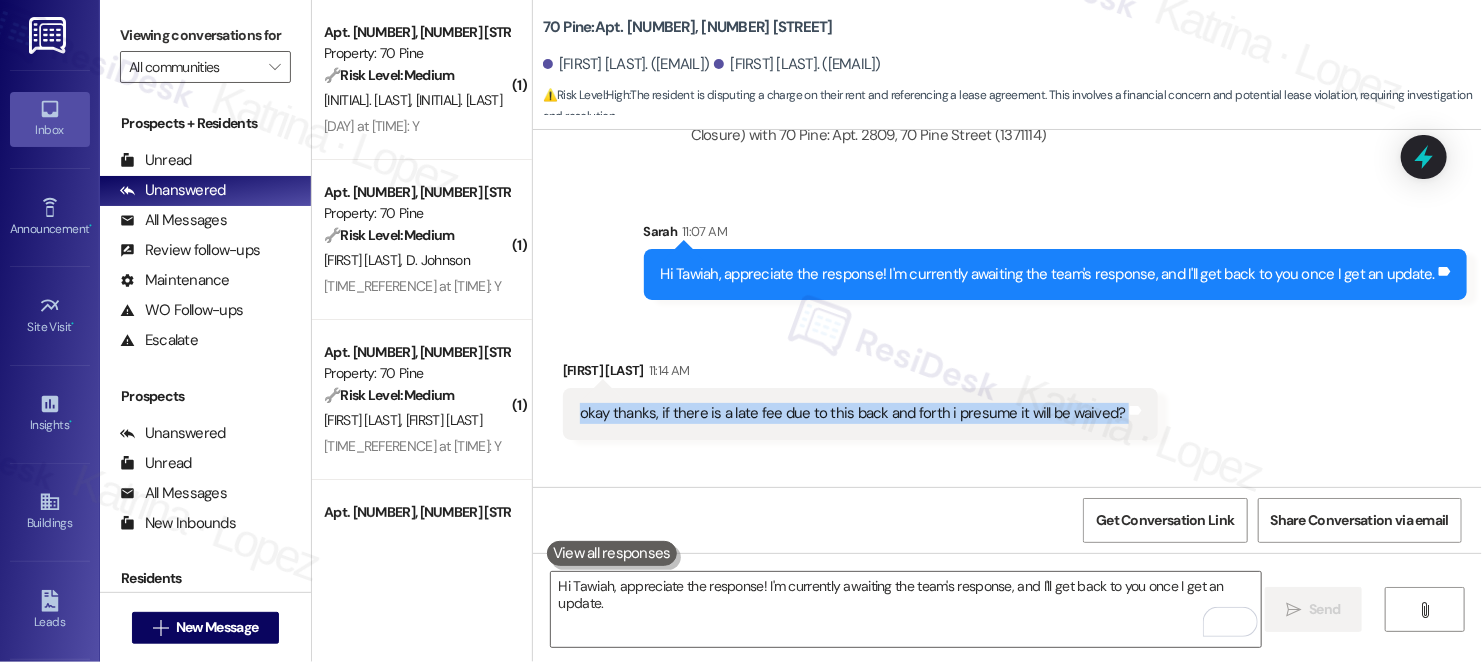 scroll, scrollTop: 8591, scrollLeft: 0, axis: vertical 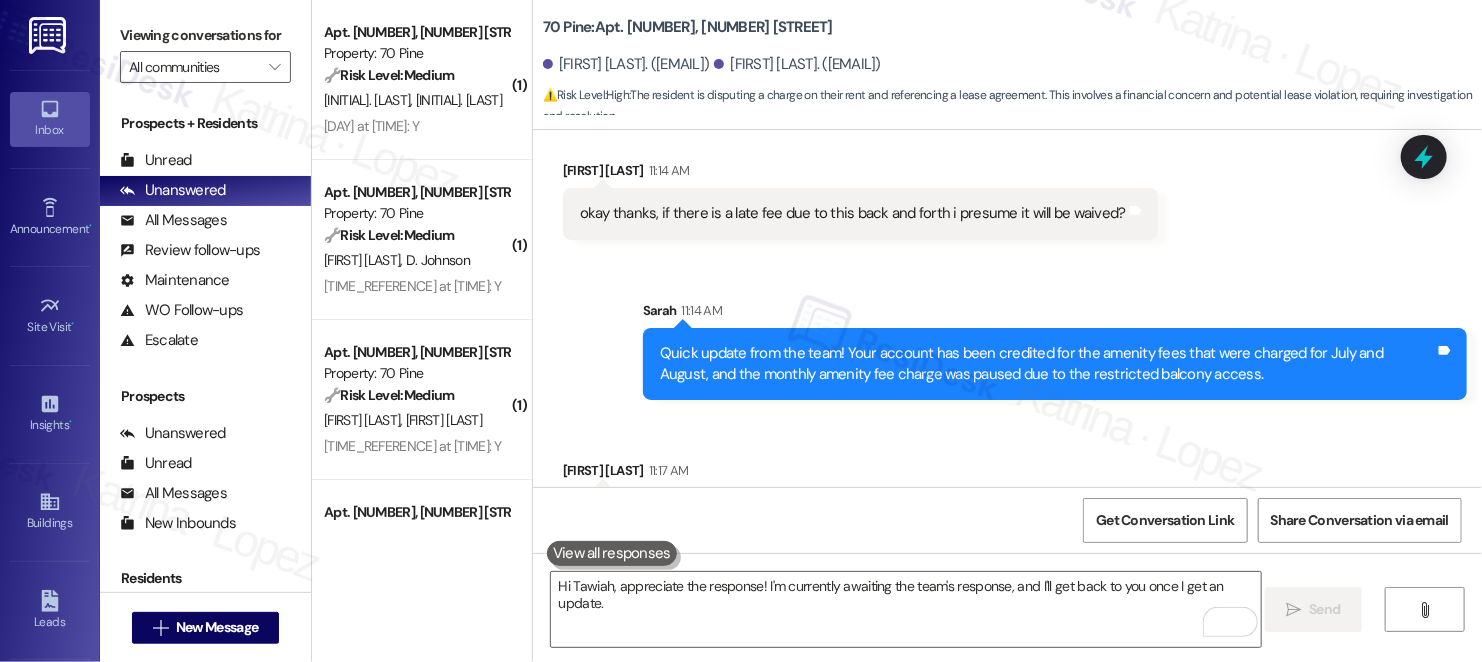 click on "Quick update from the team! Your account has been credited for the amenity fees that were charged for July and August, and the monthly amenity fee charge was paused due to the restricted balcony access." at bounding box center (1047, 364) 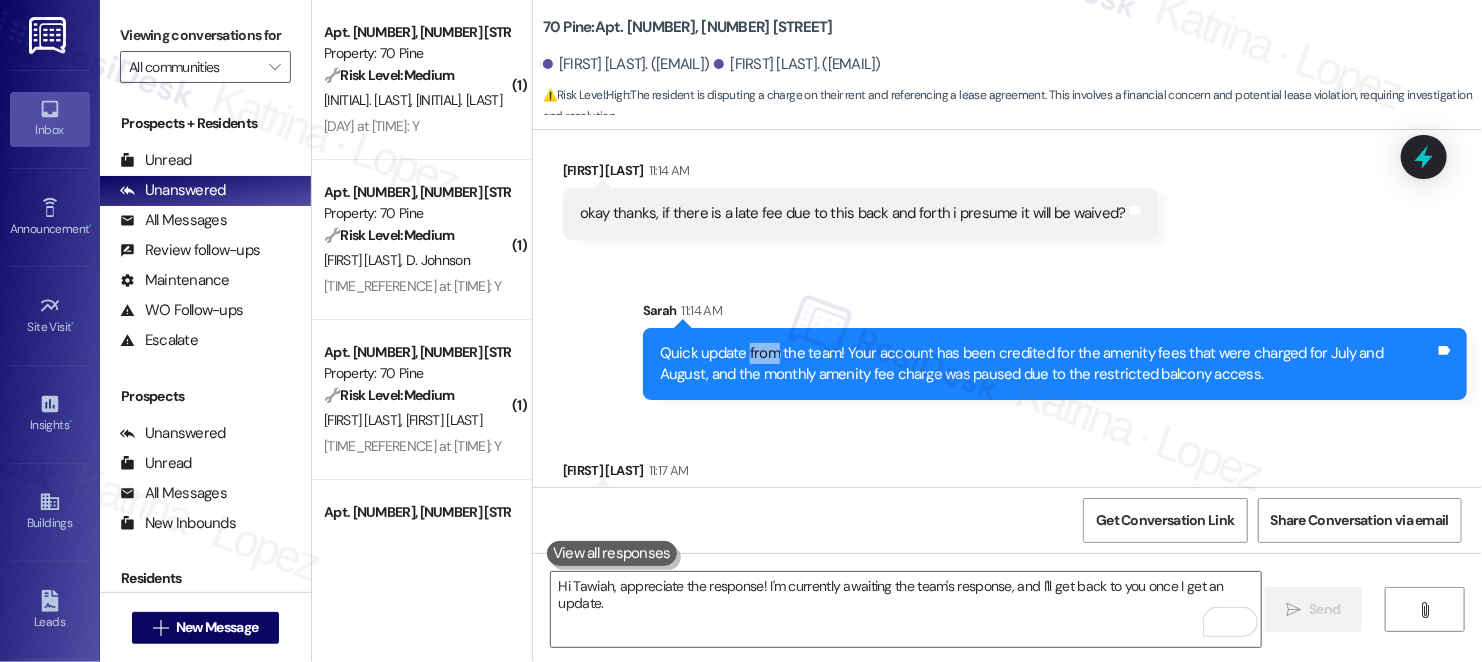 click on "Quick update from the team! Your account has been credited for the amenity fees that were charged for July and August, and the monthly amenity fee charge was paused due to the restricted balcony access." at bounding box center (1047, 364) 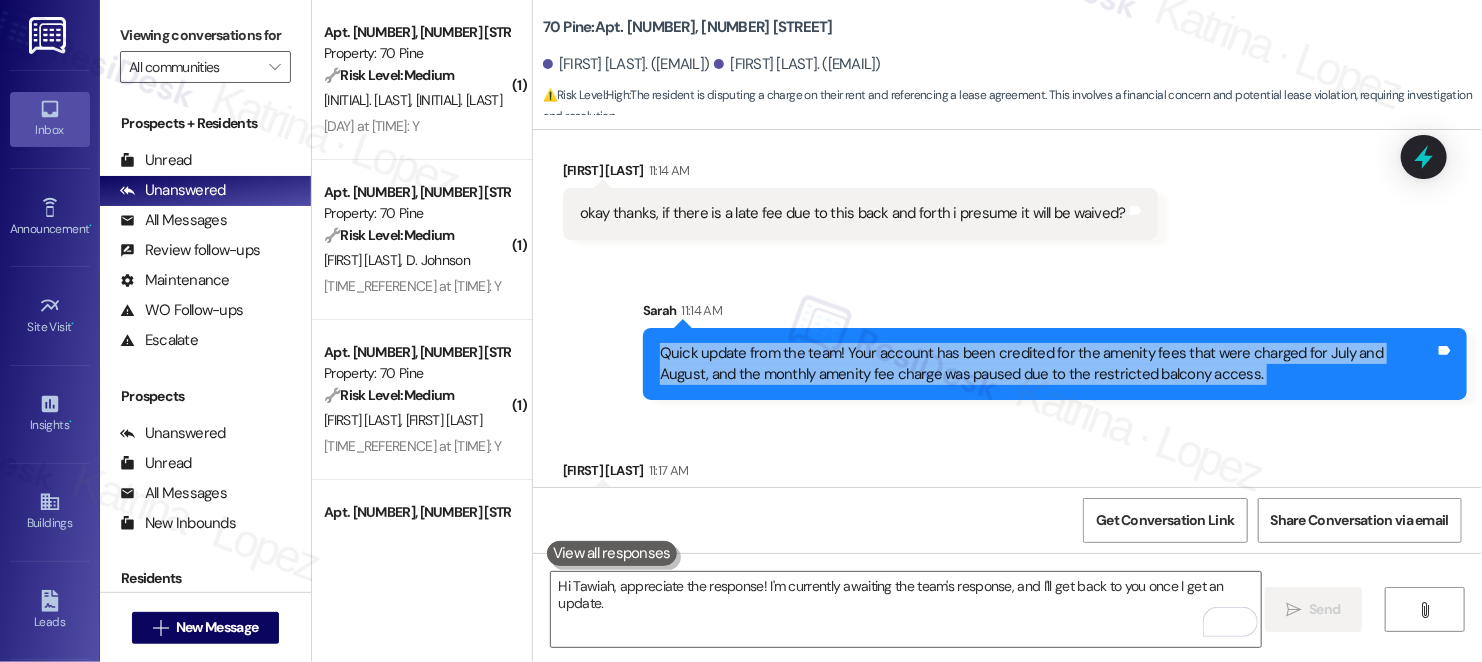 click on "Quick update from the team! Your account has been credited for the amenity fees that were charged for July and August, and the monthly amenity fee charge was paused due to the restricted balcony access." at bounding box center [1047, 364] 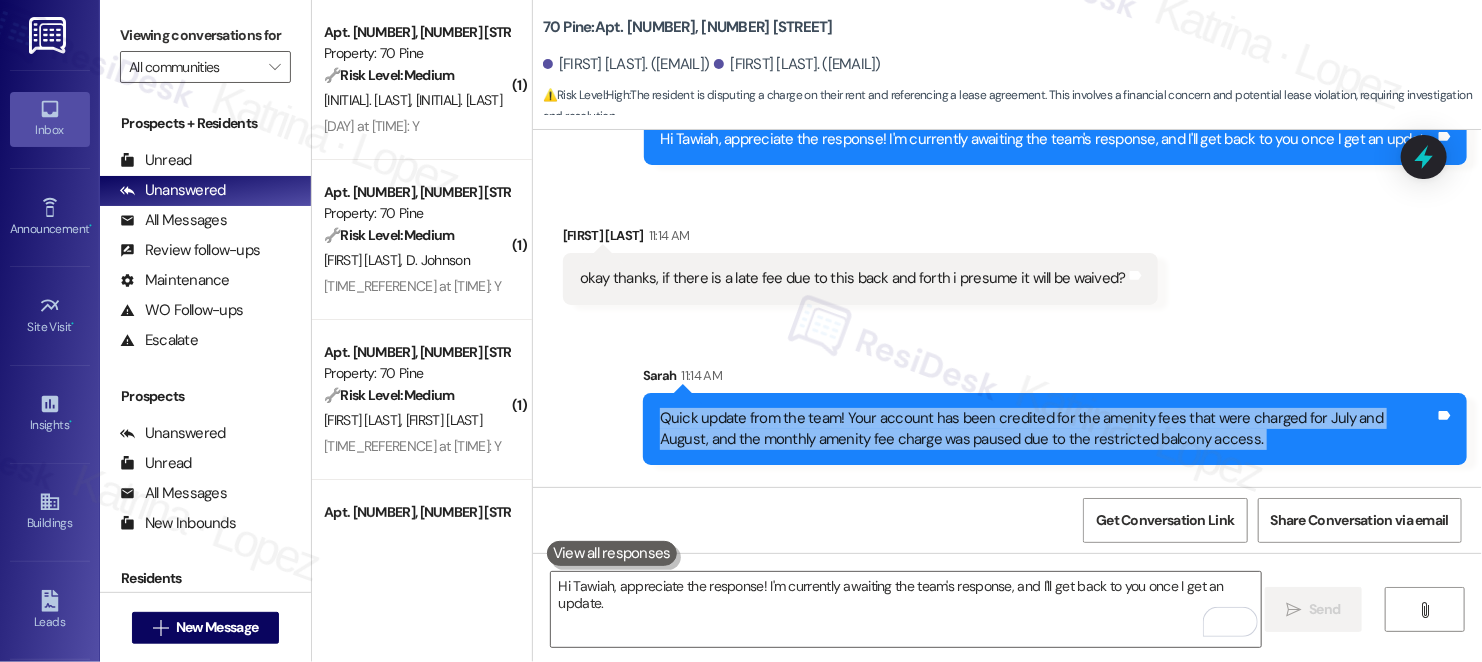 scroll, scrollTop: 8491, scrollLeft: 0, axis: vertical 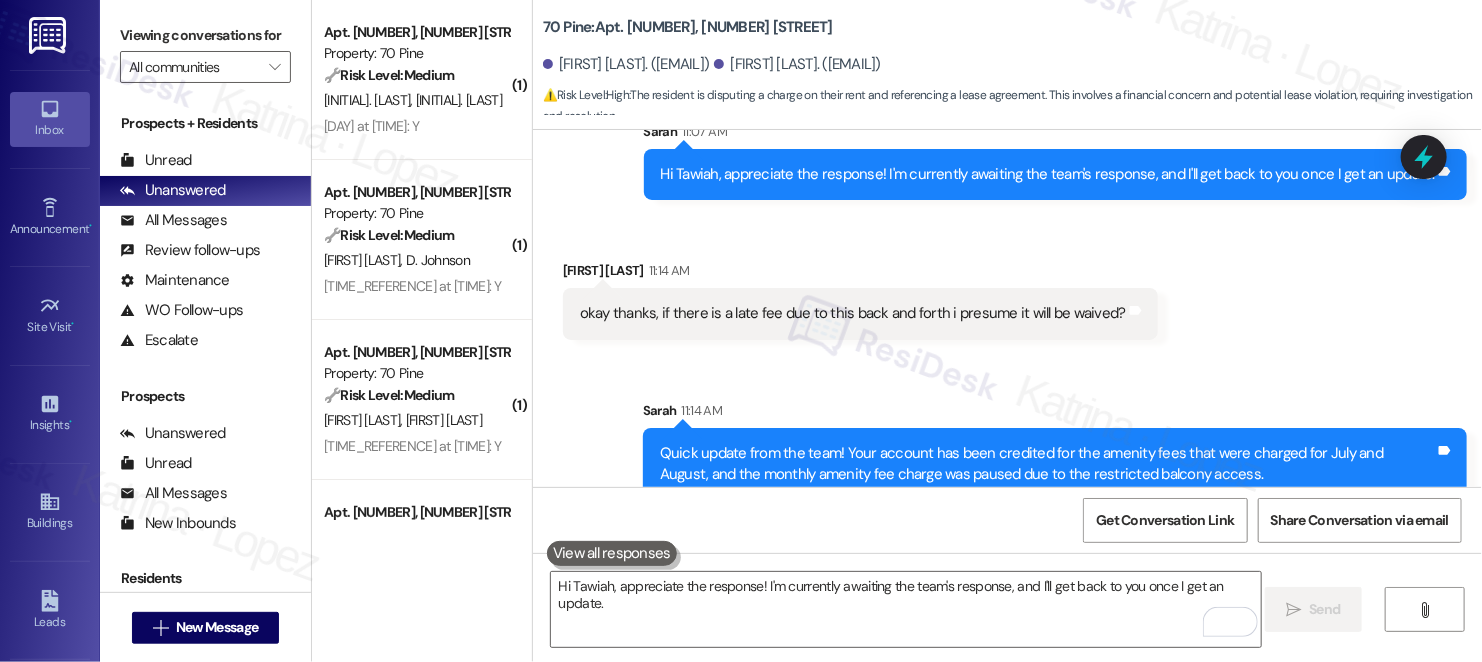 click on "okay thanks, if there is a late fee due to this back and forth i presume it will be waived? Tags and notes" at bounding box center [860, 313] 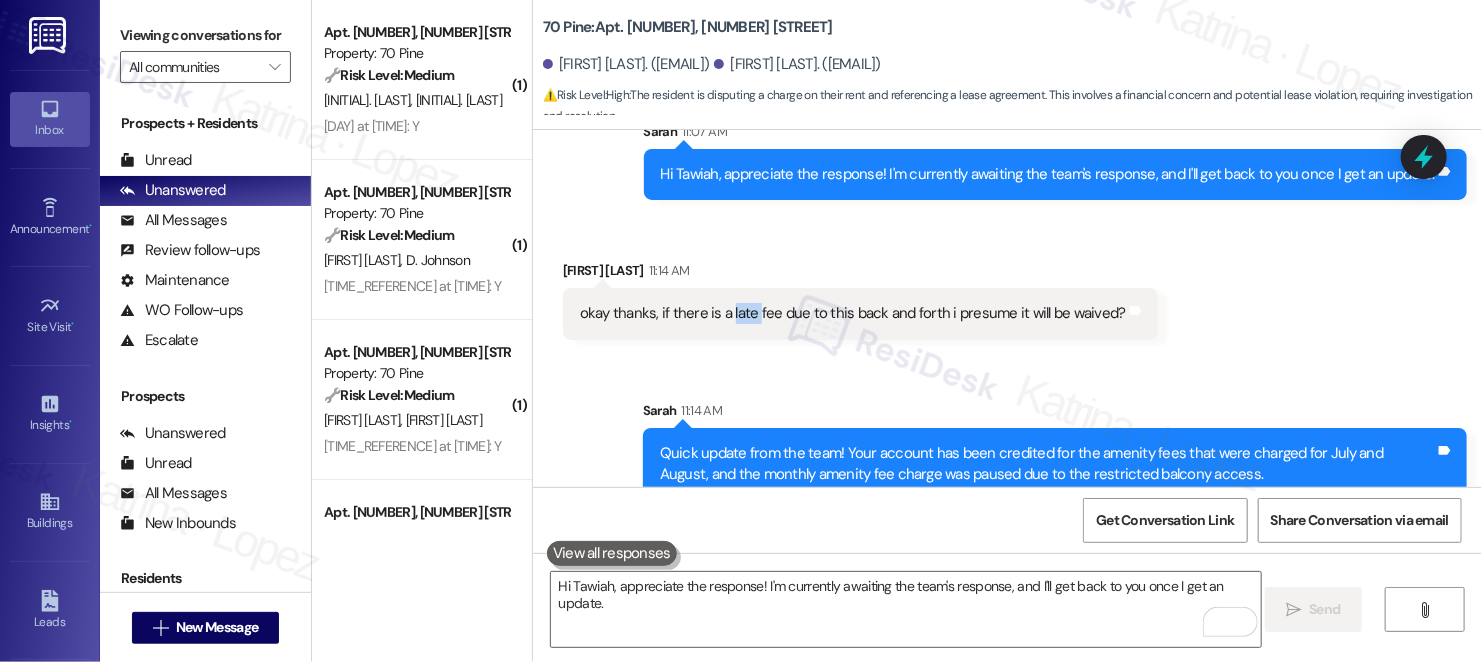 click on "okay thanks, if there is a late fee due to this back and forth i presume it will be waived? Tags and notes" at bounding box center (860, 313) 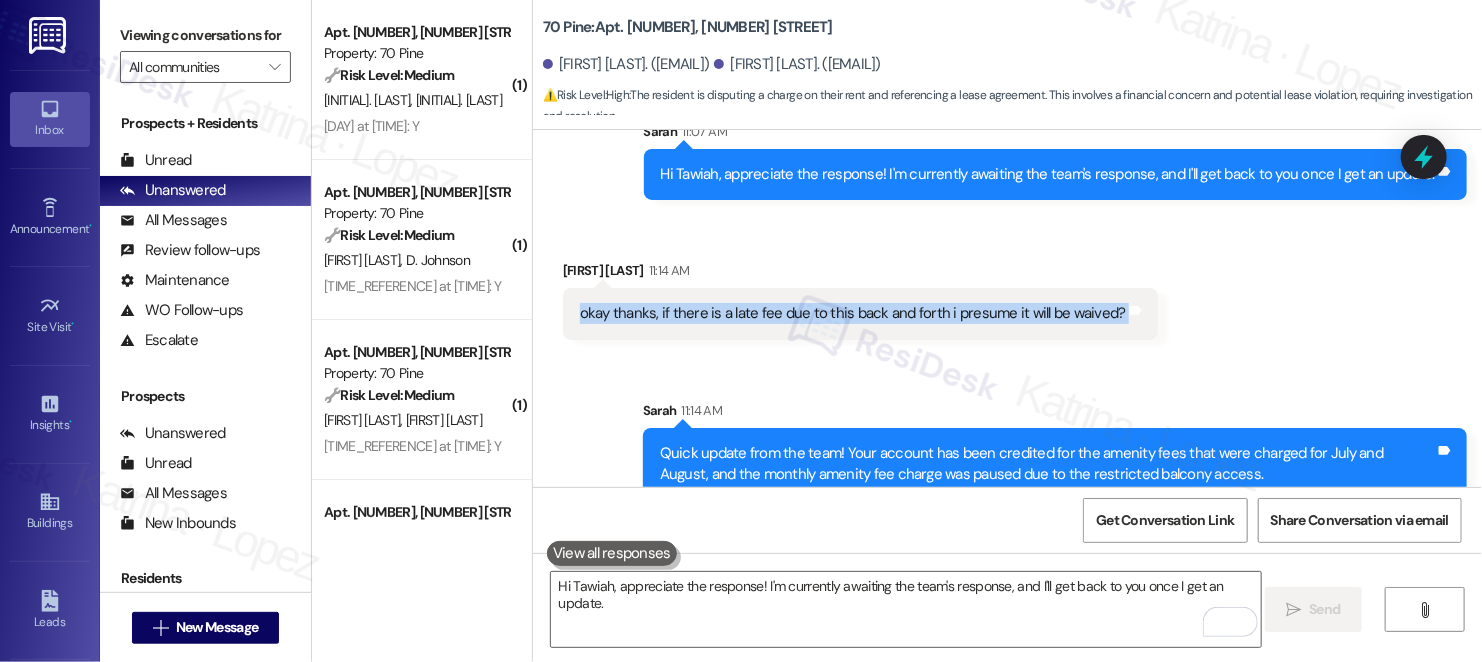 click on "okay thanks, if there is a late fee due to this back and forth i presume it will be waived? Tags and notes" at bounding box center [860, 313] 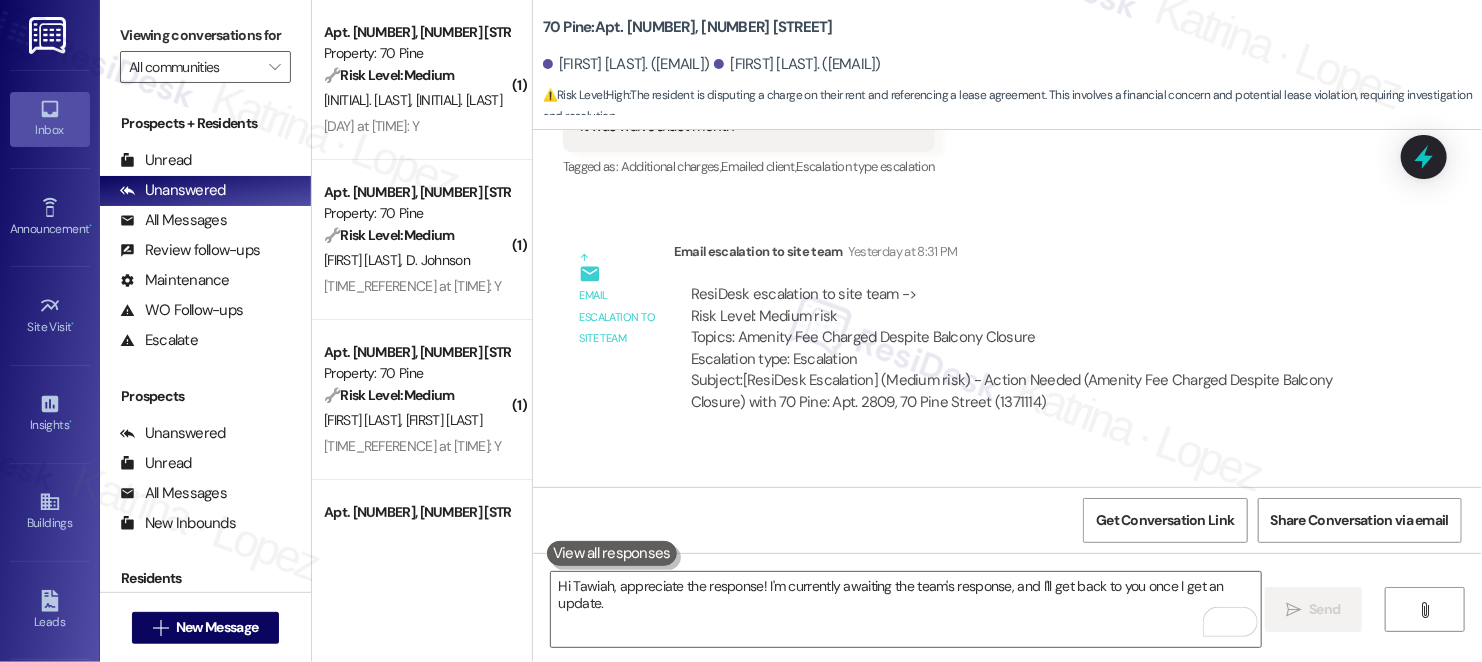scroll, scrollTop: 8091, scrollLeft: 0, axis: vertical 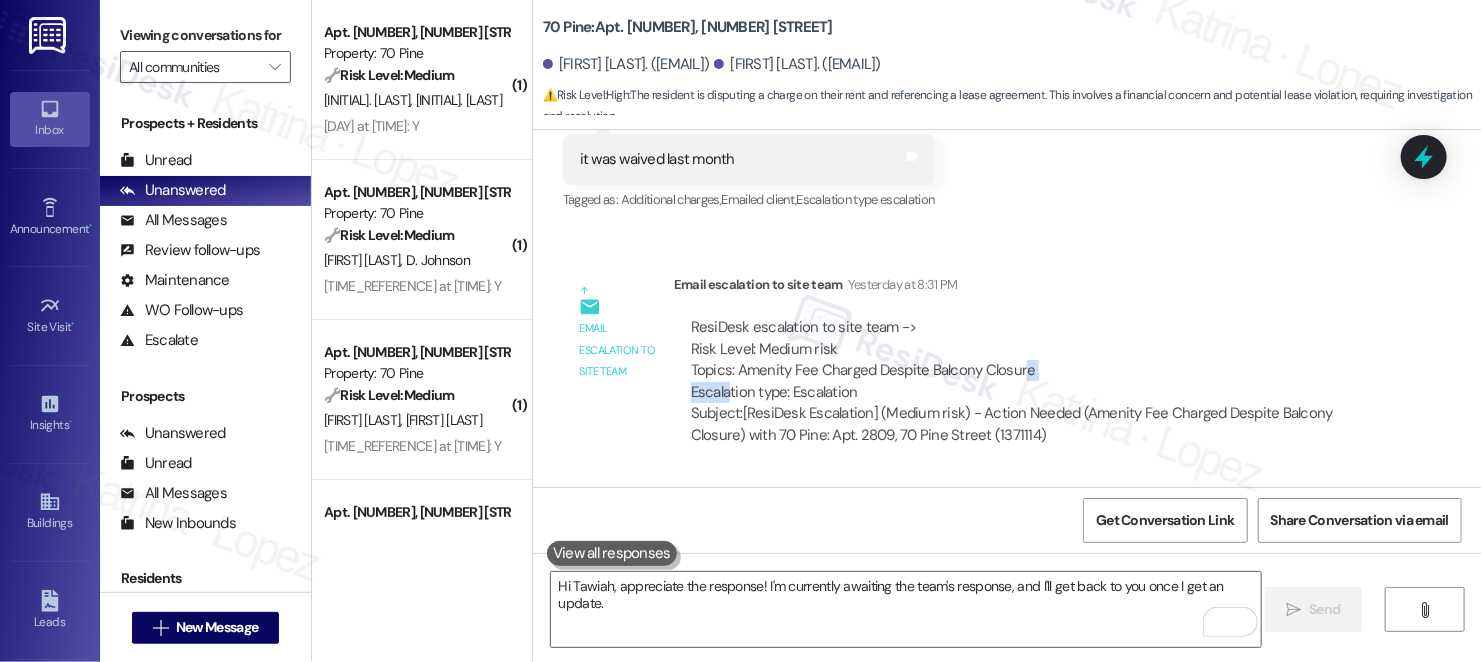 drag, startPoint x: 717, startPoint y: 314, endPoint x: 1011, endPoint y: 308, distance: 294.06122 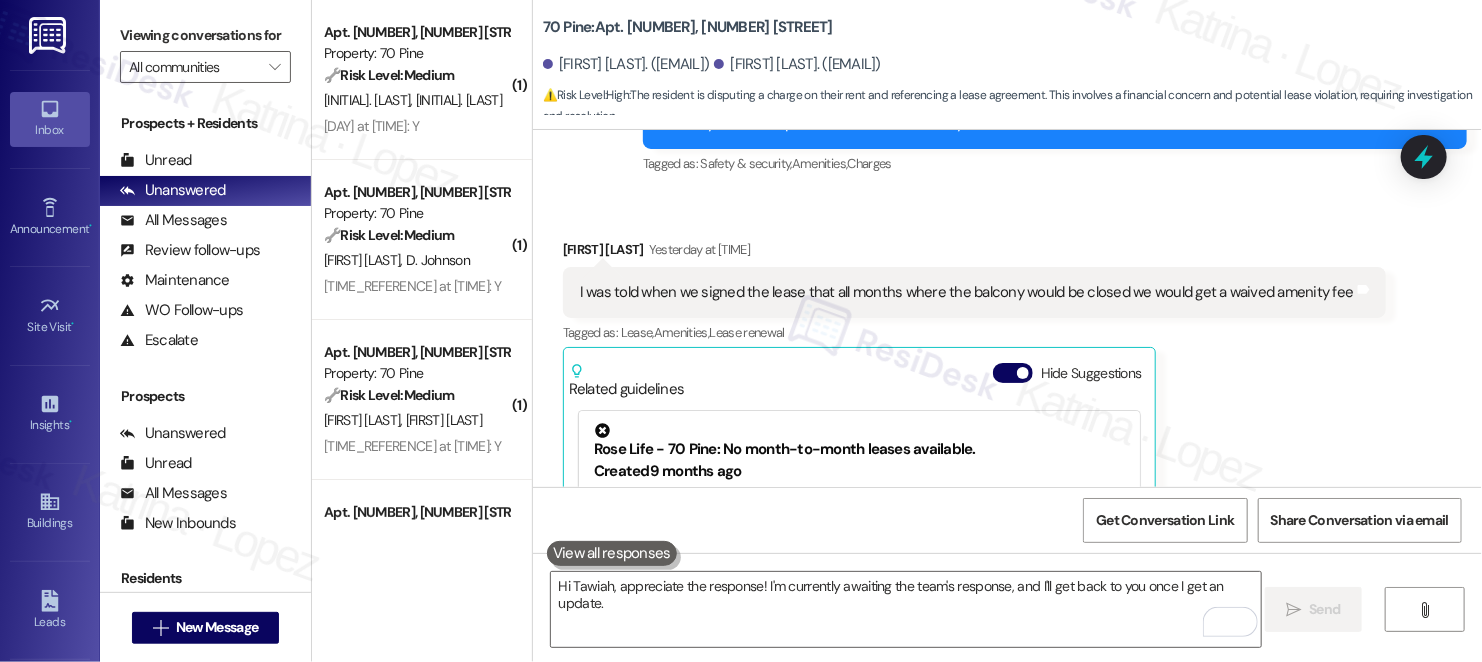 scroll, scrollTop: 7491, scrollLeft: 0, axis: vertical 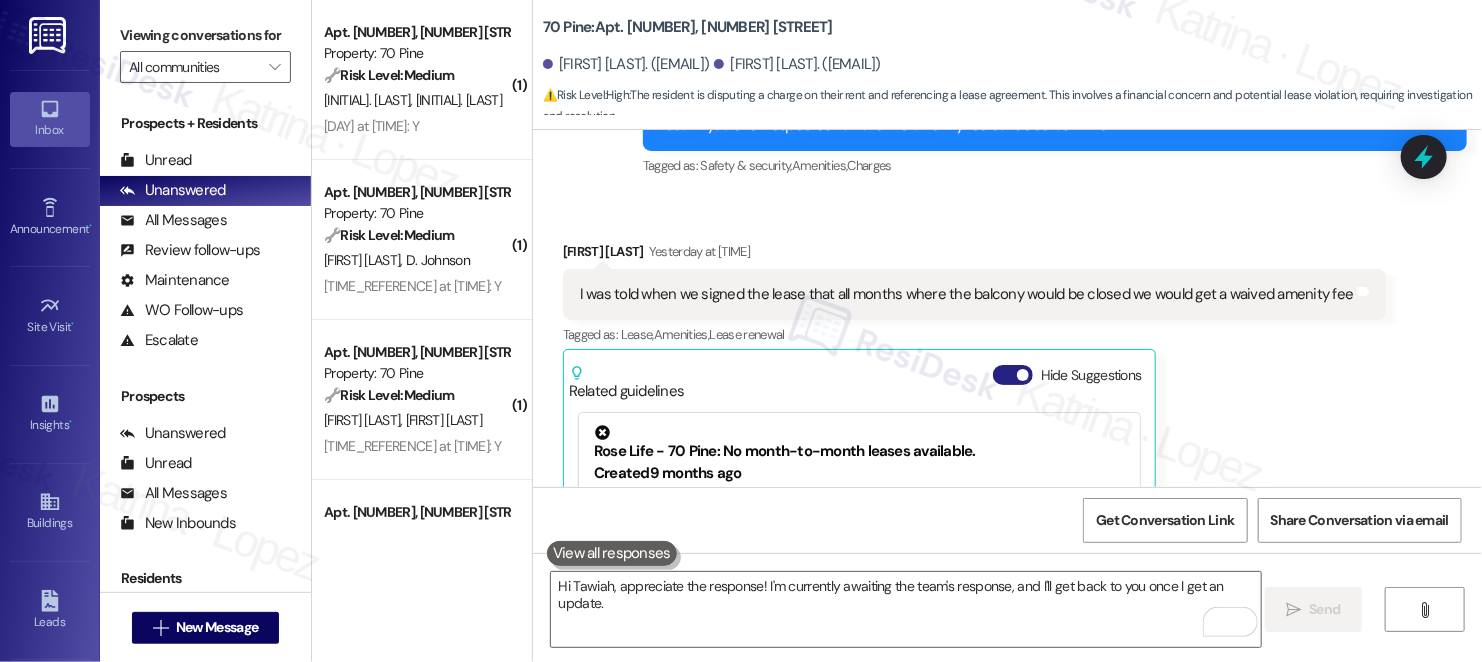 click on "Hide Suggestions" at bounding box center (1013, 375) 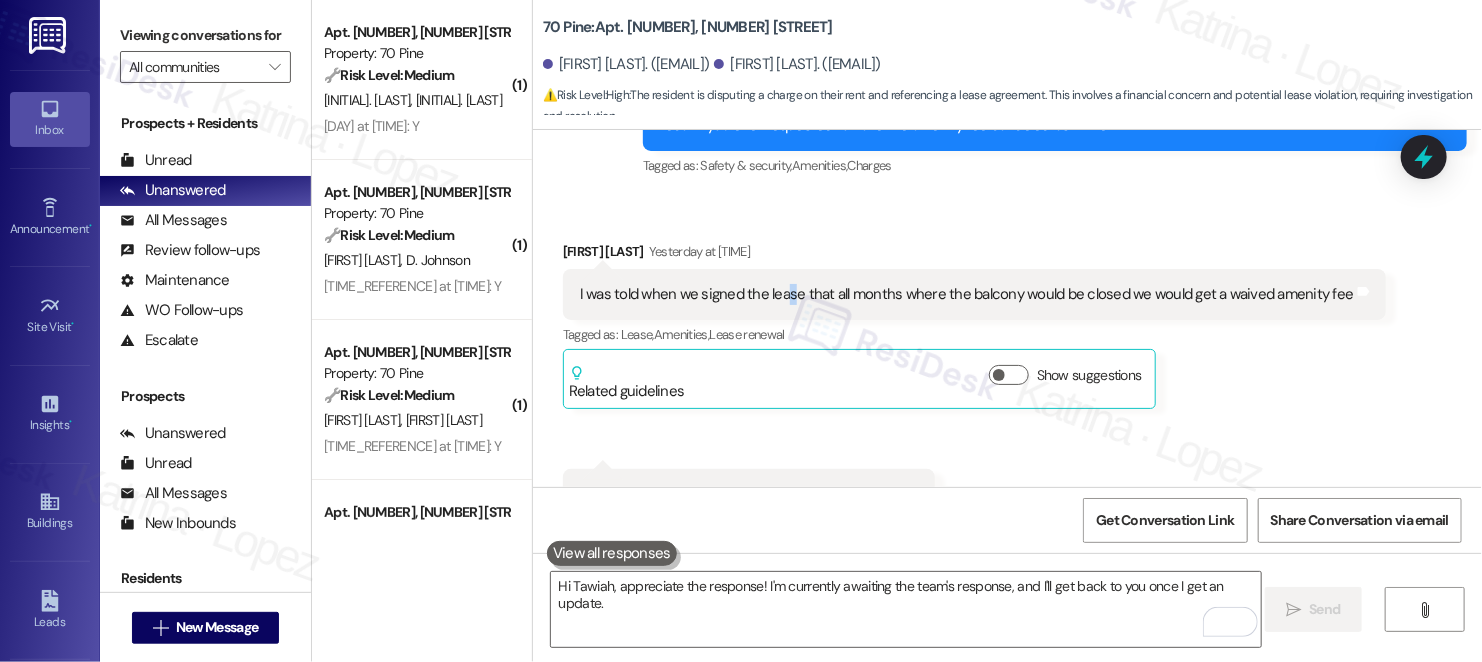 click on "I was told when we signed the lease that all months where the balcony would be closed we would get a waived amenity fee" at bounding box center [967, 294] 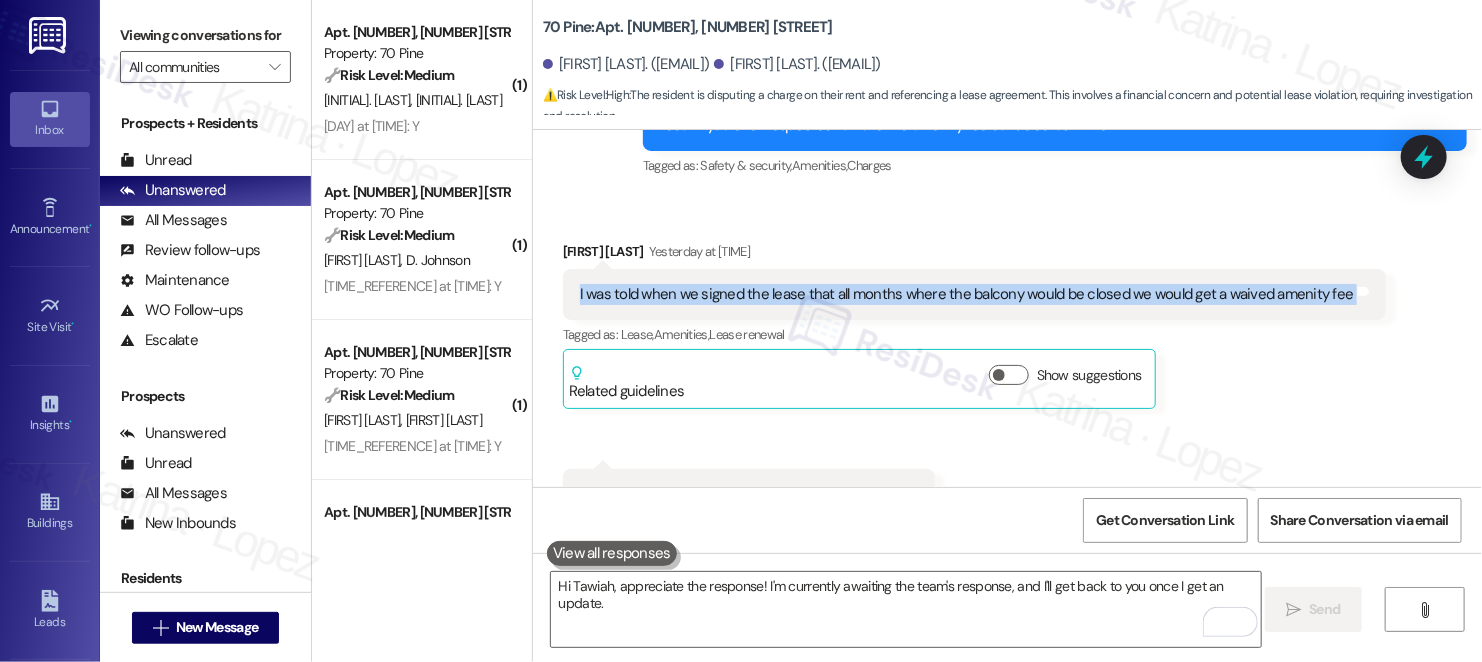 click on "I was told when we signed the lease that all months where the balcony would be closed we would get a waived amenity fee" at bounding box center [967, 294] 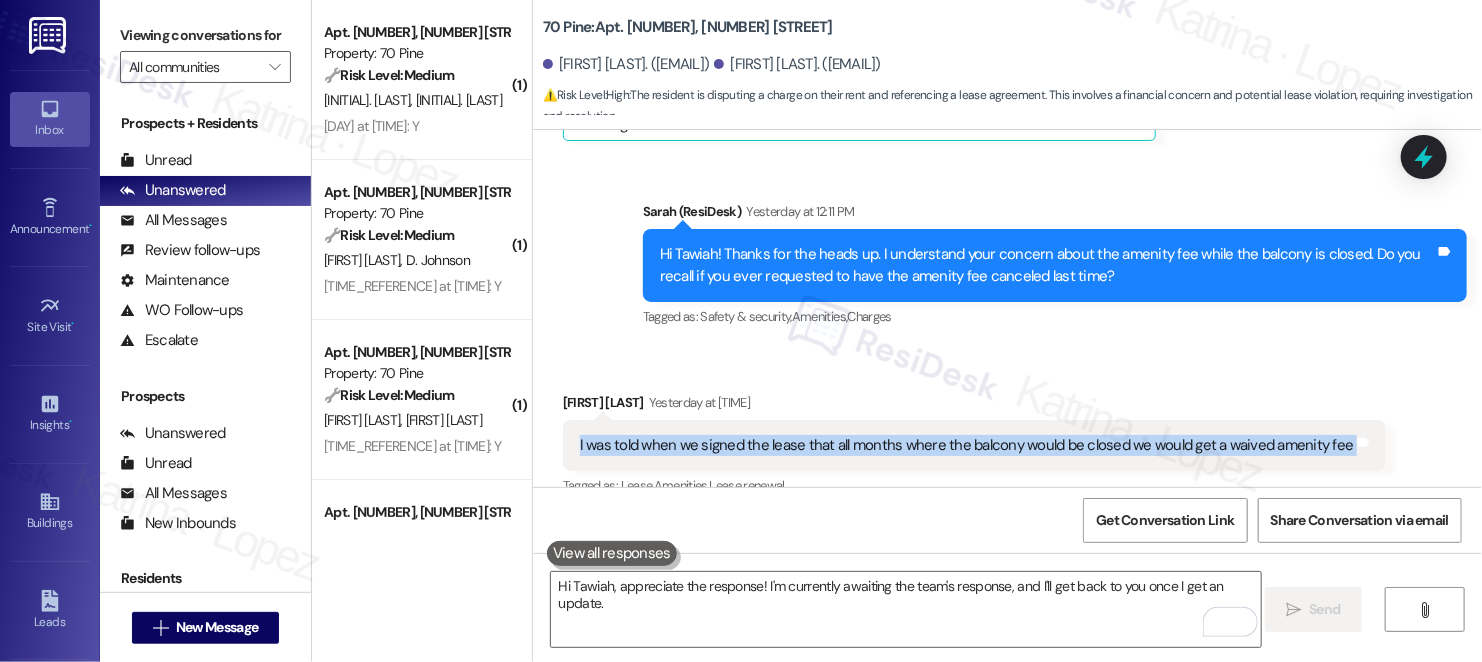scroll, scrollTop: 7191, scrollLeft: 0, axis: vertical 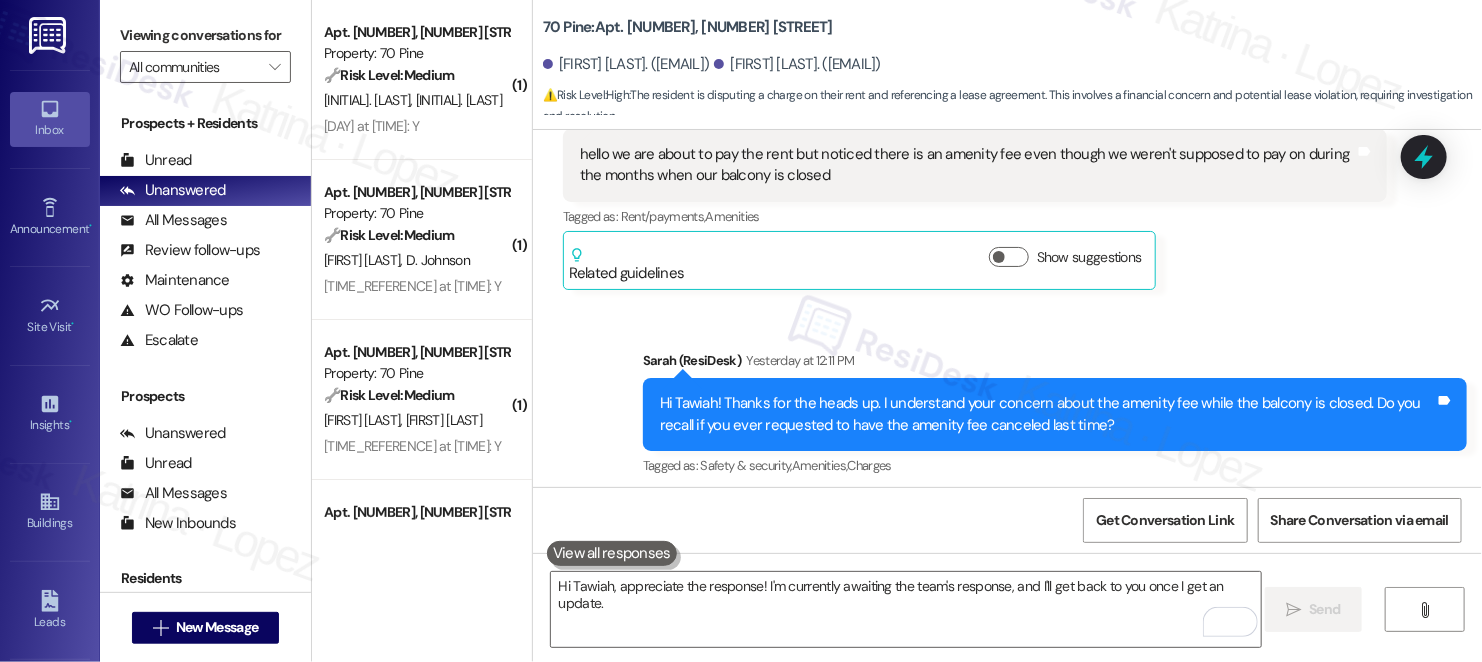 click on "Hi Tawiah! Thanks for the heads up. I understand your concern about the amenity fee while the balcony is closed. Do you recall if you ever requested to have the amenity fee canceled last time?" at bounding box center (1047, 414) 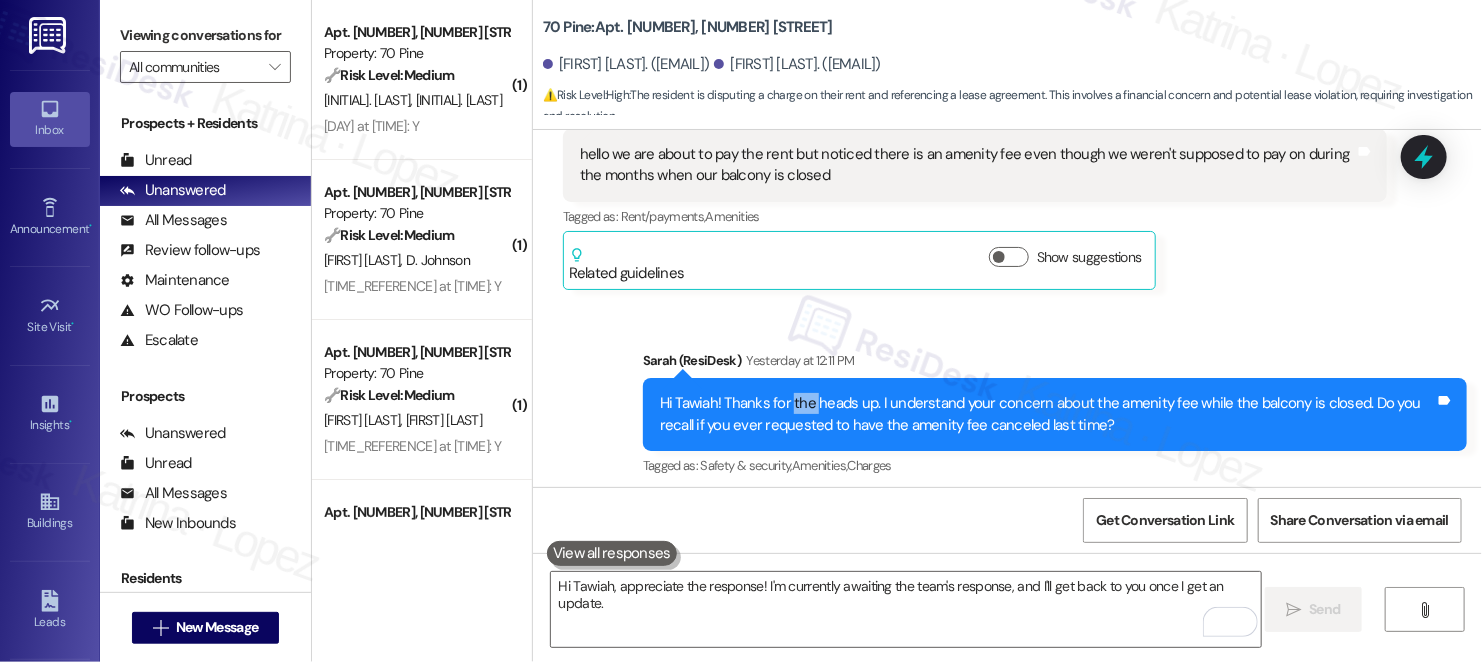 click on "Hi Tawiah! Thanks for the heads up. I understand your concern about the amenity fee while the balcony is closed. Do you recall if you ever requested to have the amenity fee canceled last time?" at bounding box center (1047, 414) 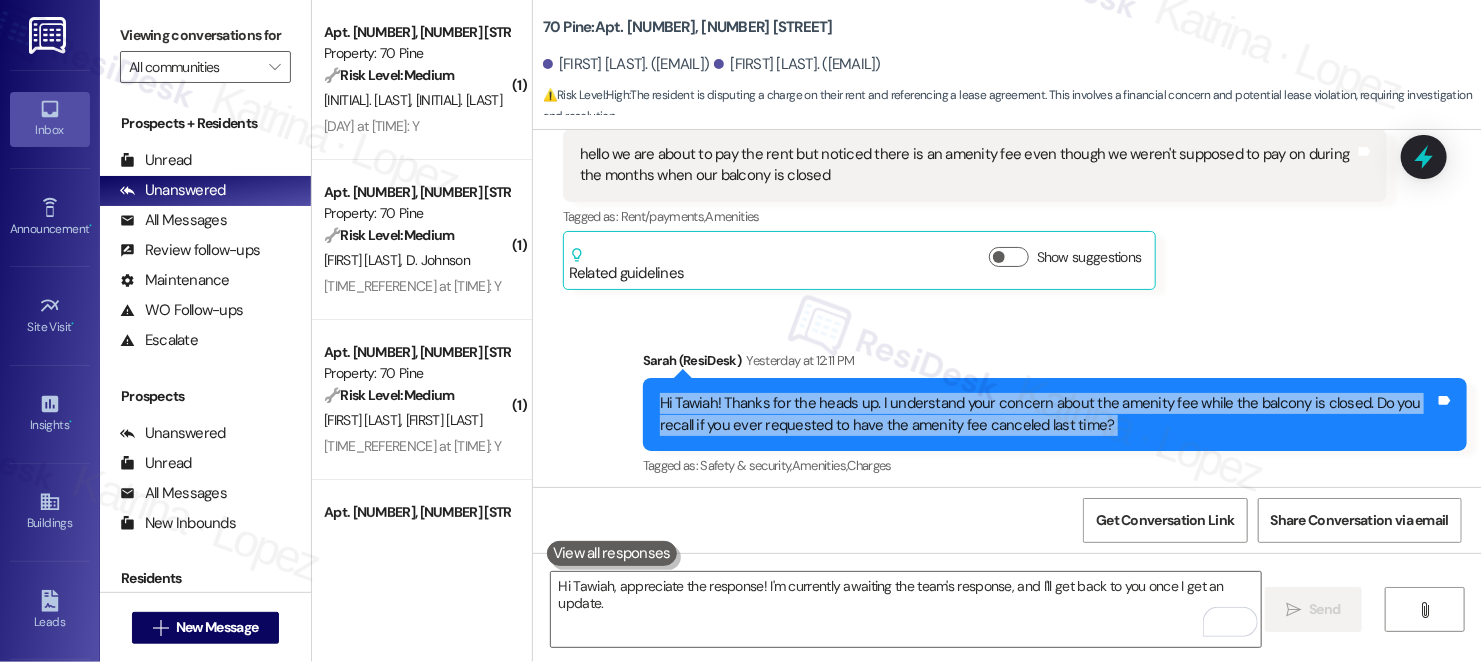 click on "Hi Tawiah! Thanks for the heads up. I understand your concern about the amenity fee while the balcony is closed. Do you recall if you ever requested to have the amenity fee canceled last time?" at bounding box center [1047, 414] 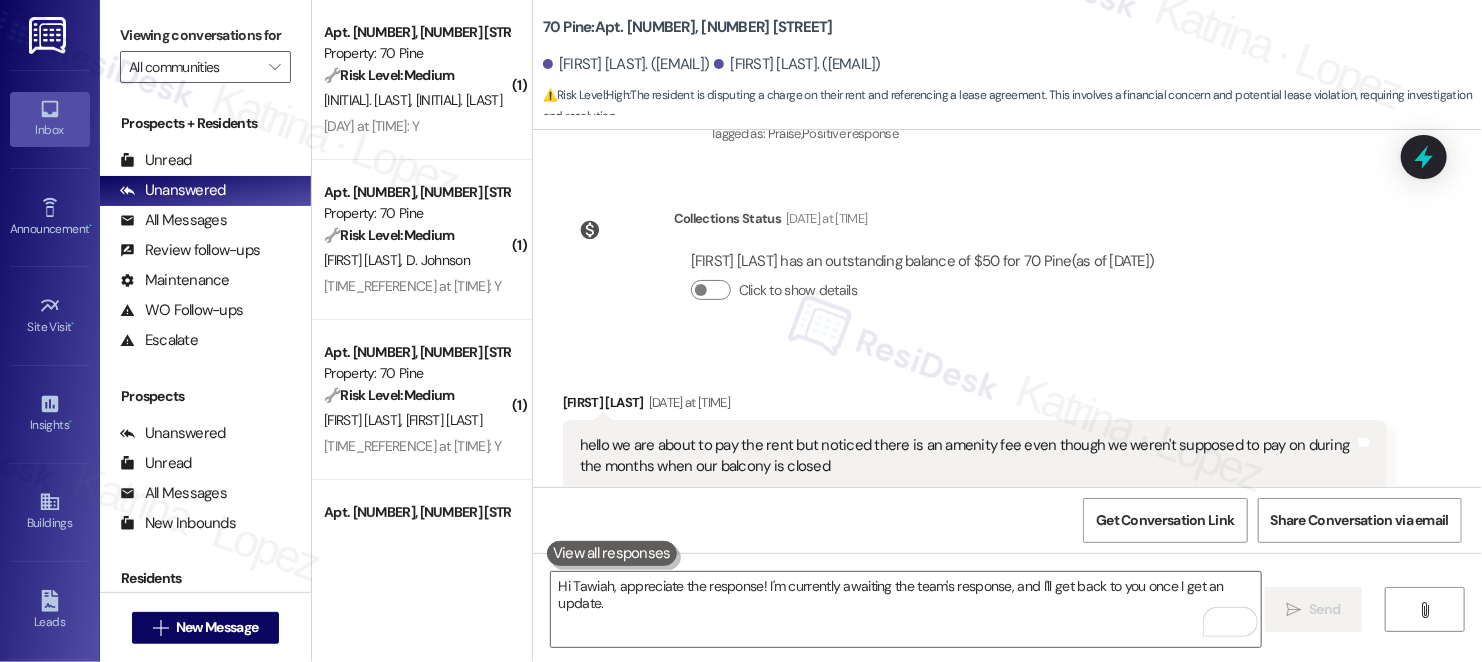 scroll, scrollTop: 6891, scrollLeft: 0, axis: vertical 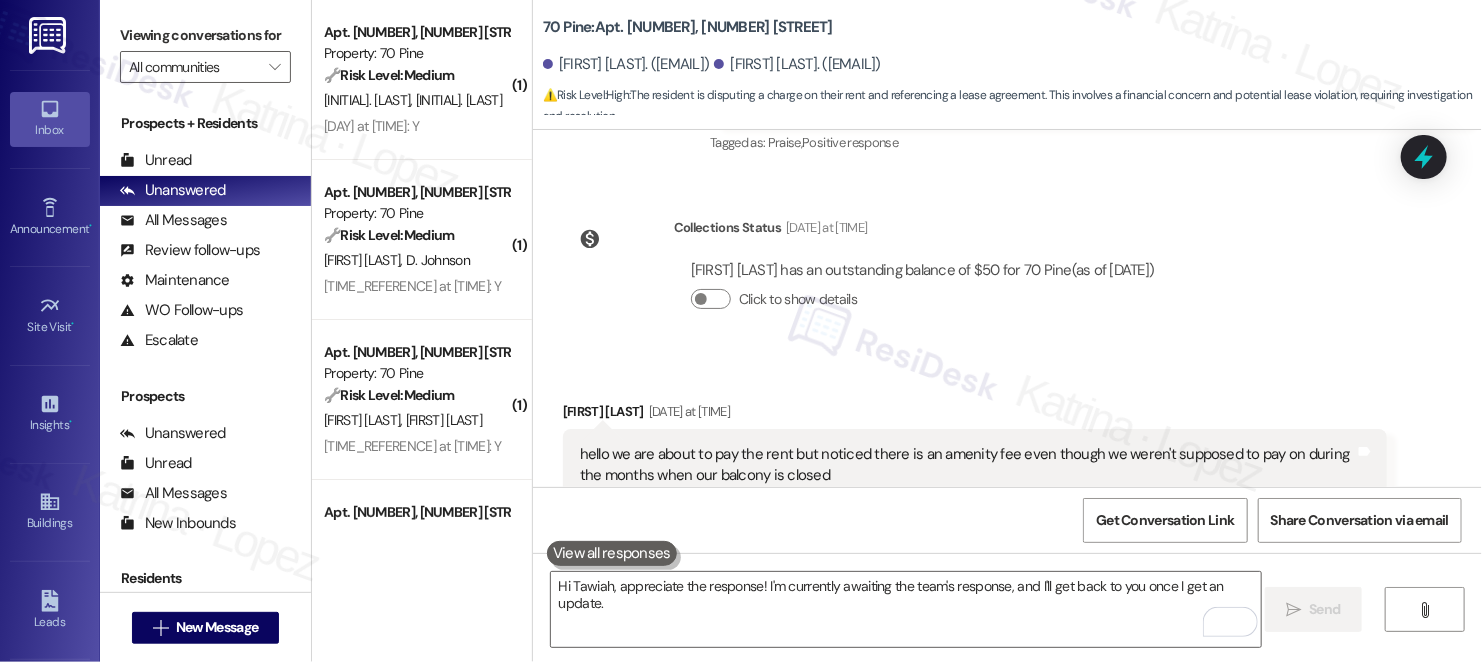 click on "hello we are about to pay the rent but noticed there is an amenity fee even though we weren't supposed to pay on during the months when our balcony is closed" at bounding box center [967, 465] 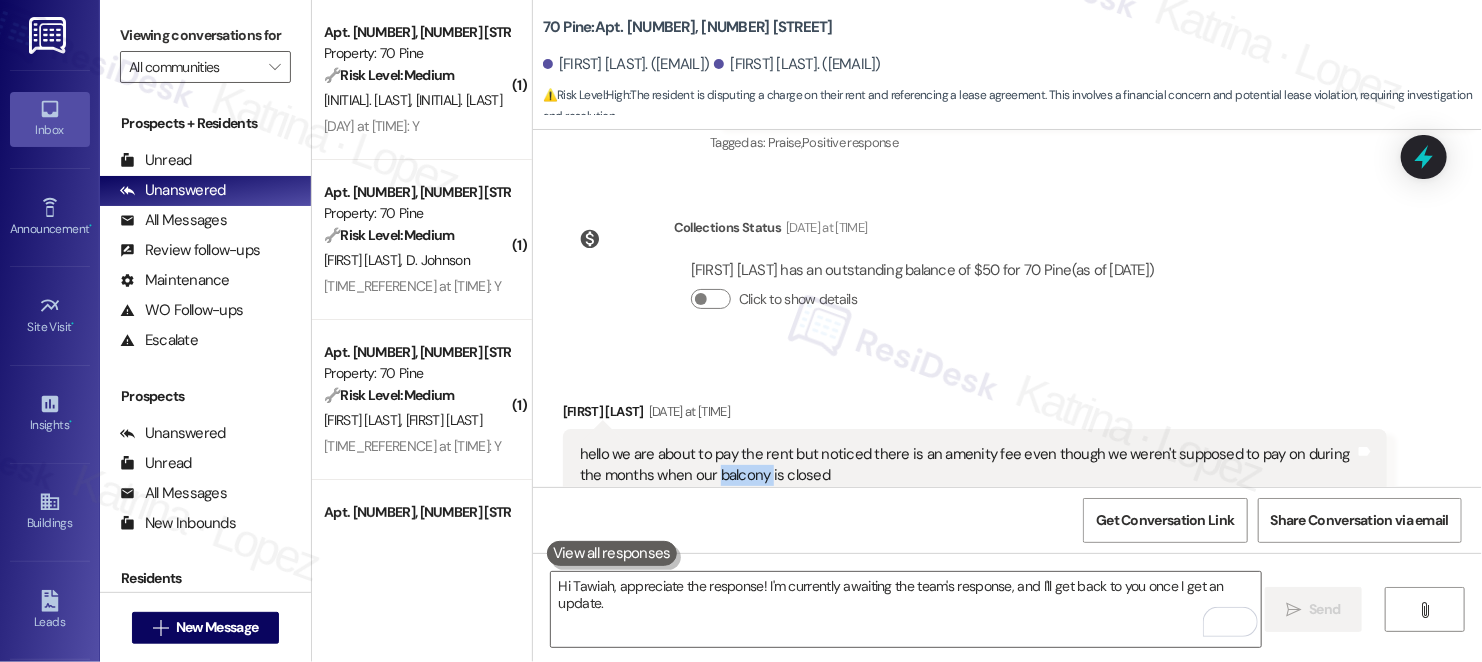 click on "hello we are about to pay the rent but noticed there is an amenity fee even though we weren't supposed to pay on during the months when our balcony is closed" at bounding box center (967, 465) 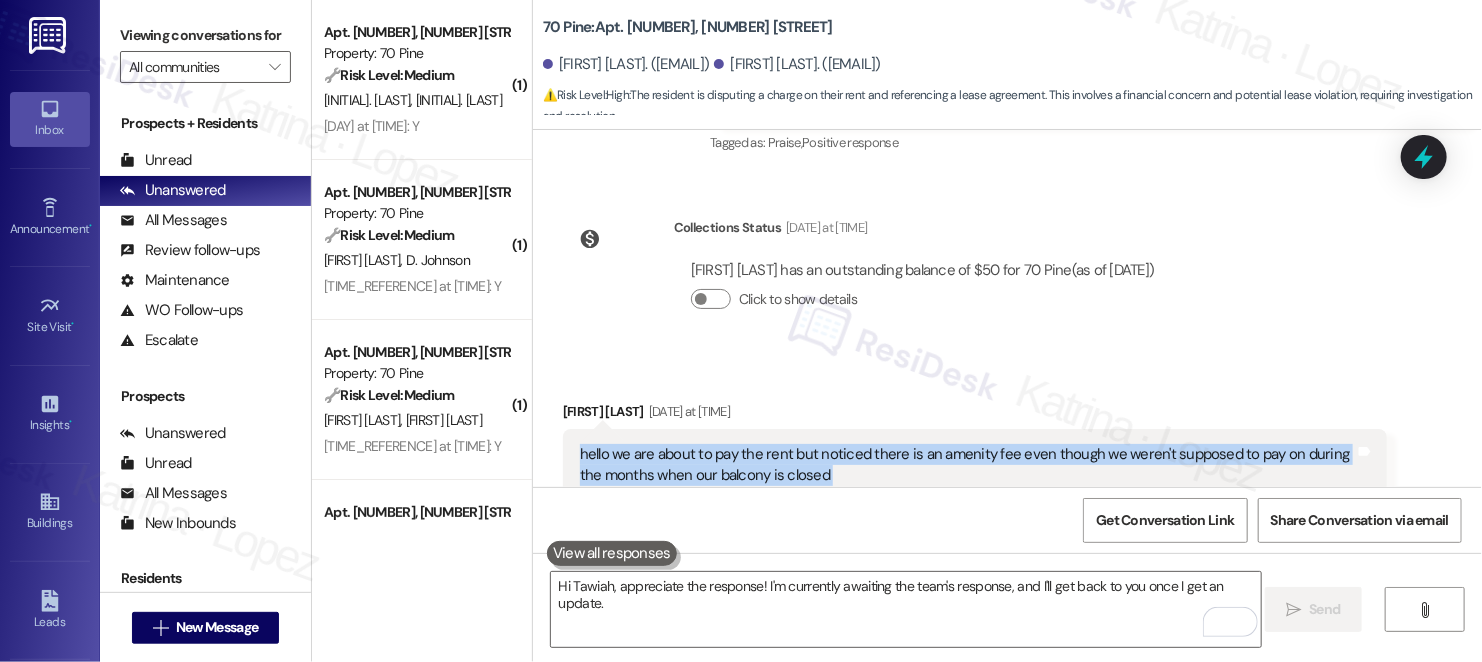click on "hello we are about to pay the rent but noticed there is an amenity fee even though we weren't supposed to pay on during the months when our balcony is closed" at bounding box center [967, 465] 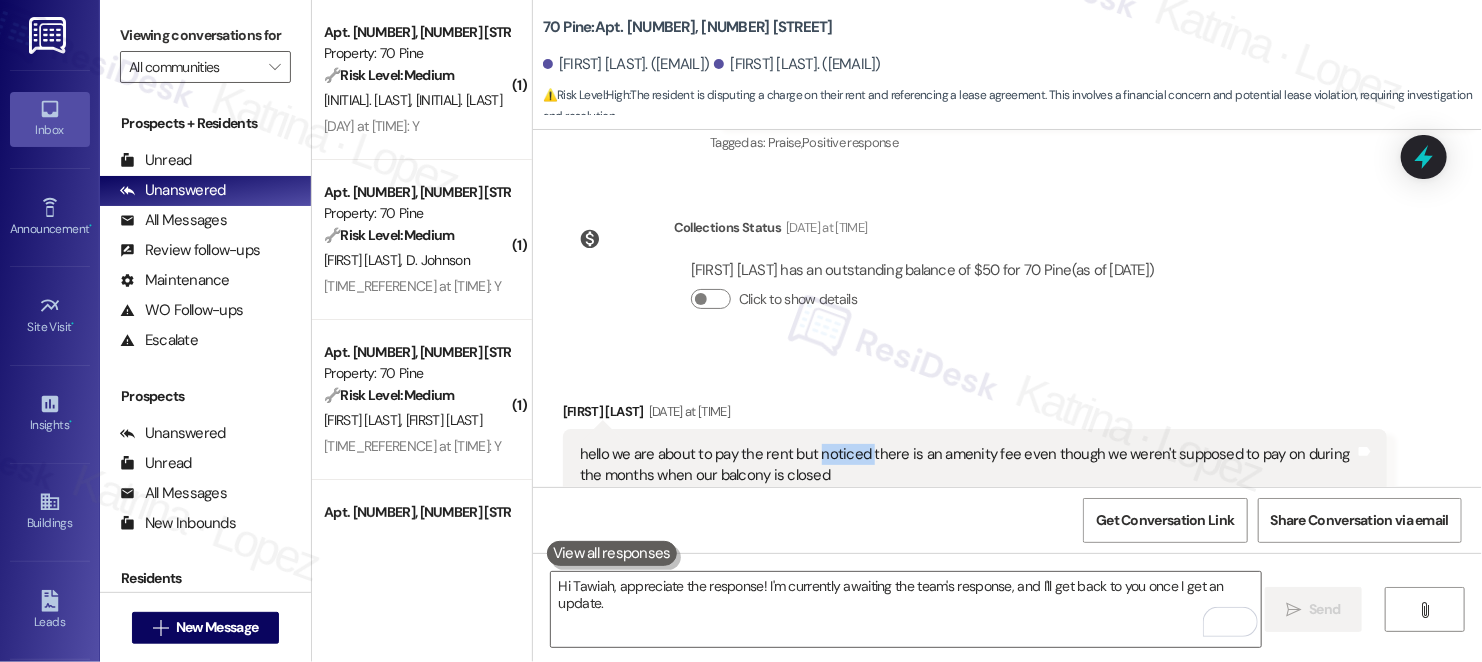 click on "hello we are about to pay the rent but noticed there is an amenity fee even though we weren't supposed to pay on during the months when our balcony is closed" at bounding box center (967, 465) 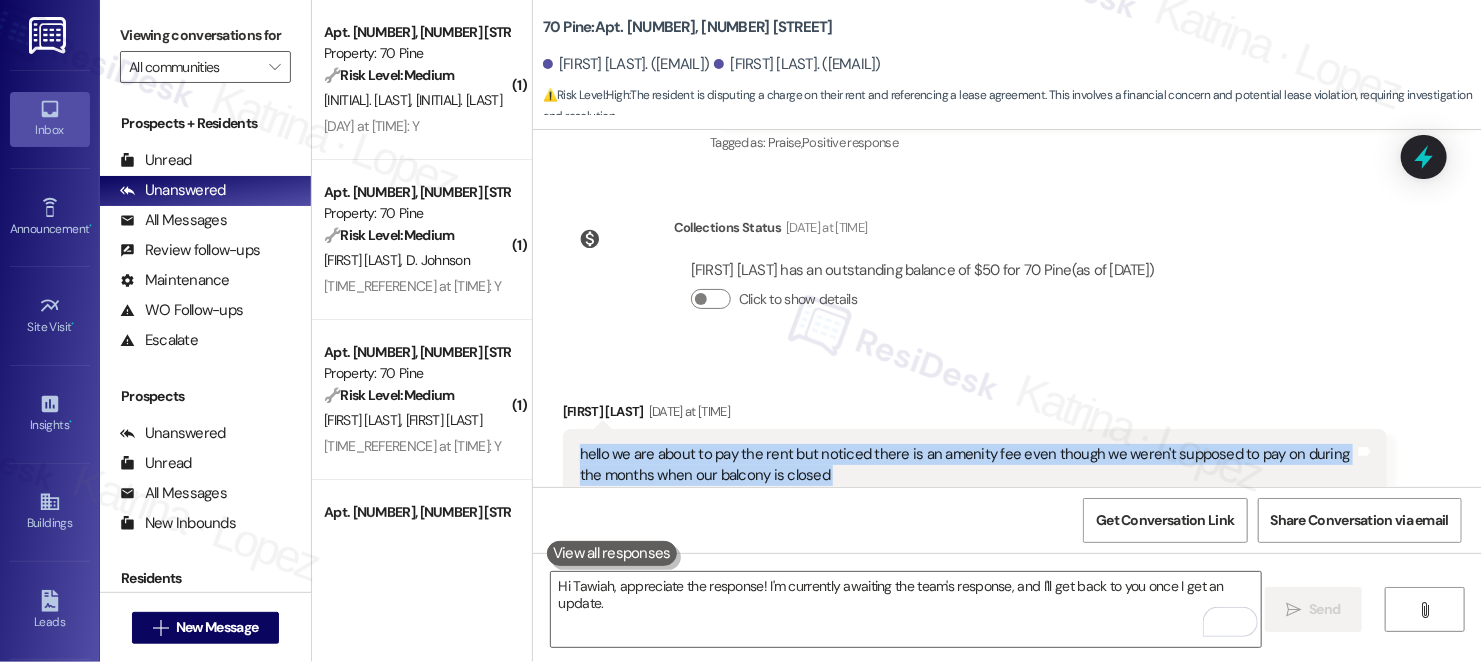 click on "hello we are about to pay the rent but noticed there is an amenity fee even though we weren't supposed to pay on during the months when our balcony is closed" at bounding box center [967, 465] 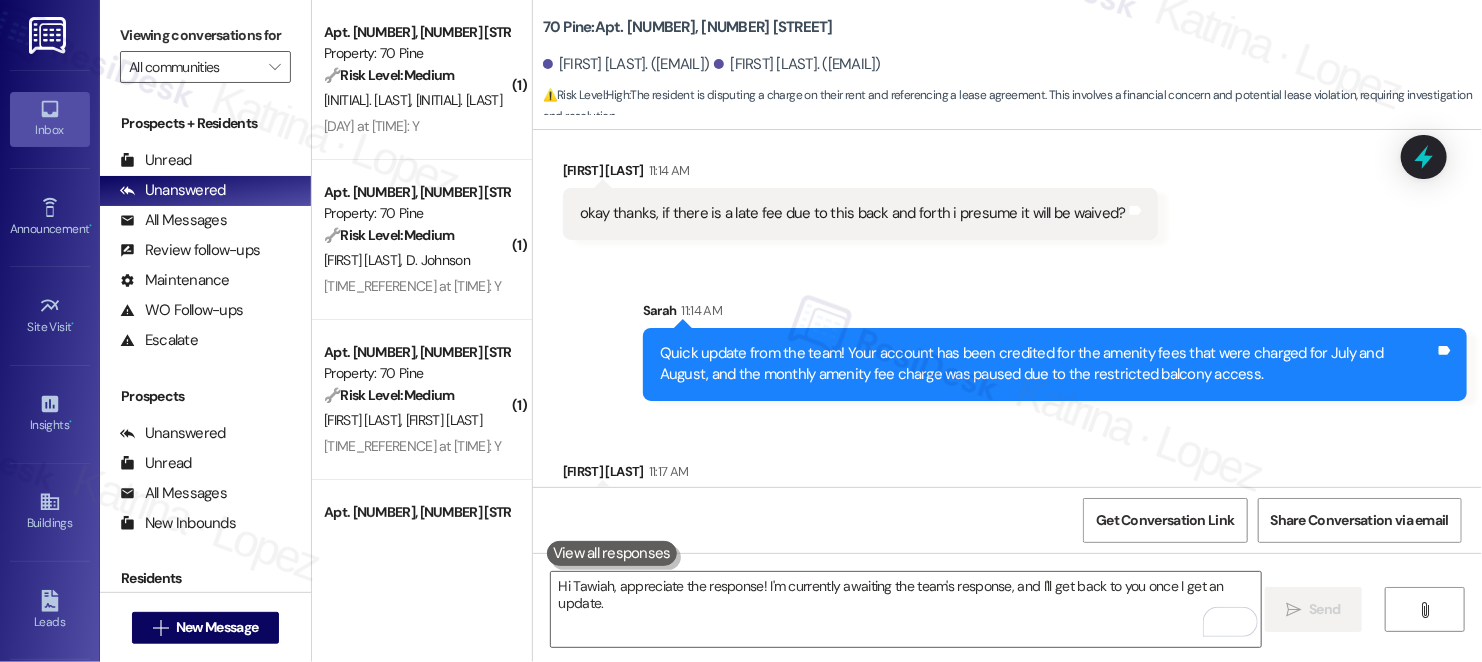 scroll, scrollTop: 8126, scrollLeft: 0, axis: vertical 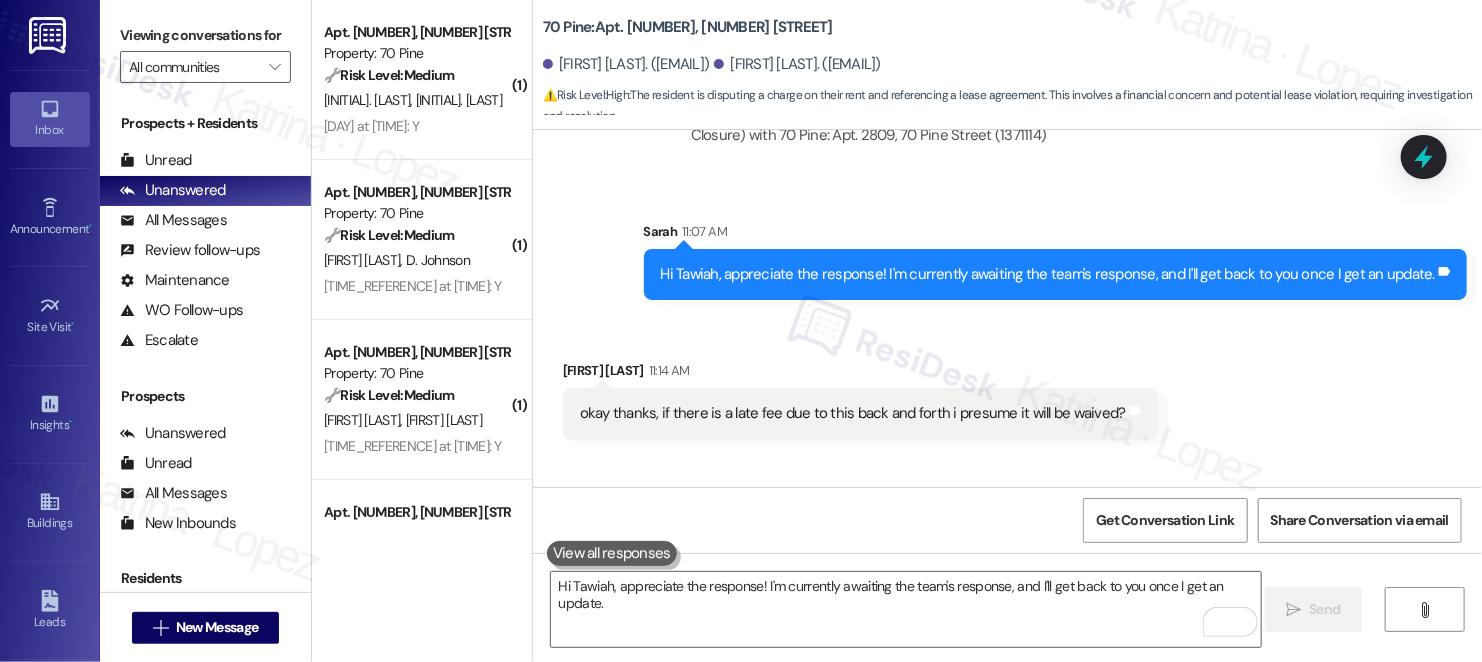 click on "okay thanks, if there is a late fee due to this back and forth i presume it will be waived?" at bounding box center (853, 413) 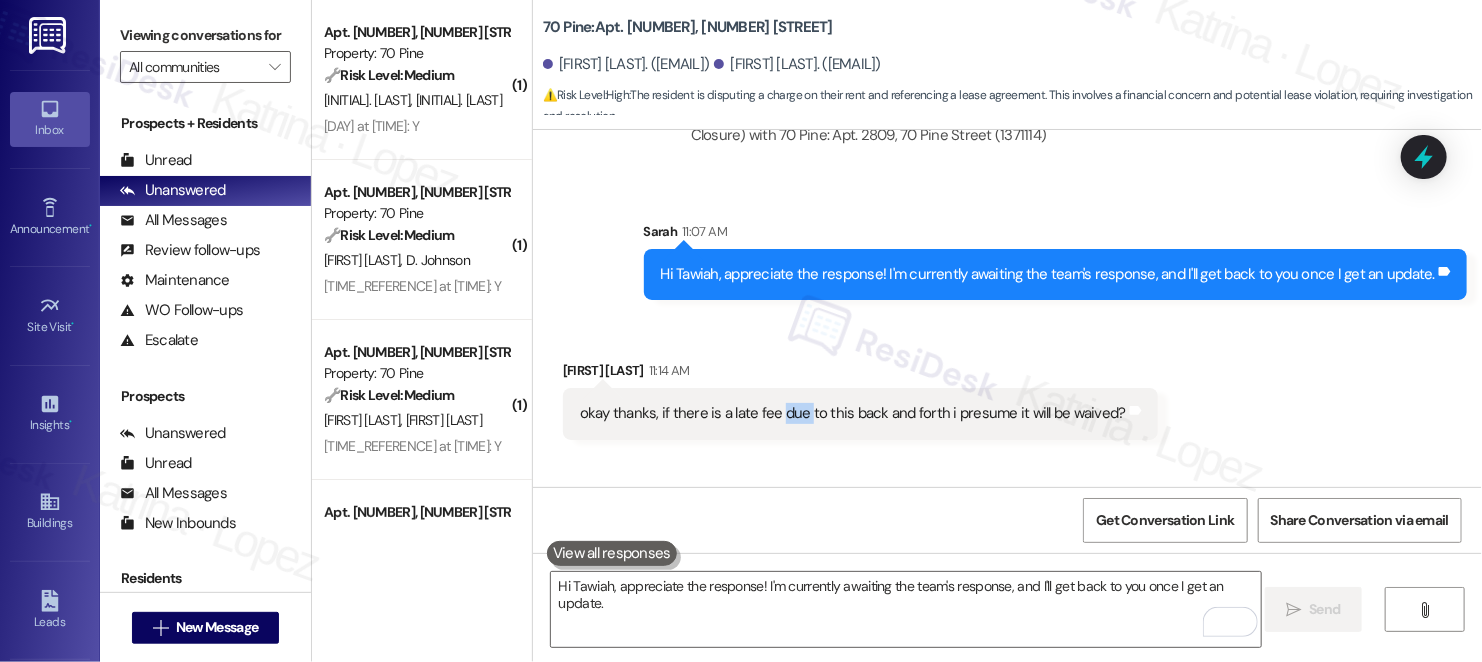 click on "okay thanks, if there is a late fee due to this back and forth i presume it will be waived?" at bounding box center (853, 413) 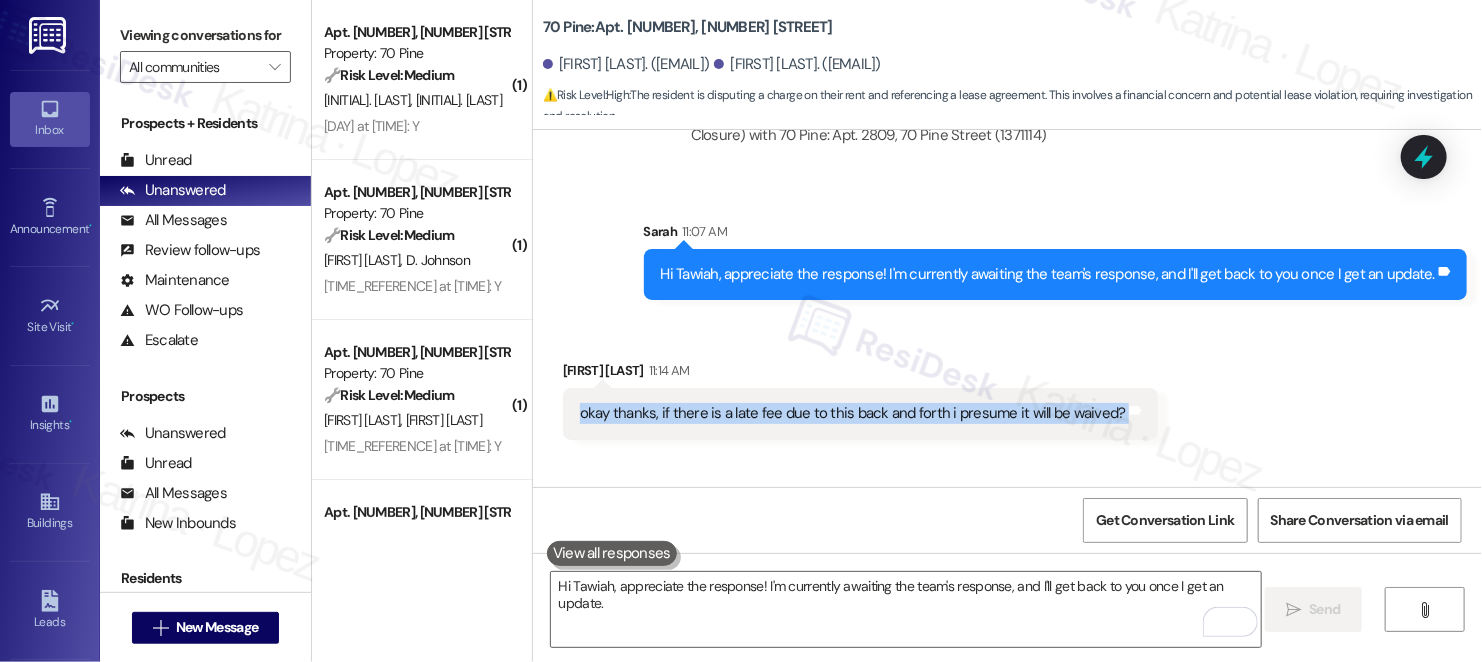 click on "okay thanks, if there is a late fee due to this back and forth i presume it will be waived?" at bounding box center (853, 413) 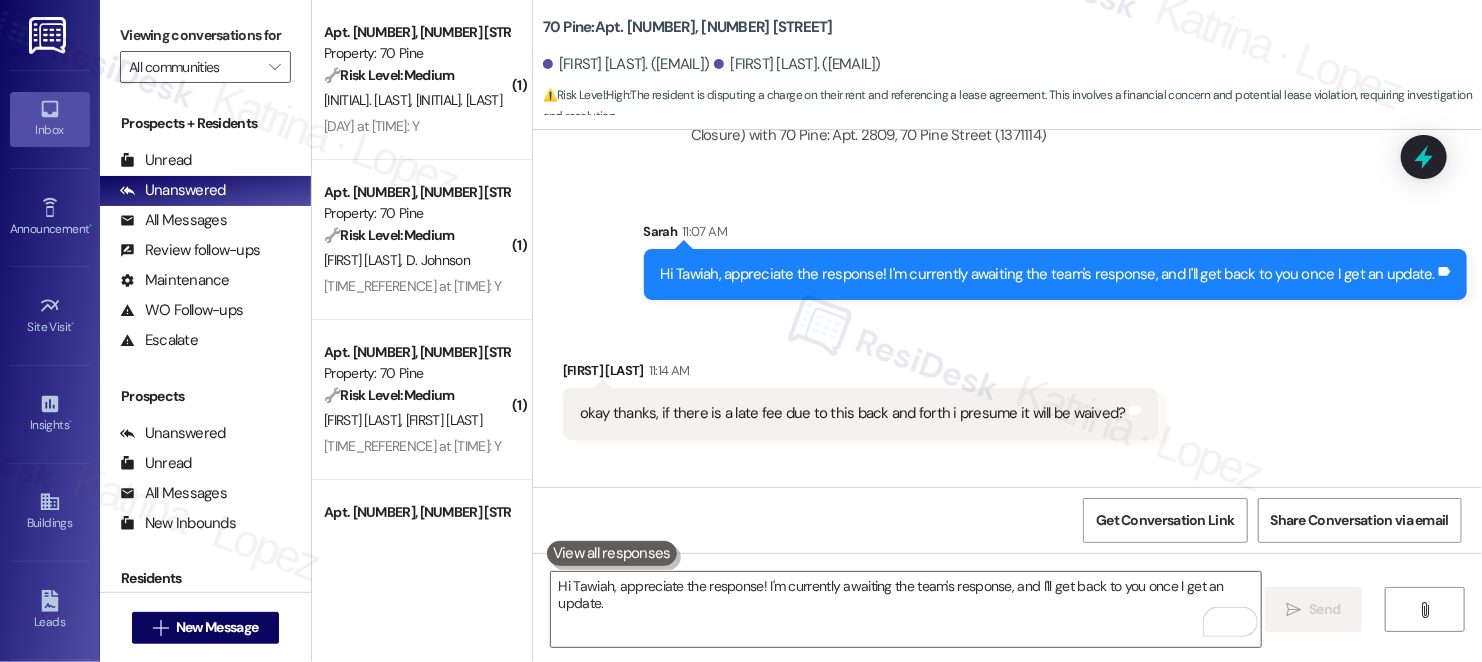click on "okay thanks, if there is a late fee due to this back and forth i presume it will be waived?" at bounding box center (853, 413) 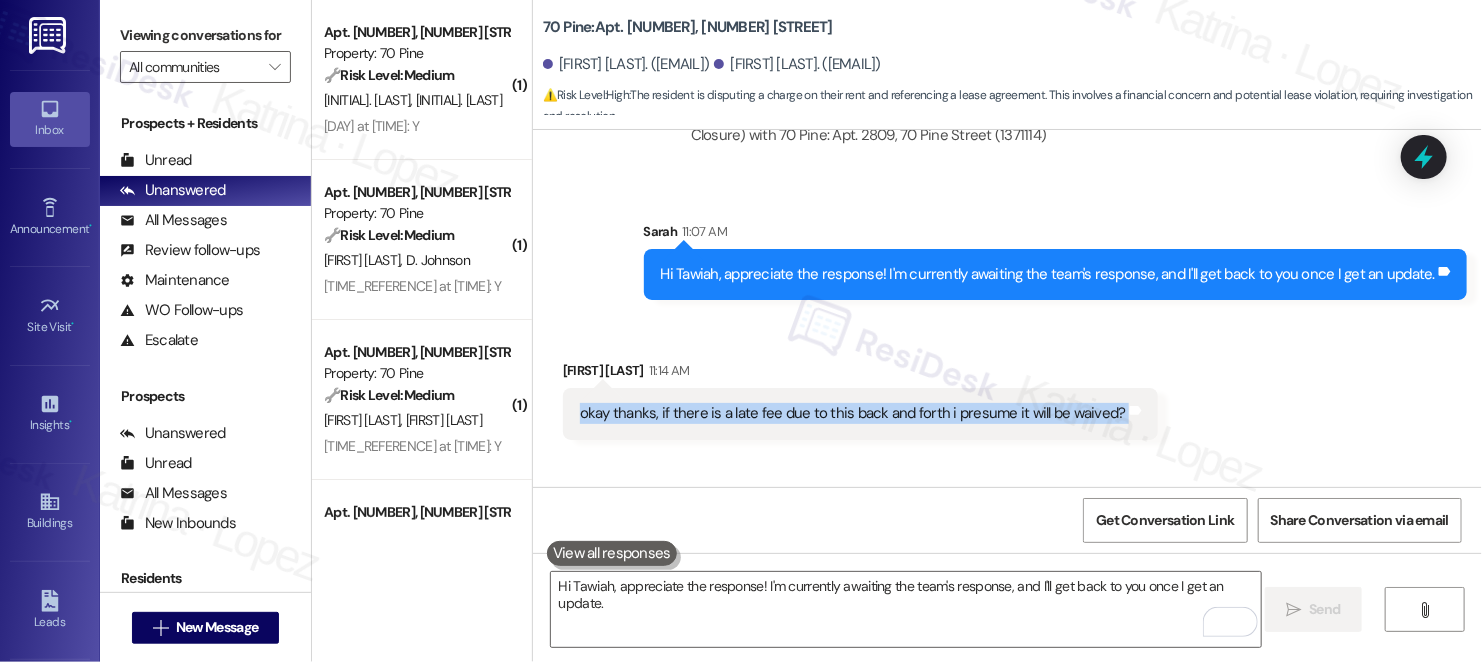 click on "okay thanks, if there is a late fee due to this back and forth i presume it will be waived?" at bounding box center (853, 413) 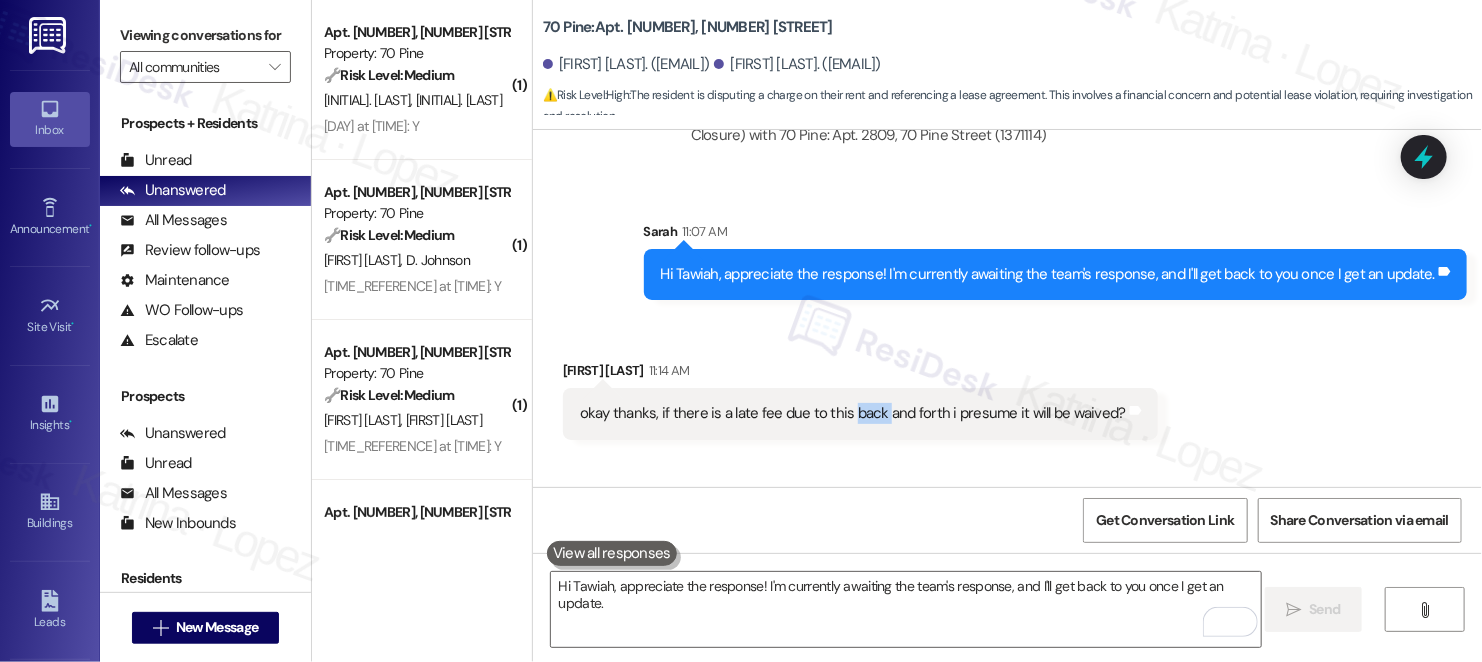 click on "okay thanks, if there is a late fee due to this back and forth i presume it will be waived?" at bounding box center (853, 413) 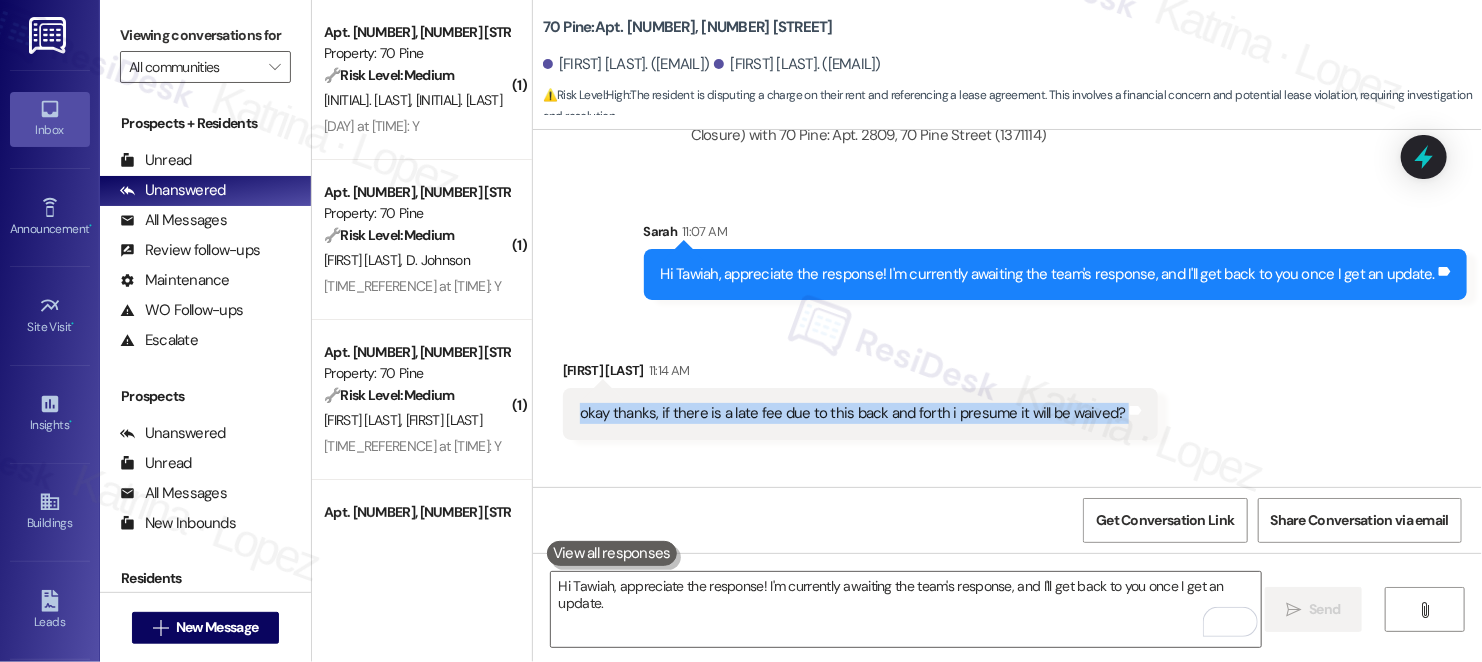 click on "okay thanks, if there is a late fee due to this back and forth i presume it will be waived?" at bounding box center [853, 413] 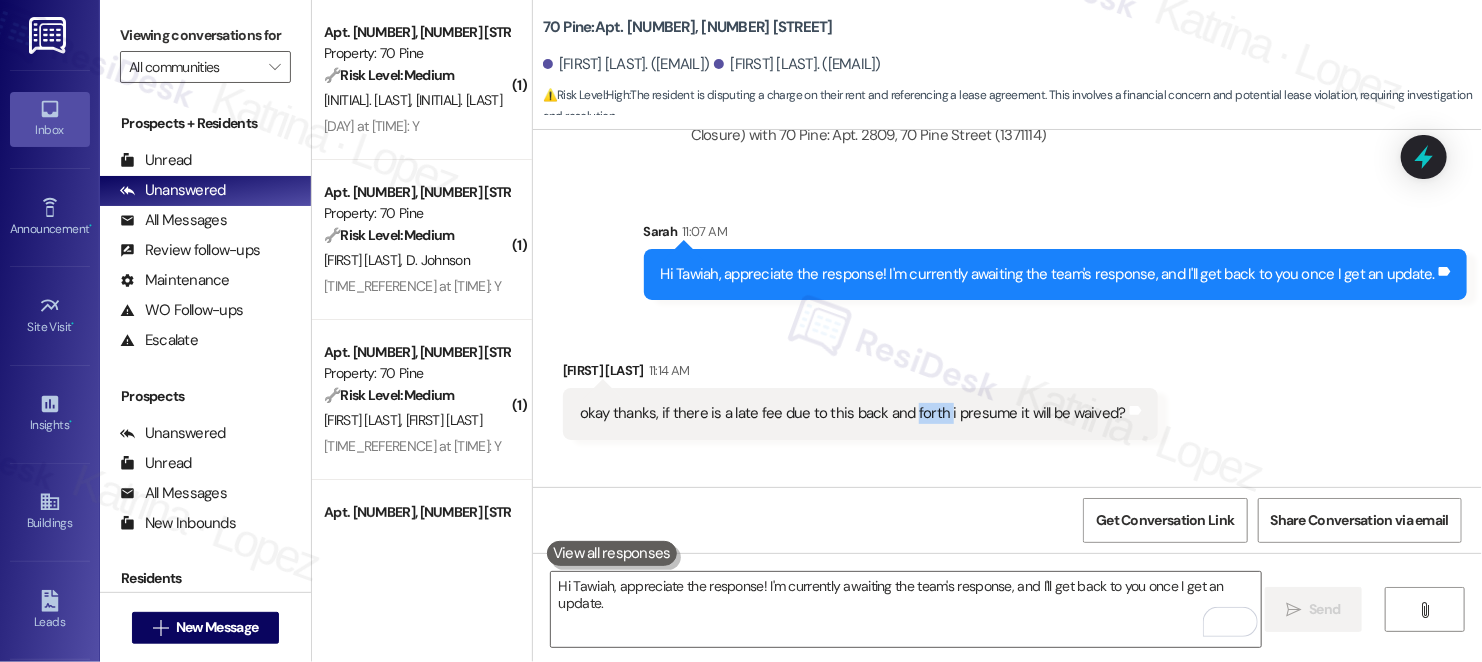 click on "okay thanks, if there is a late fee due to this back and forth i presume it will be waived?" at bounding box center (853, 413) 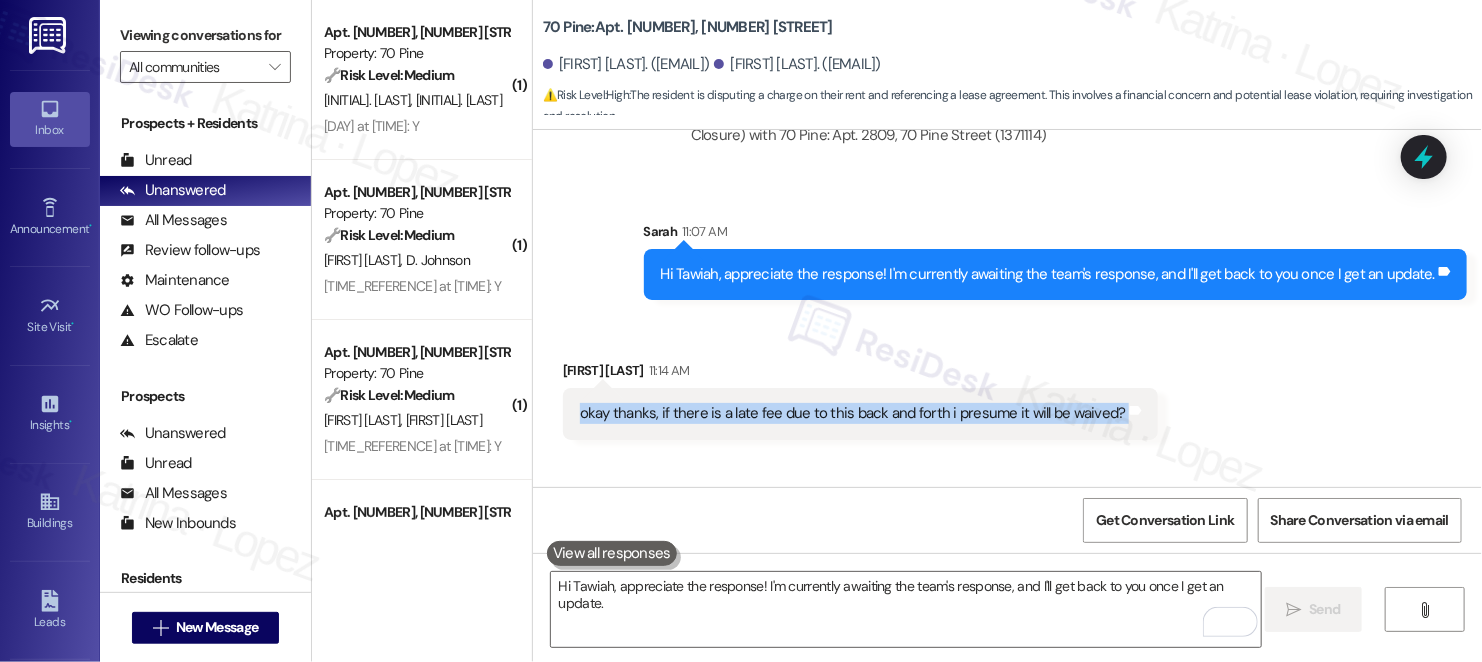 click on "okay thanks, if there is a late fee due to this back and forth i presume it will be waived?" at bounding box center (853, 413) 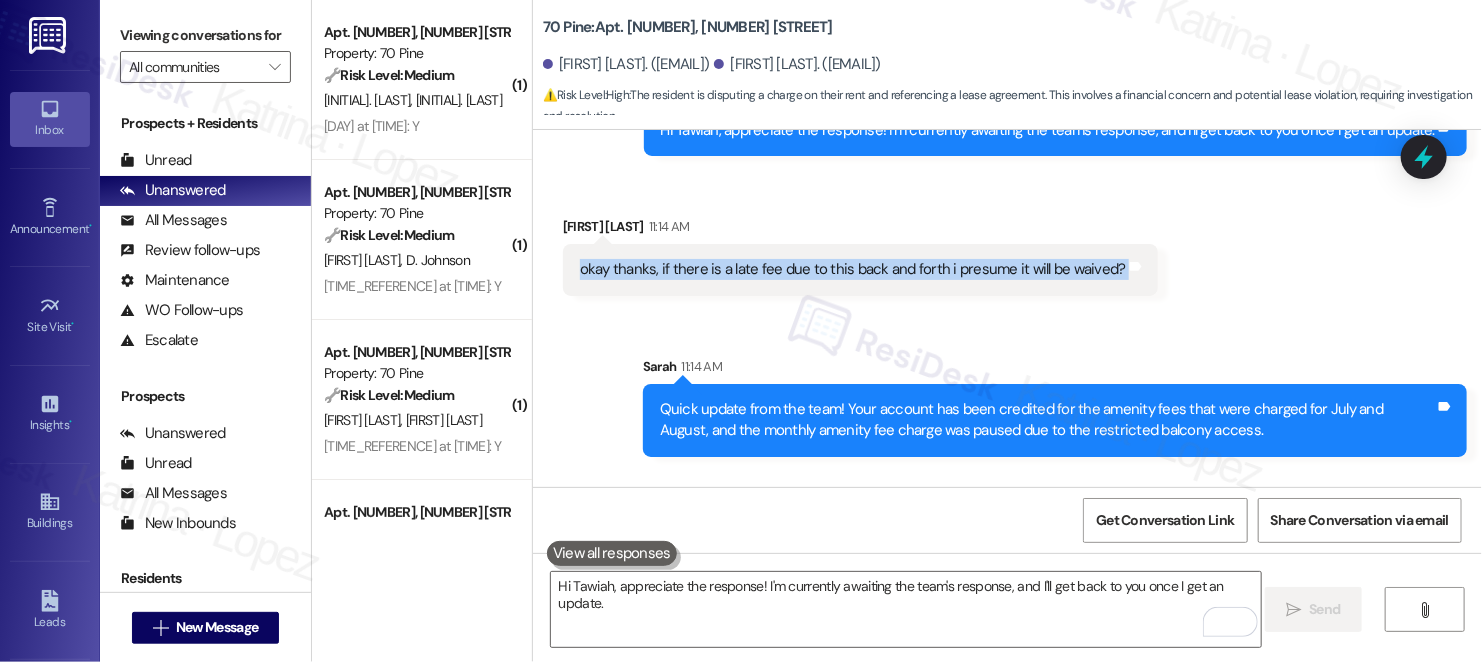scroll, scrollTop: 8326, scrollLeft: 0, axis: vertical 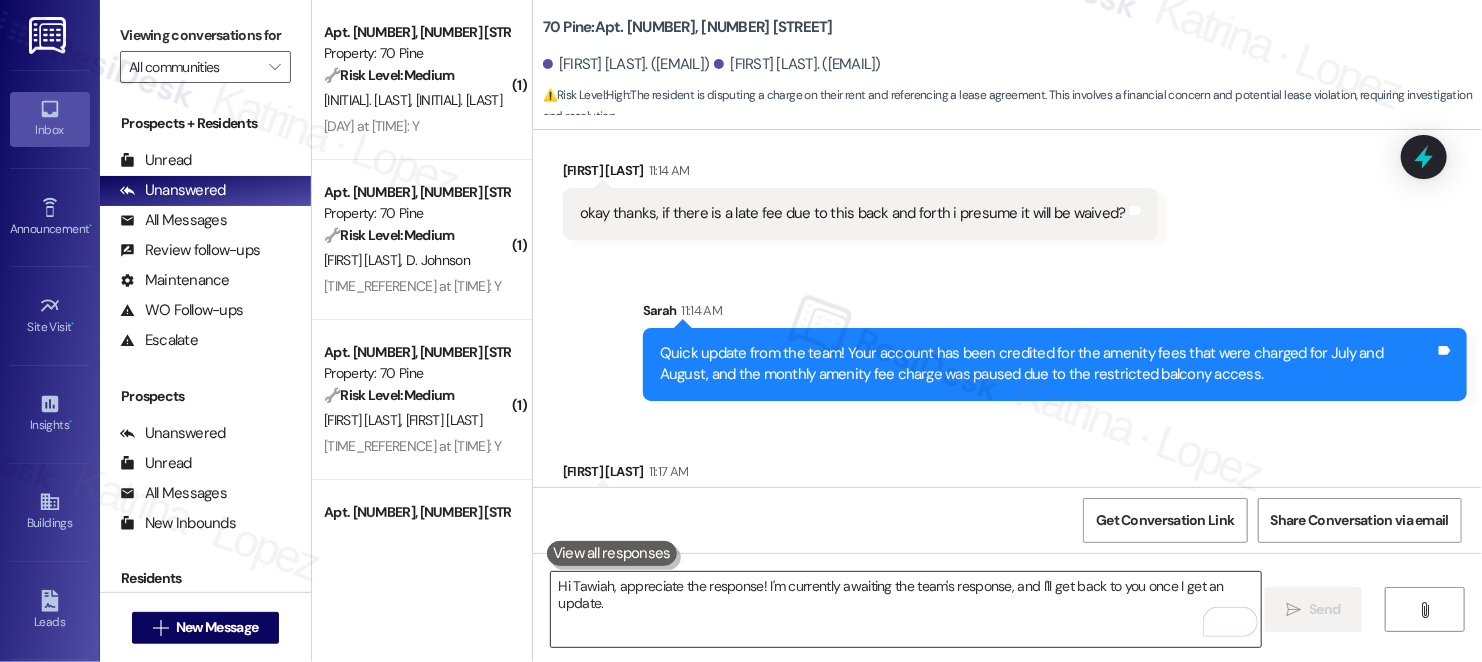 click on "Hi Tawiah, appreciate the response! I'm currently awaiting the team's response, and I'll get back to you once I get an update." at bounding box center (906, 609) 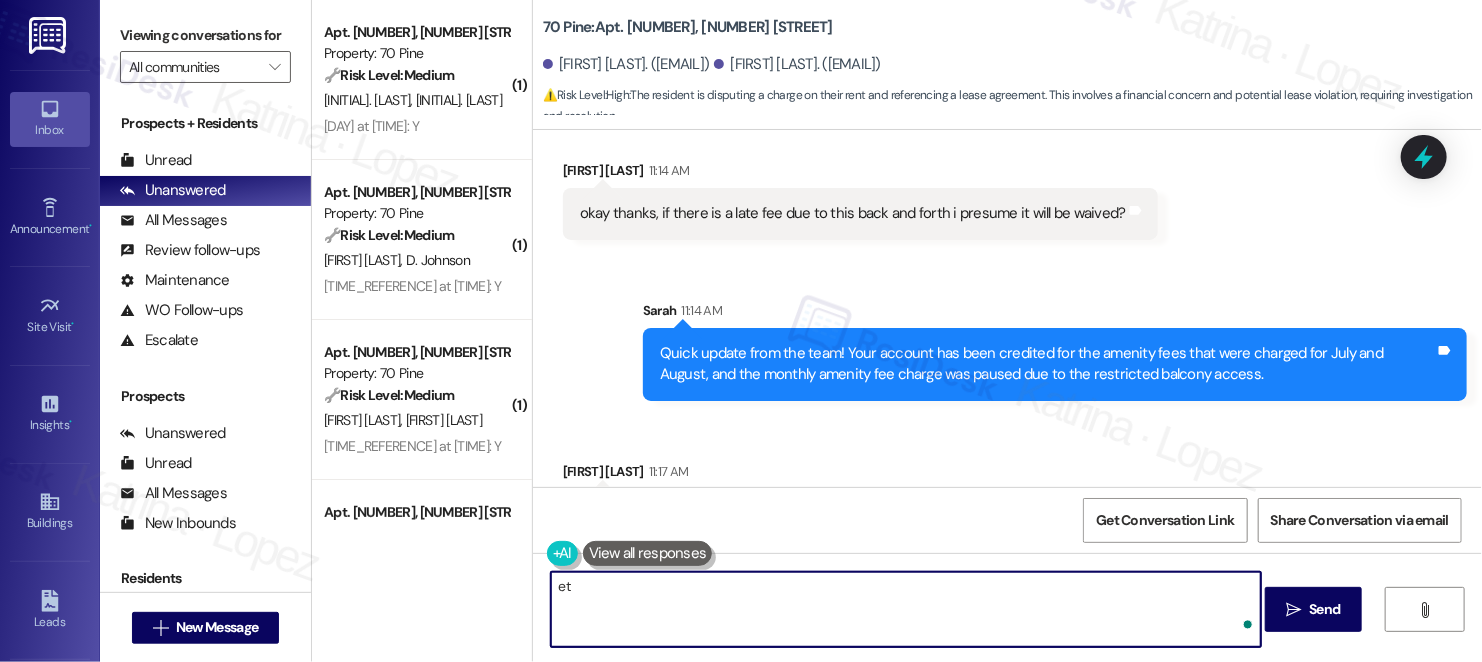 type on "e" 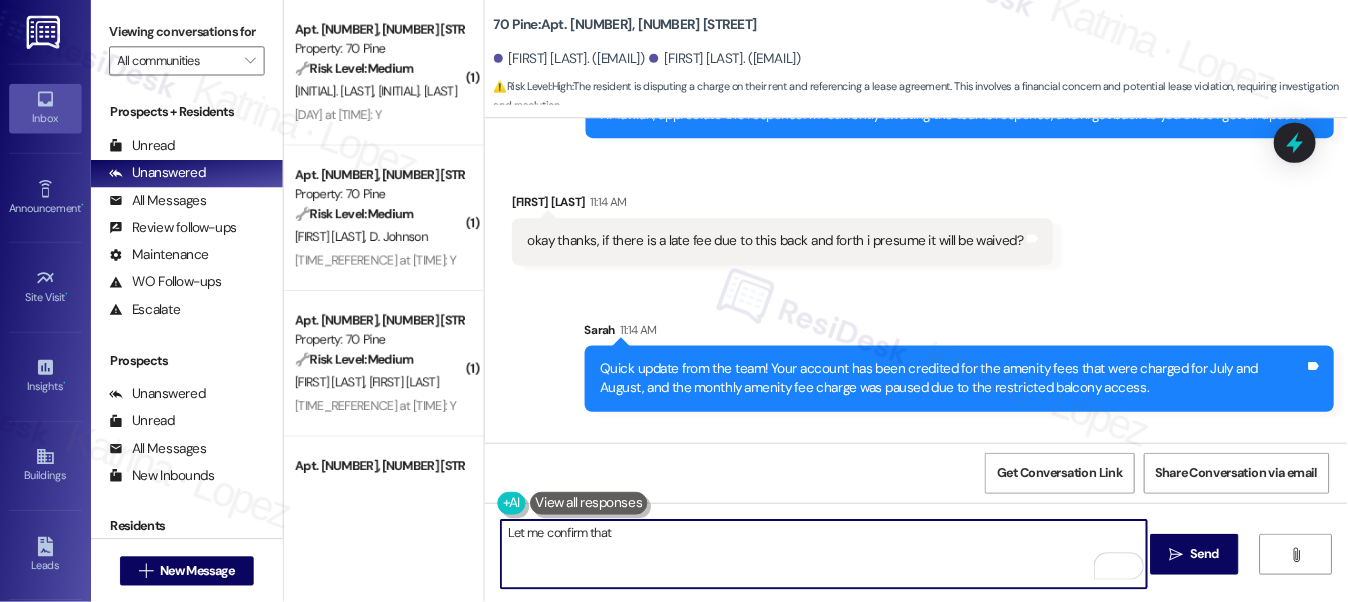scroll, scrollTop: 8226, scrollLeft: 0, axis: vertical 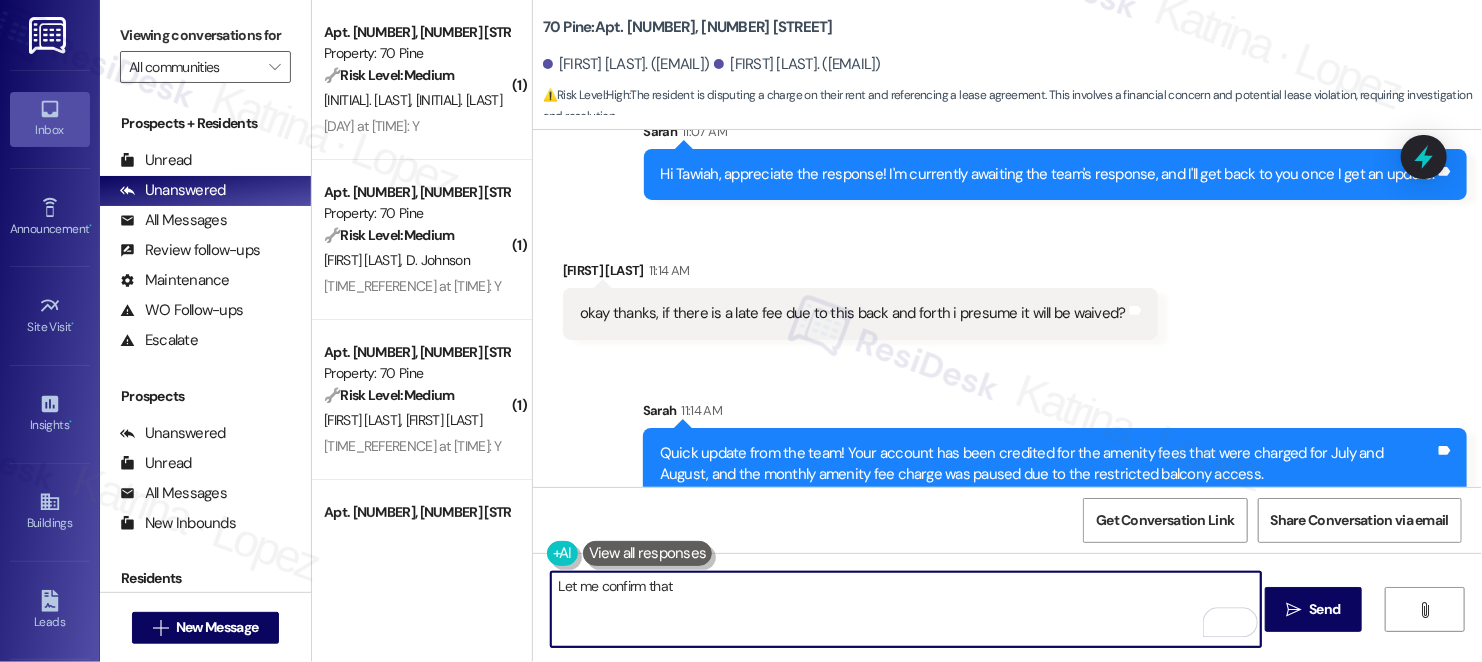 type on "Let me confirm that" 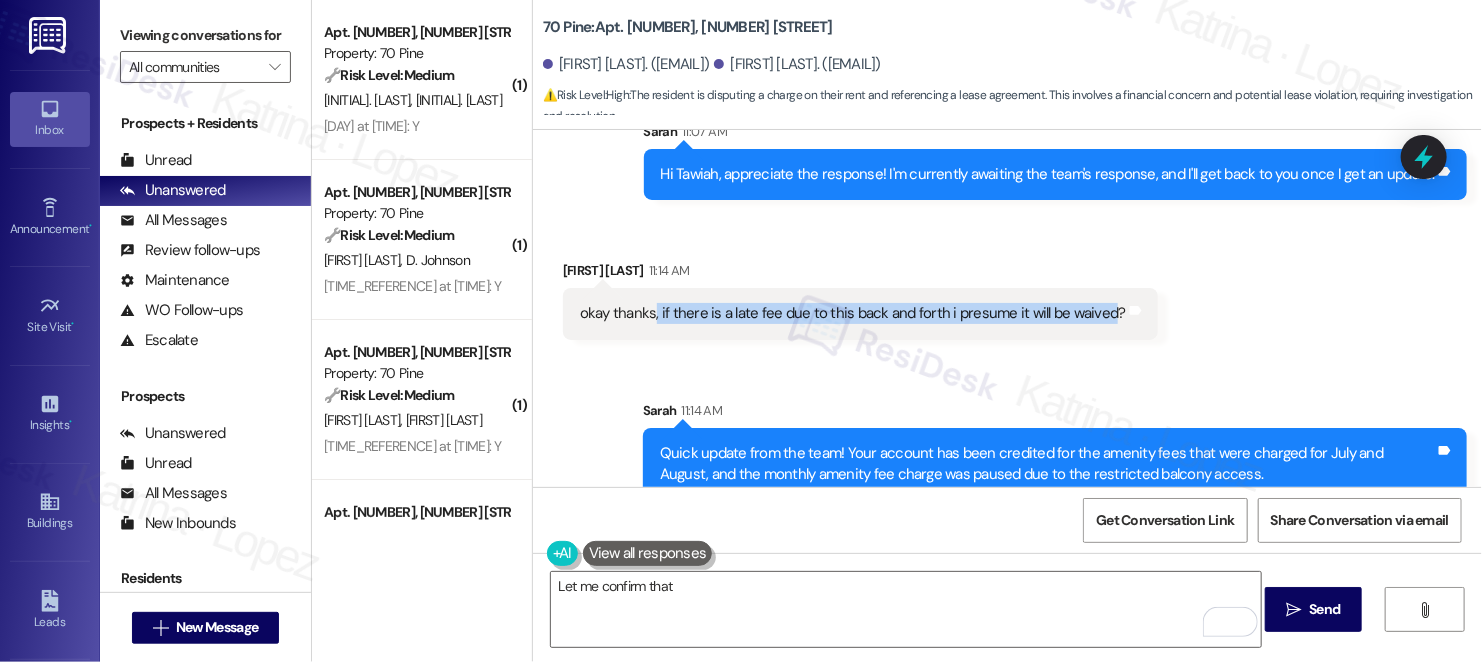 drag, startPoint x: 640, startPoint y: 249, endPoint x: 1094, endPoint y: 242, distance: 454.05396 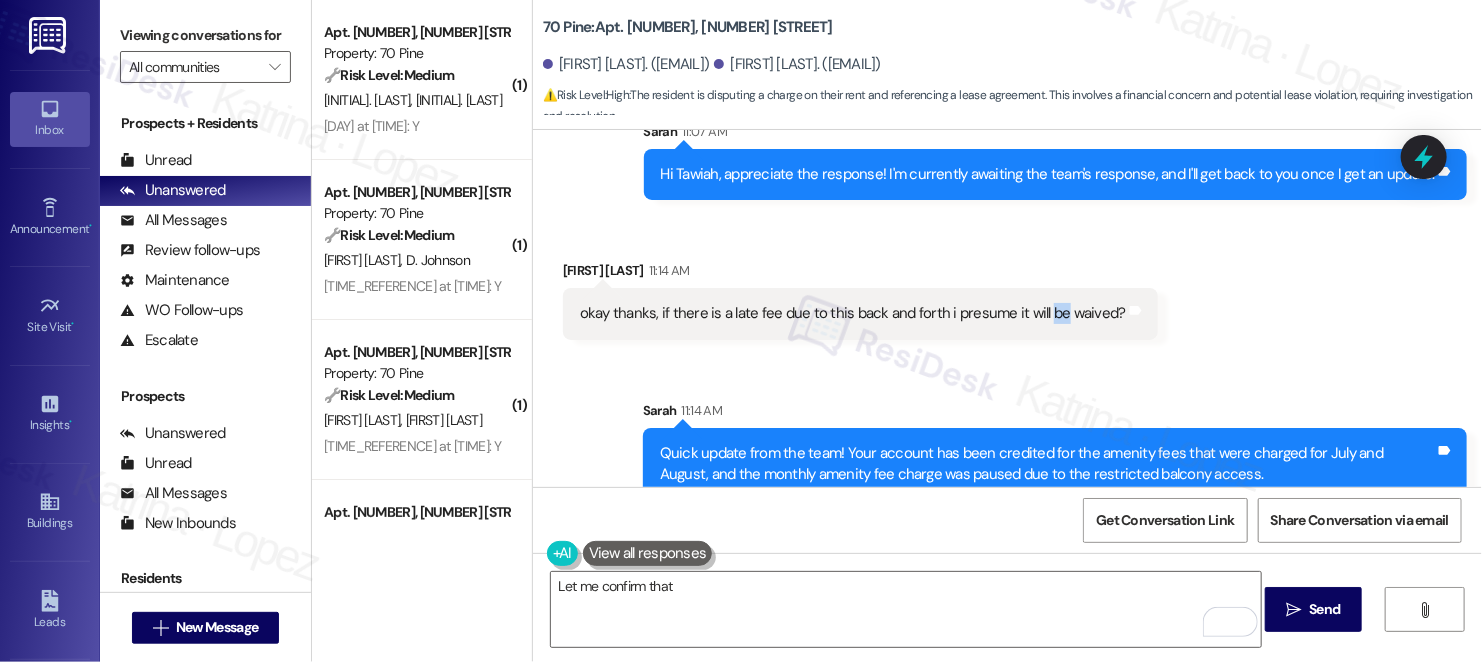click on "okay thanks, if there is a late fee due to this back and forth i presume it will be waived?" at bounding box center (853, 313) 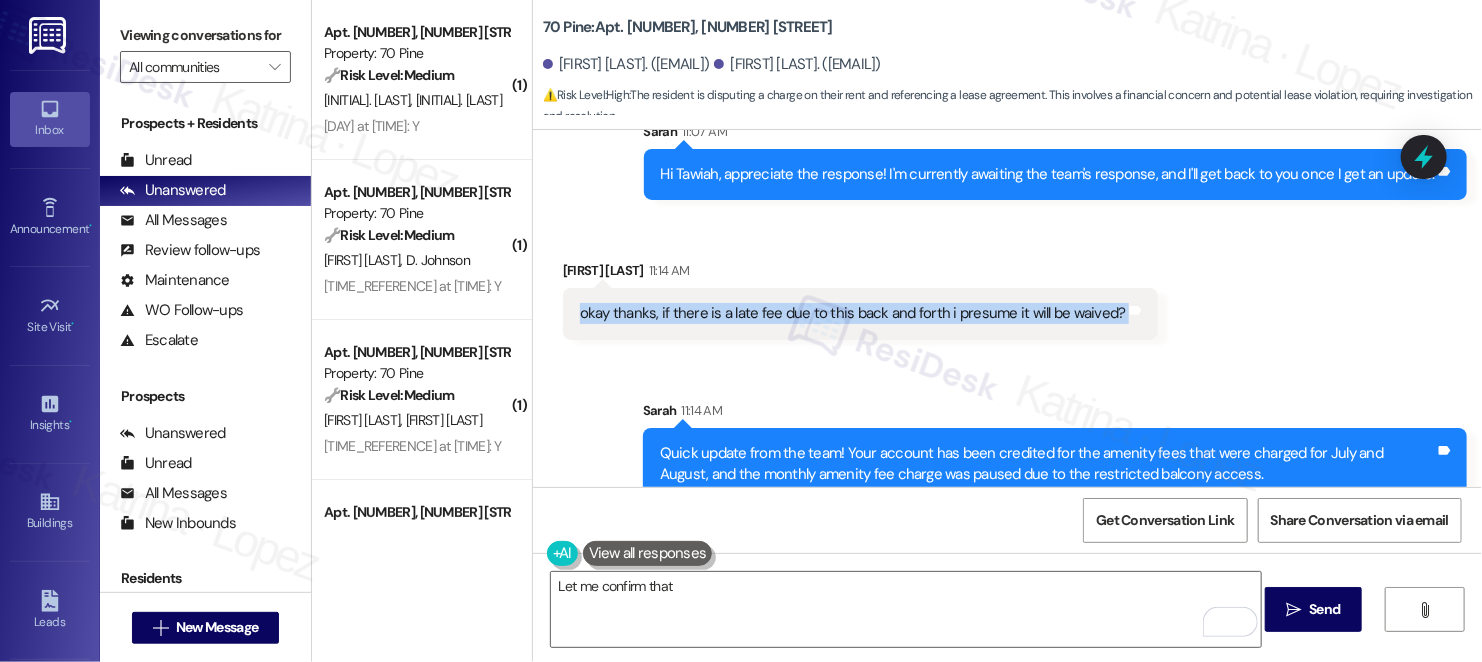 click on "okay thanks, if there is a late fee due to this back and forth i presume it will be waived?" at bounding box center (853, 313) 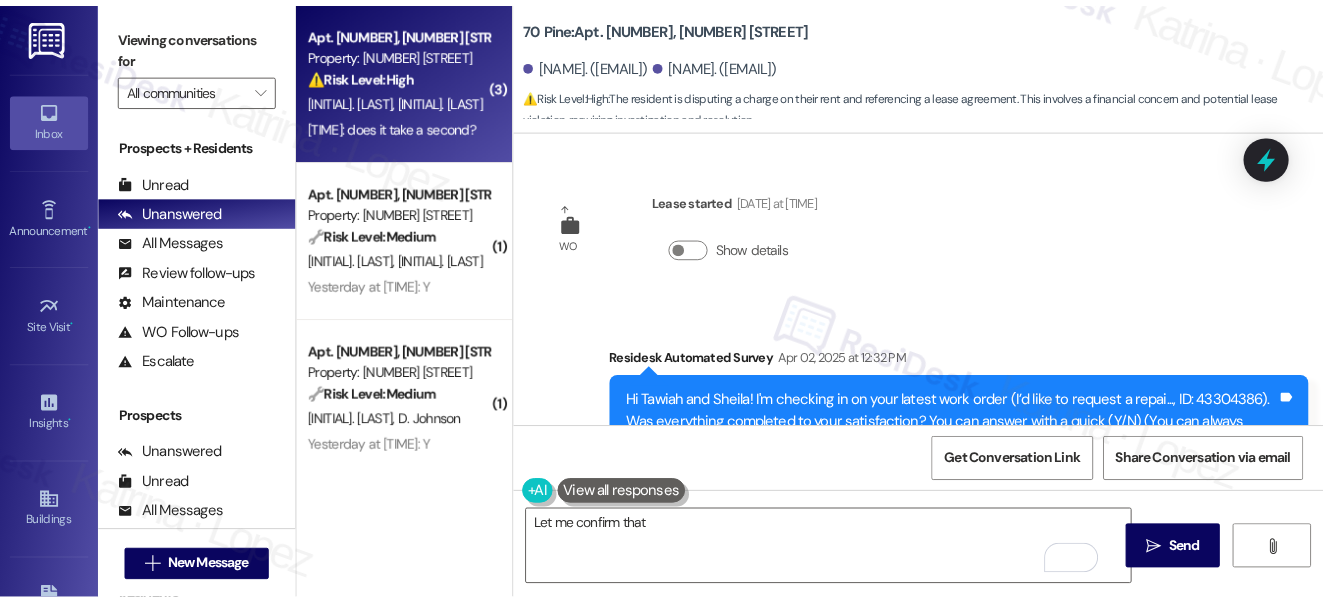 scroll, scrollTop: 0, scrollLeft: 0, axis: both 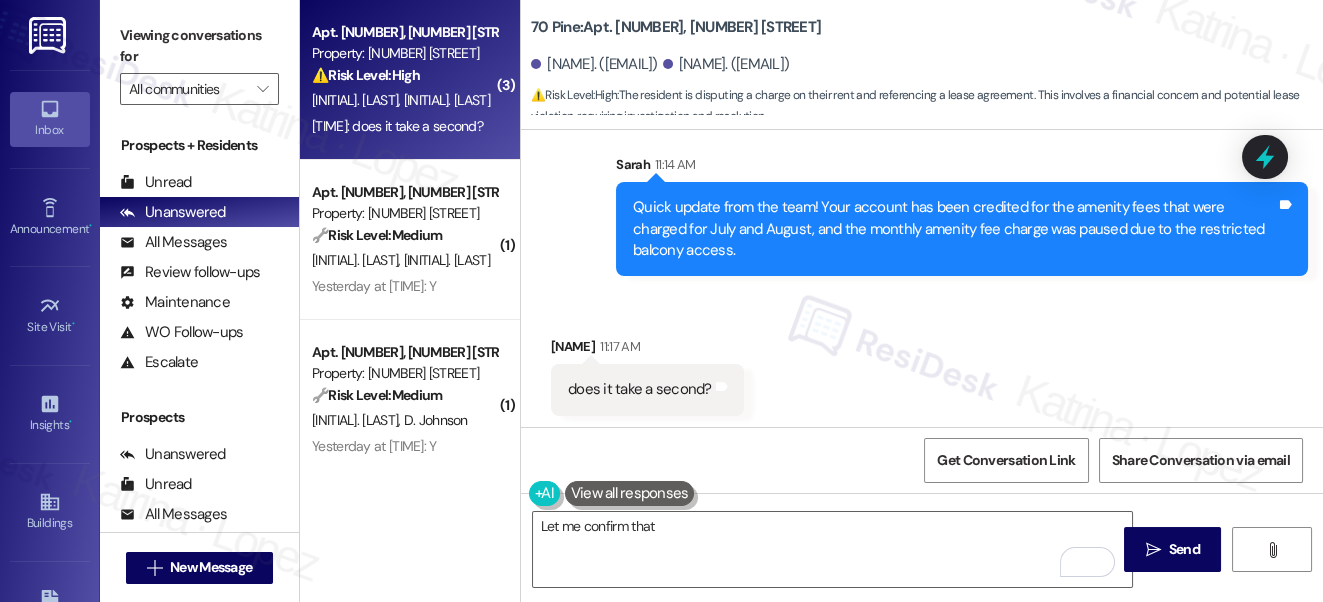 click on "does it take a second?" at bounding box center [640, 389] 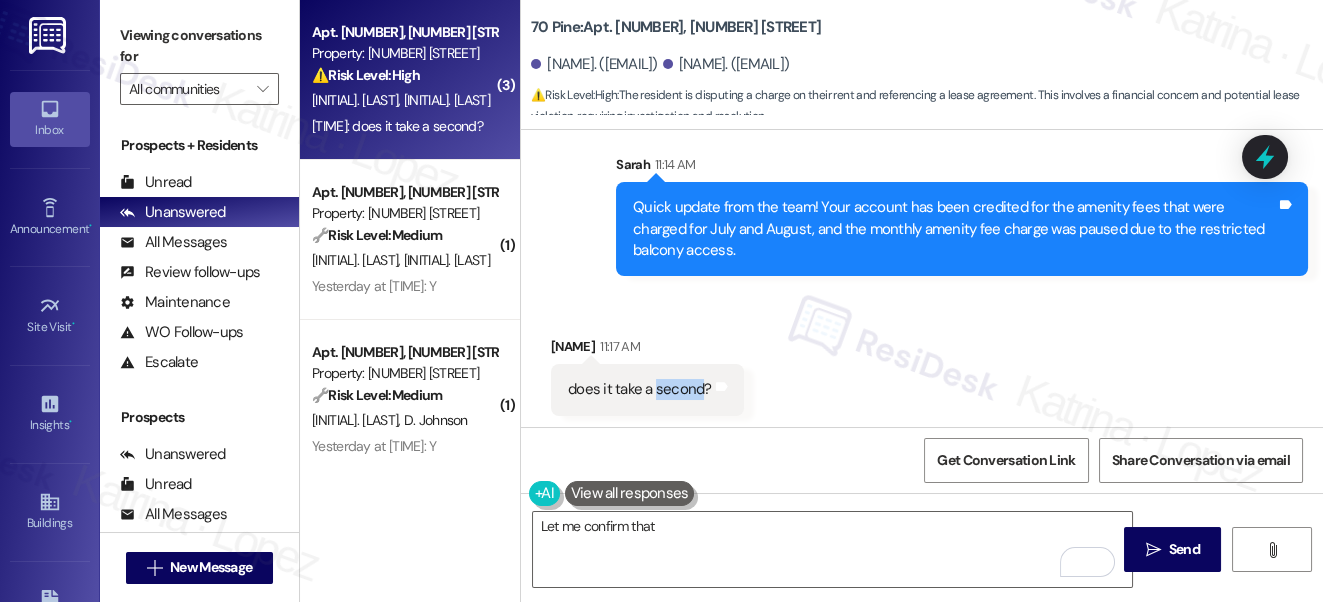 click on "does it take a second?" at bounding box center [640, 389] 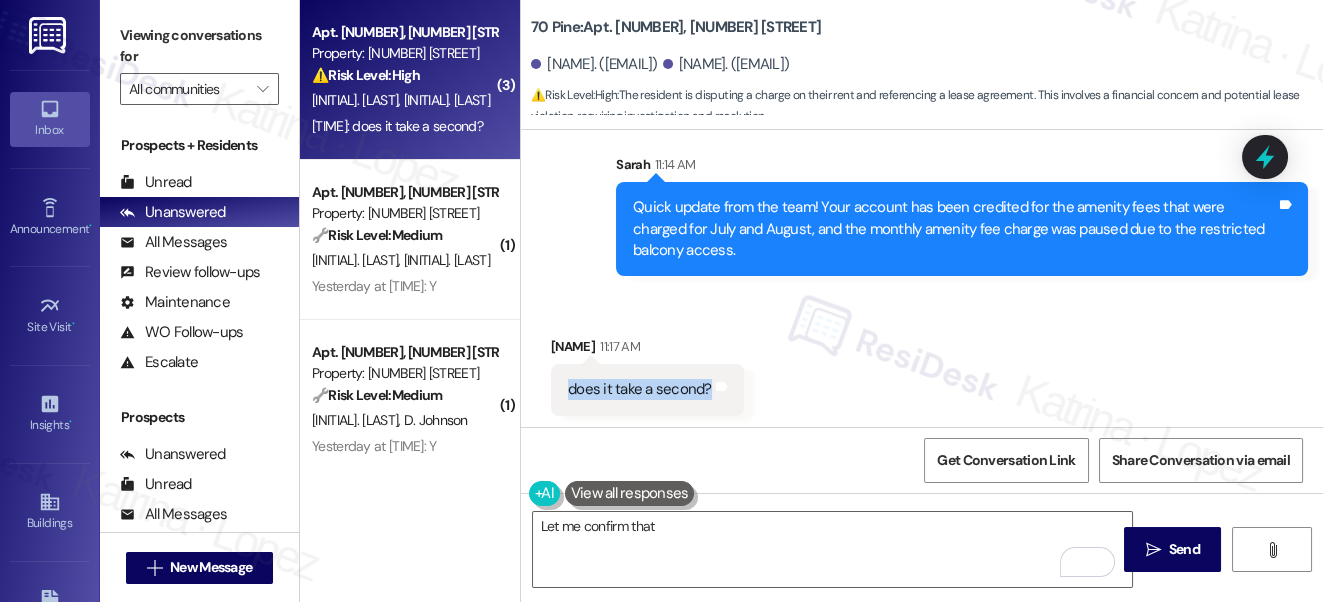 click on "does it take a second?" at bounding box center [640, 389] 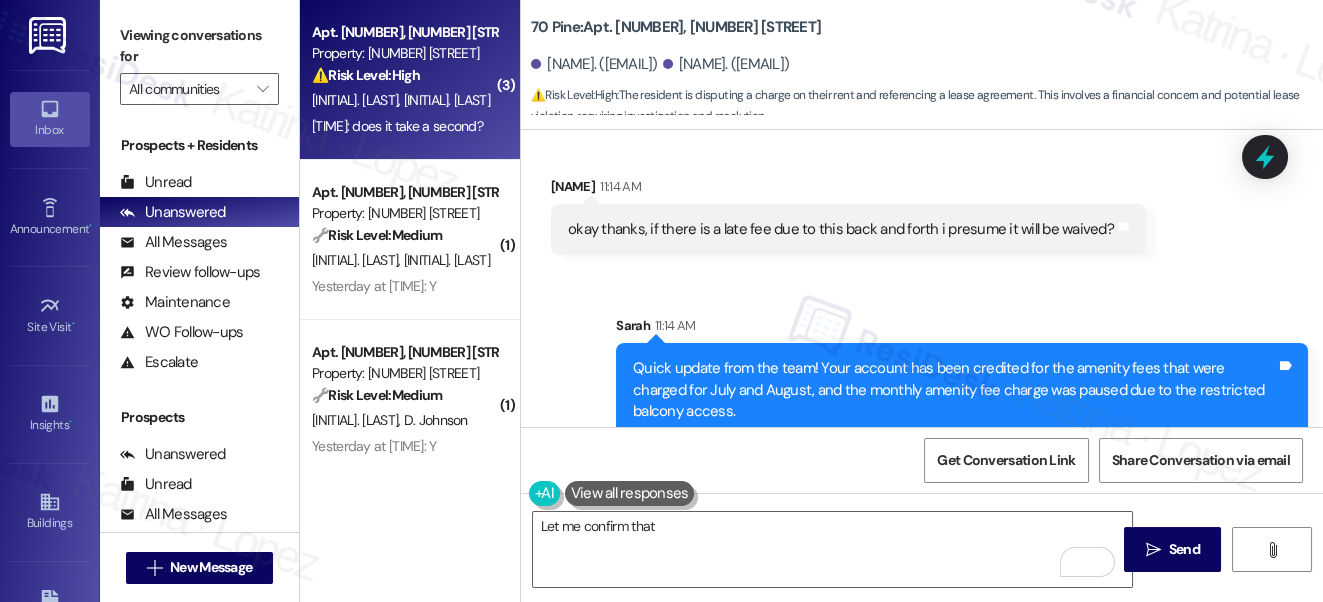 scroll, scrollTop: 8370, scrollLeft: 0, axis: vertical 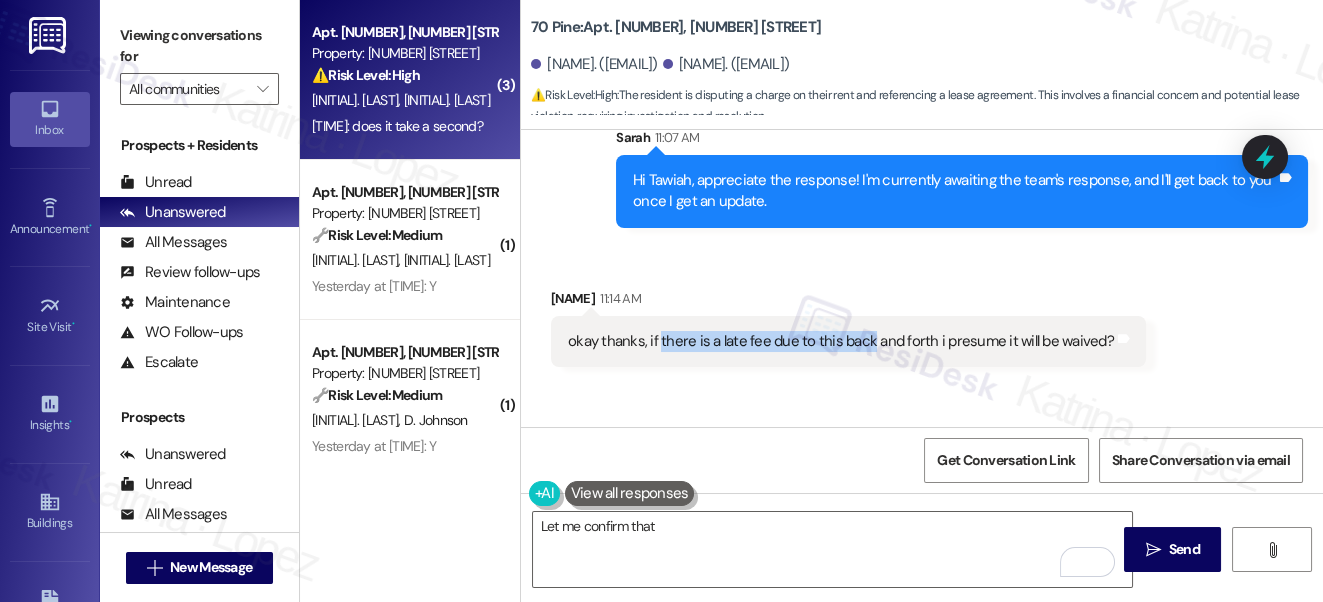 drag, startPoint x: 658, startPoint y: 331, endPoint x: 867, endPoint y: 336, distance: 209.0598 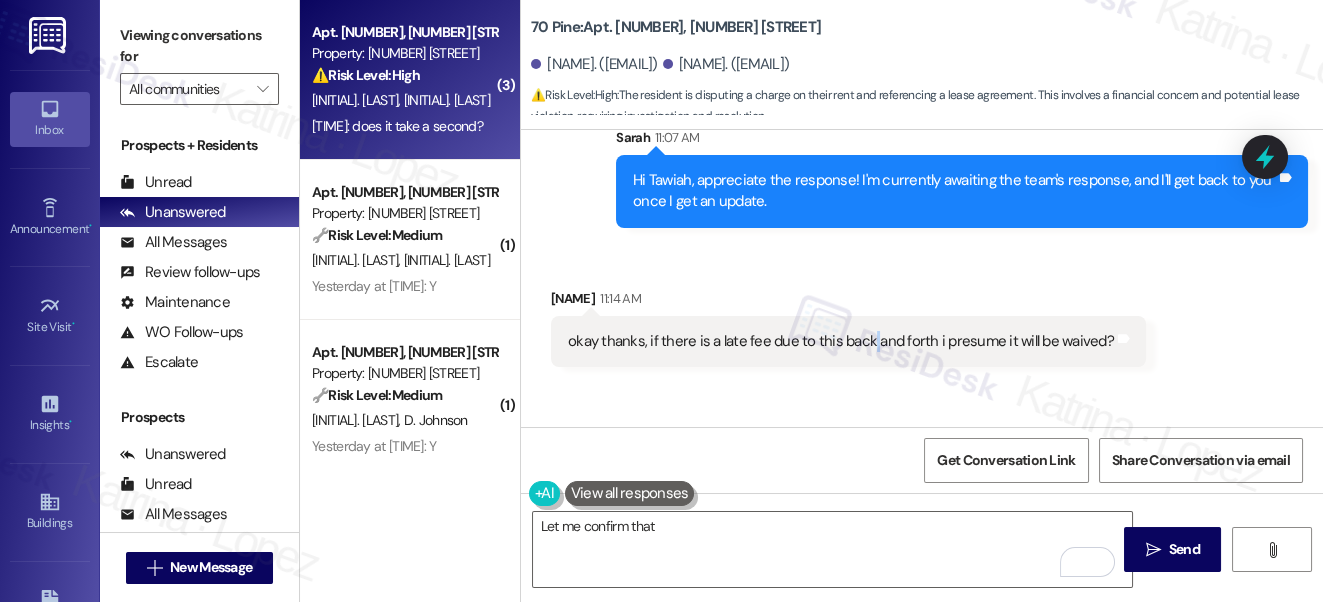 click on "okay thanks, if there is a late fee due to this back and forth i presume it will be waived?" at bounding box center (841, 341) 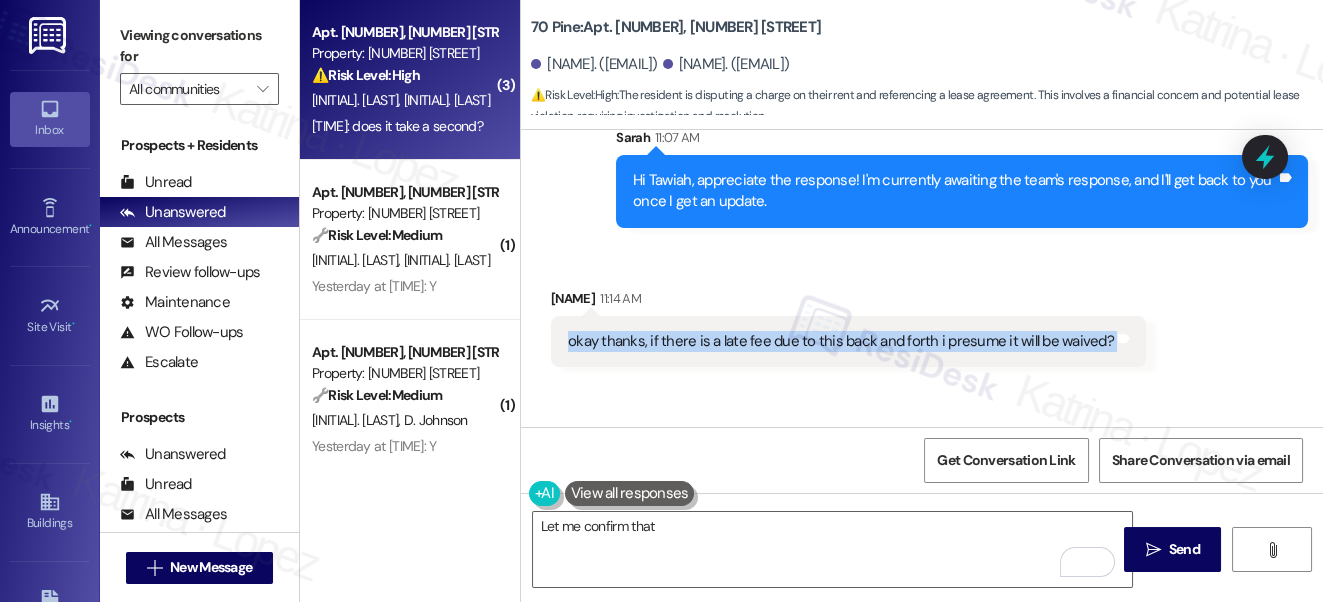 click on "okay thanks, if there is a late fee due to this back and forth i presume it will be waived?" at bounding box center [841, 341] 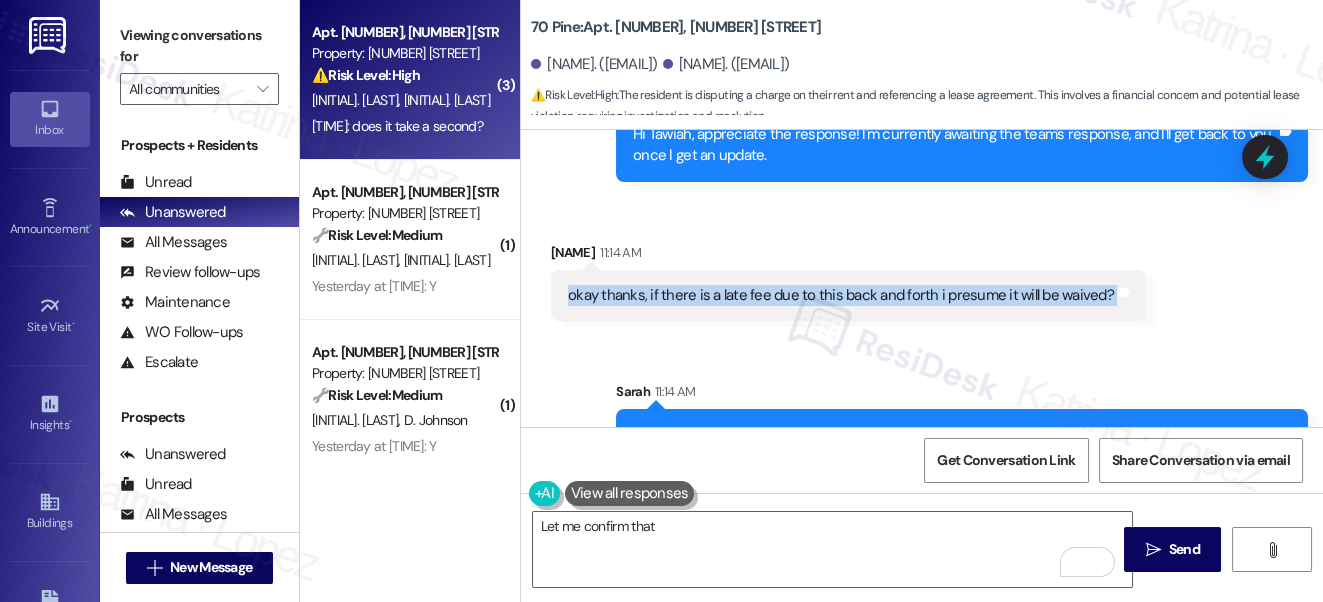 scroll, scrollTop: 8189, scrollLeft: 0, axis: vertical 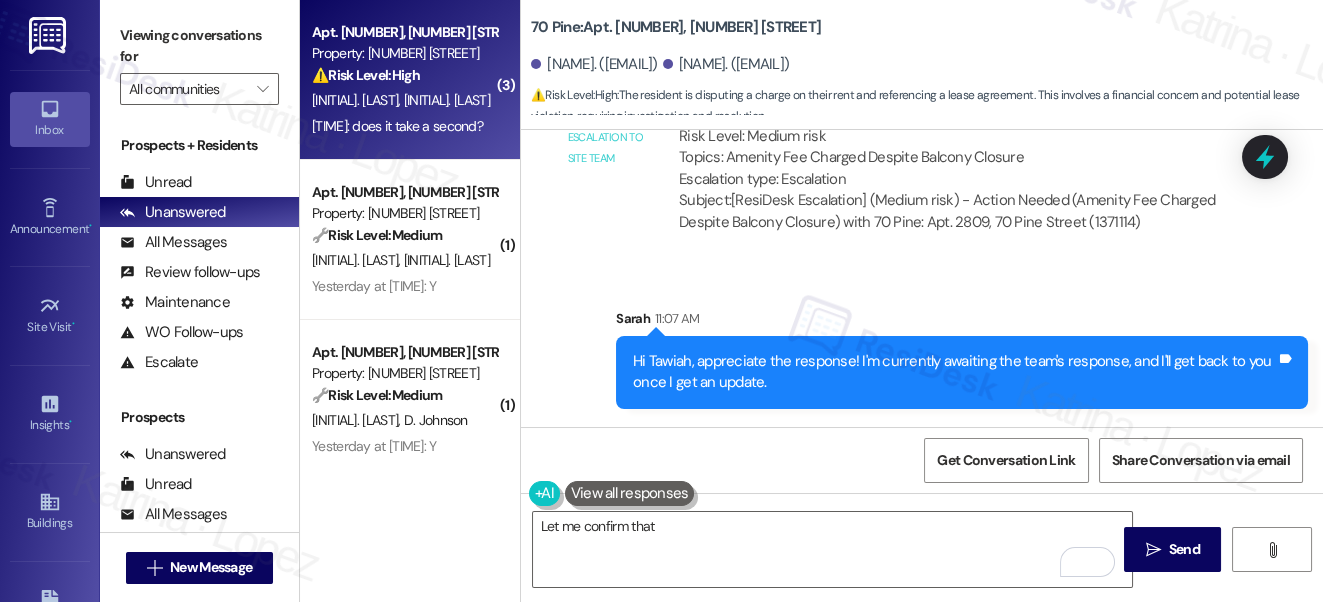 click on "ResiDesk escalation to site team ->
Risk Level: Medium risk
Topics: Amenity Fee Charged Despite Balcony Closure
Escalation type: Escalation" at bounding box center [952, 148] 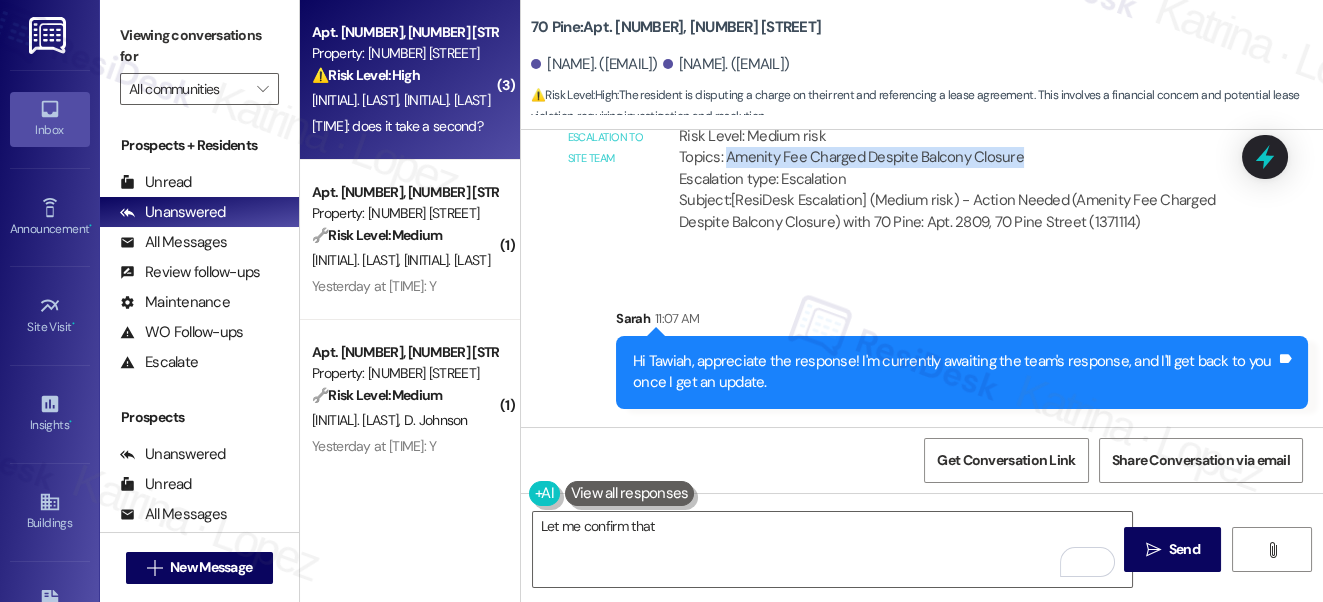 drag, startPoint x: 1028, startPoint y: 154, endPoint x: 728, endPoint y: 152, distance: 300.00665 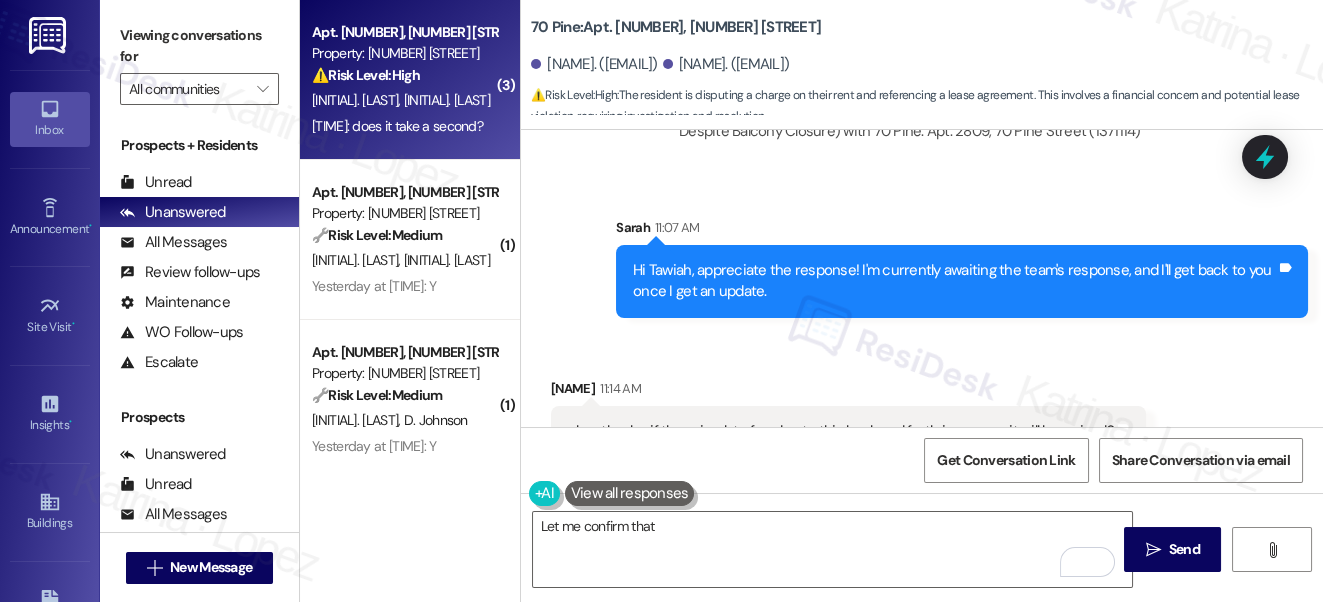 click on "Viewing conversations for" at bounding box center [199, 46] 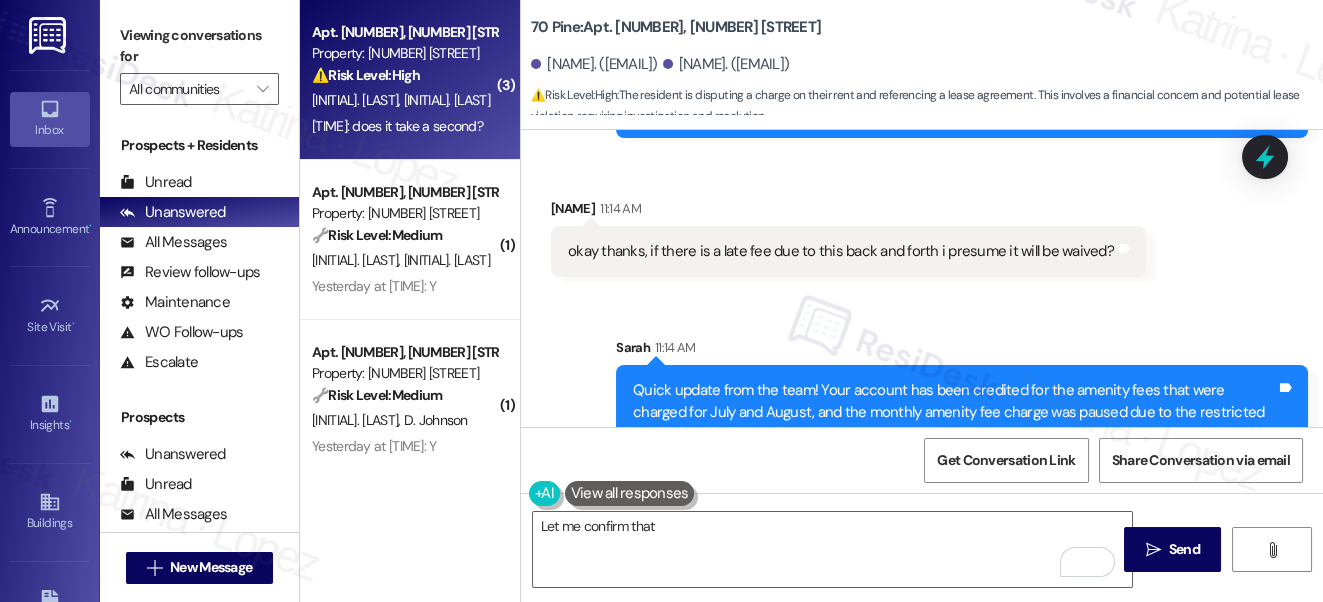 scroll, scrollTop: 8462, scrollLeft: 0, axis: vertical 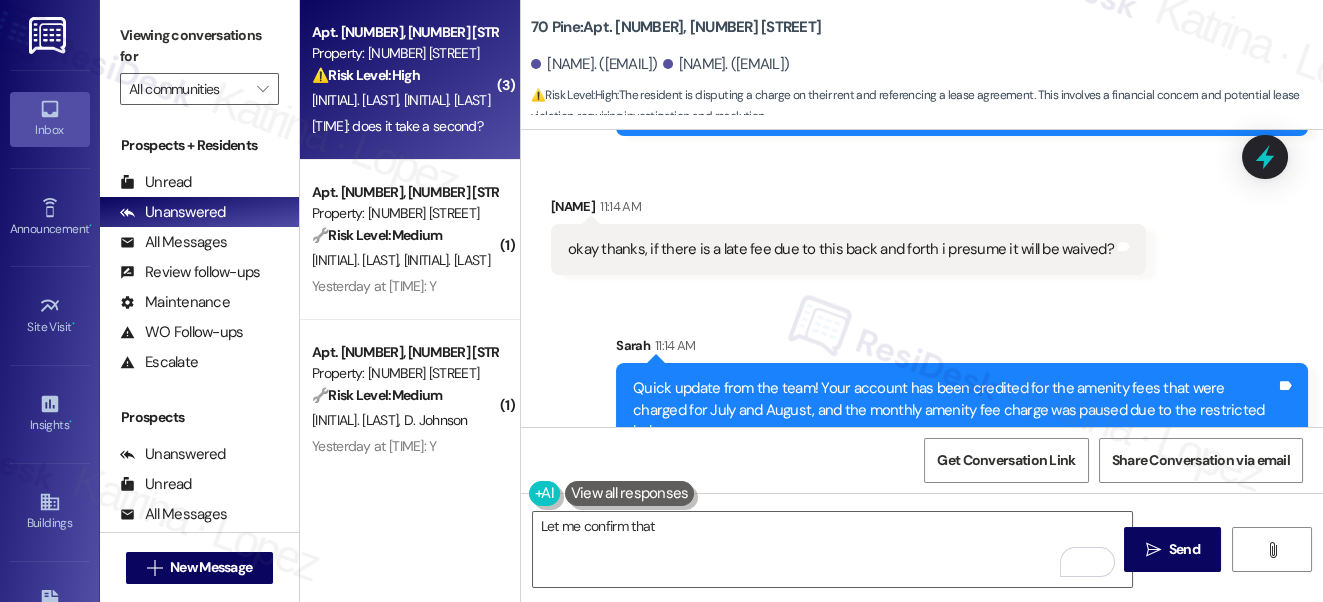 click on "okay thanks, if there is a late fee due to this back and forth i presume it will be waived?" at bounding box center [841, 249] 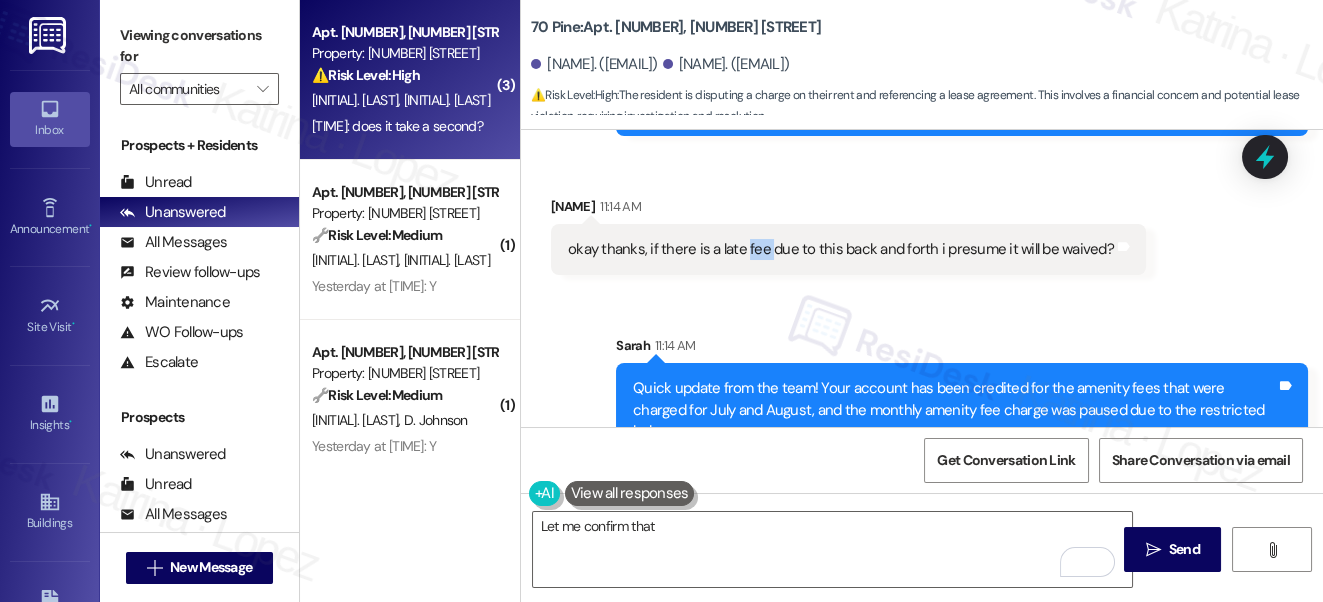 click on "okay thanks, if there is a late fee due to this back and forth i presume it will be waived?" at bounding box center (841, 249) 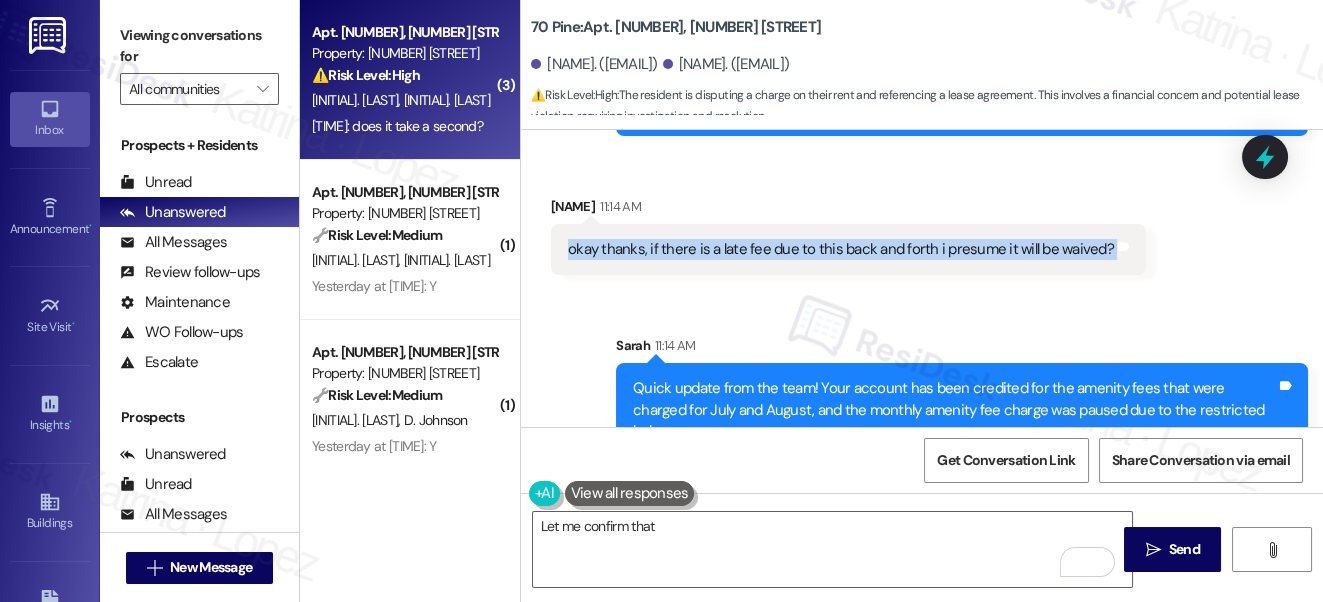 click on "okay thanks, if there is a late fee due to this back and forth i presume it will be waived?" at bounding box center (841, 249) 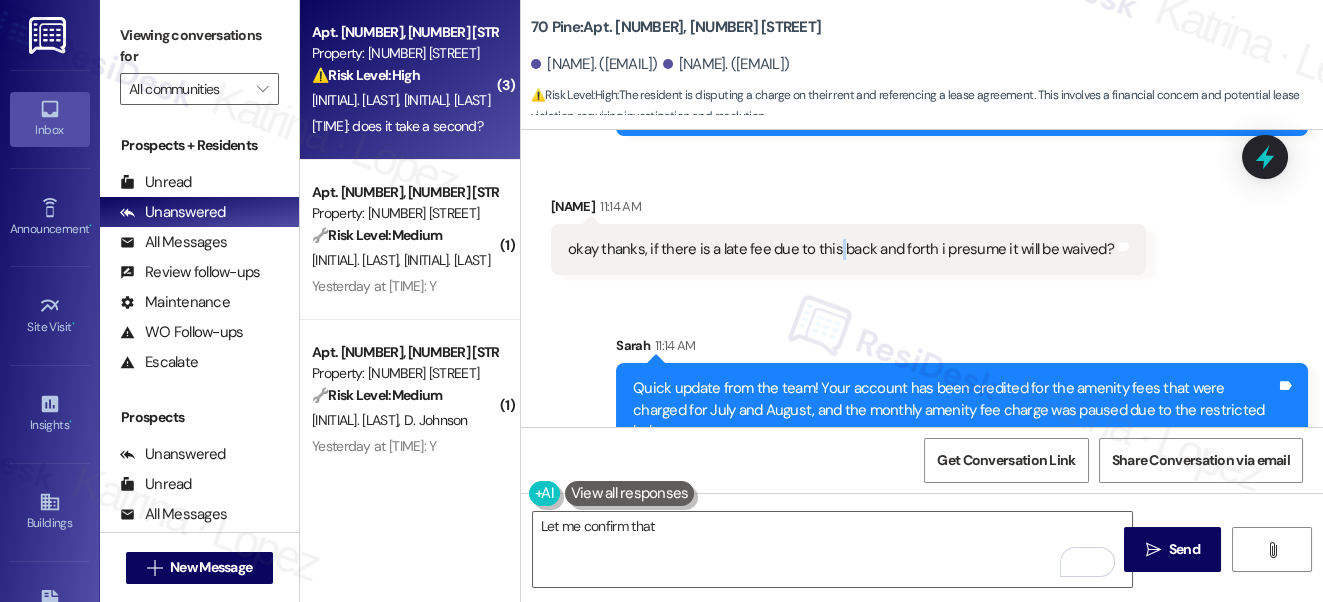 click on "okay thanks, if there is a late fee due to this back and forth i presume it will be waived?" at bounding box center (841, 249) 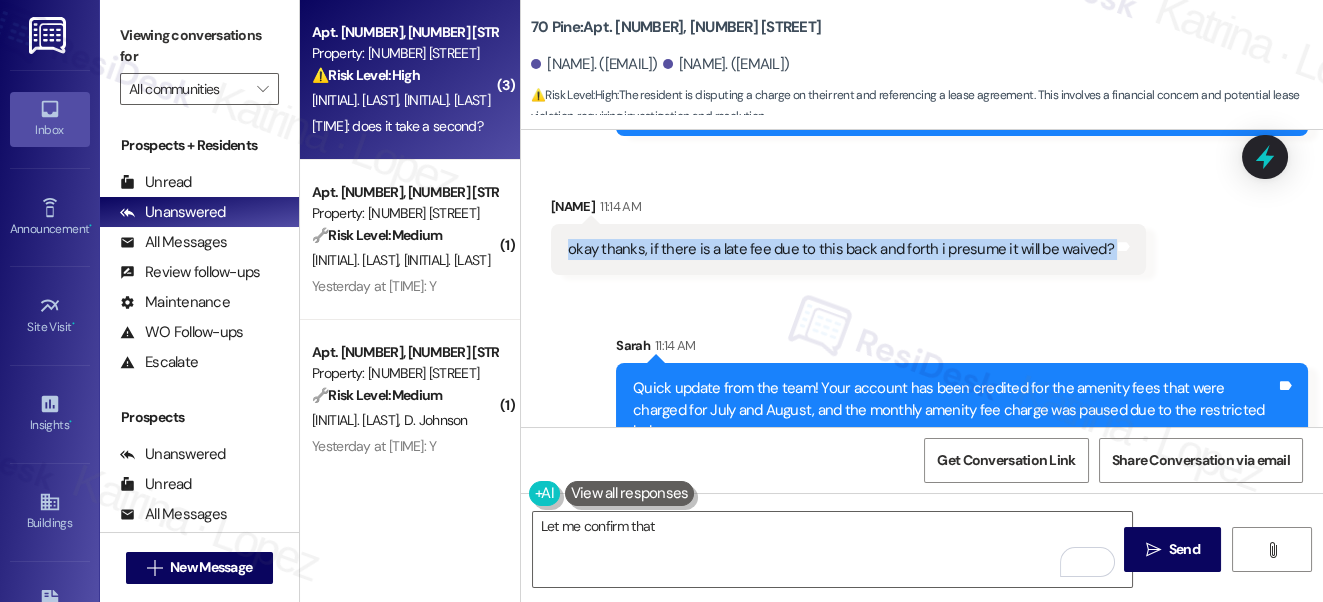 click on "okay thanks, if there is a late fee due to this back and forth i presume it will be waived?" at bounding box center [841, 249] 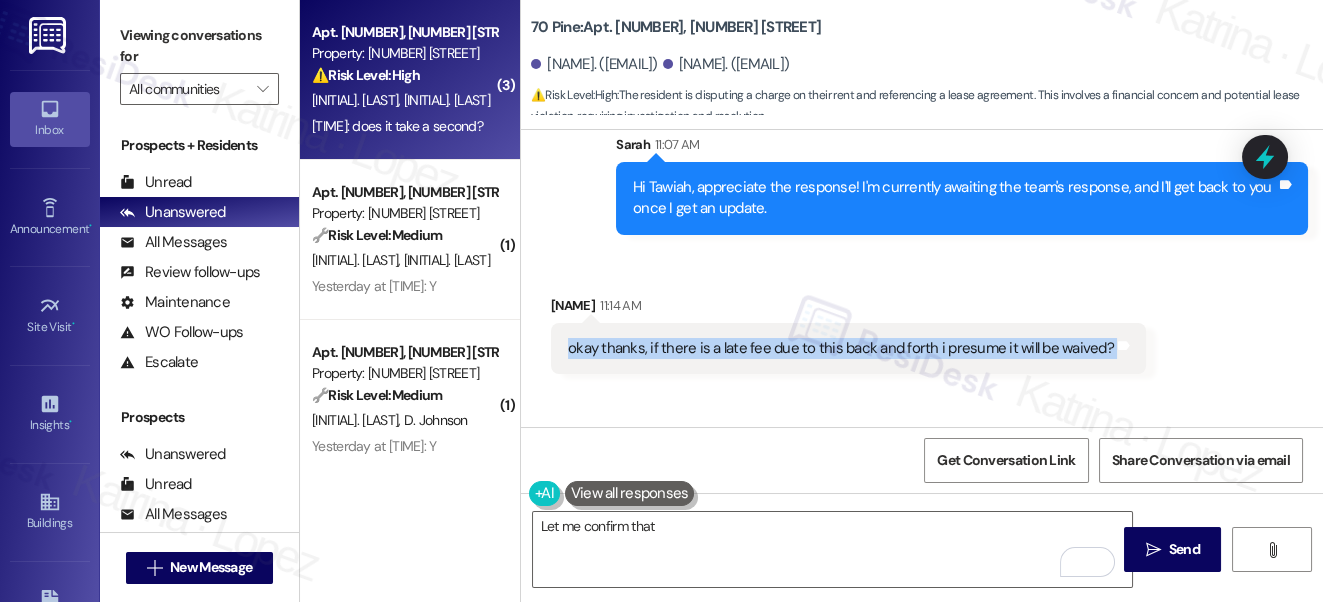 scroll, scrollTop: 8462, scrollLeft: 0, axis: vertical 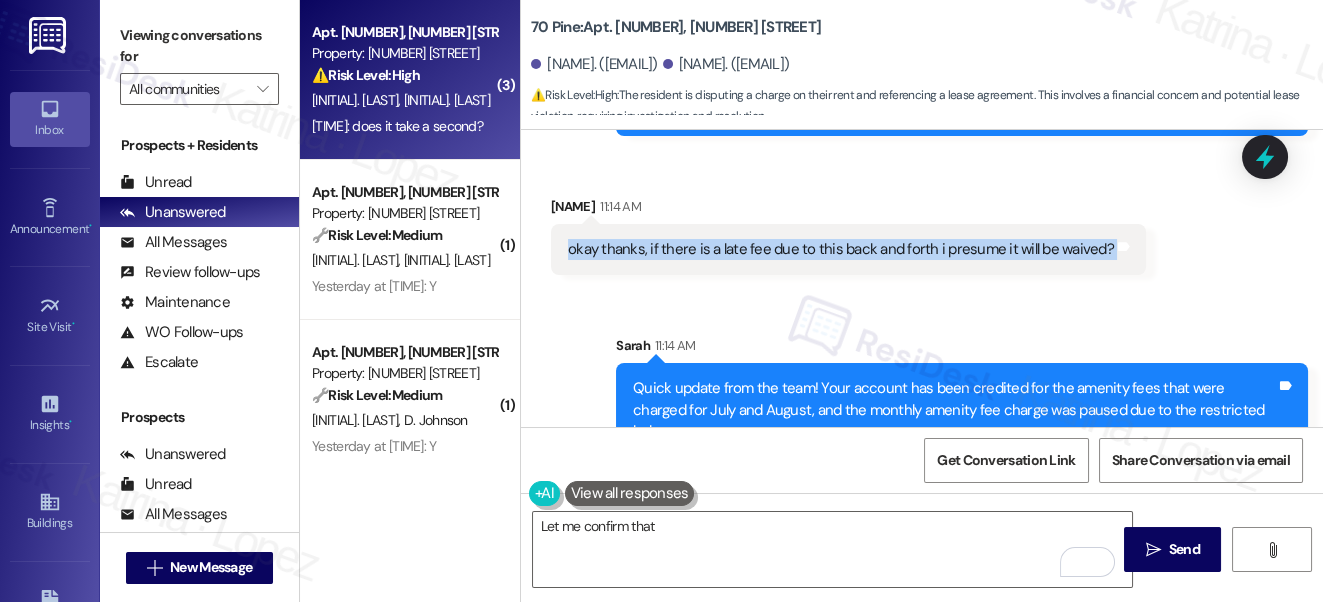click on "okay thanks, if there is a late fee due to this back and forth i presume it will be waived?" at bounding box center [841, 249] 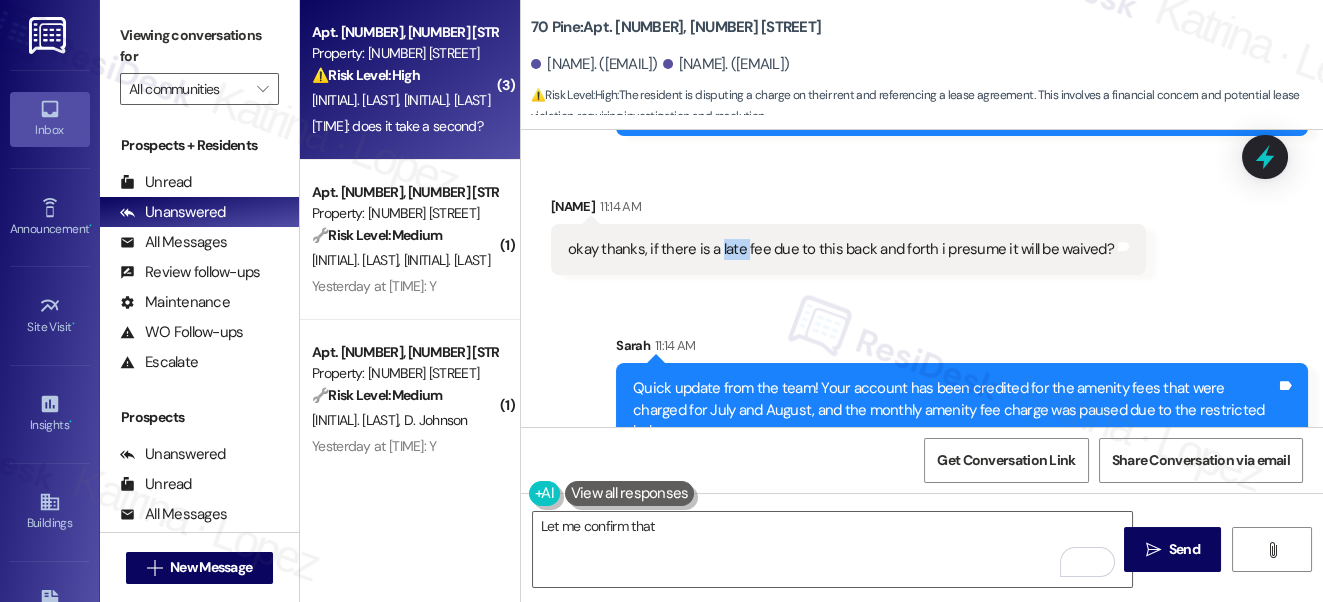 click on "okay thanks, if there is a late fee due to this back and forth i presume it will be waived?" at bounding box center (841, 249) 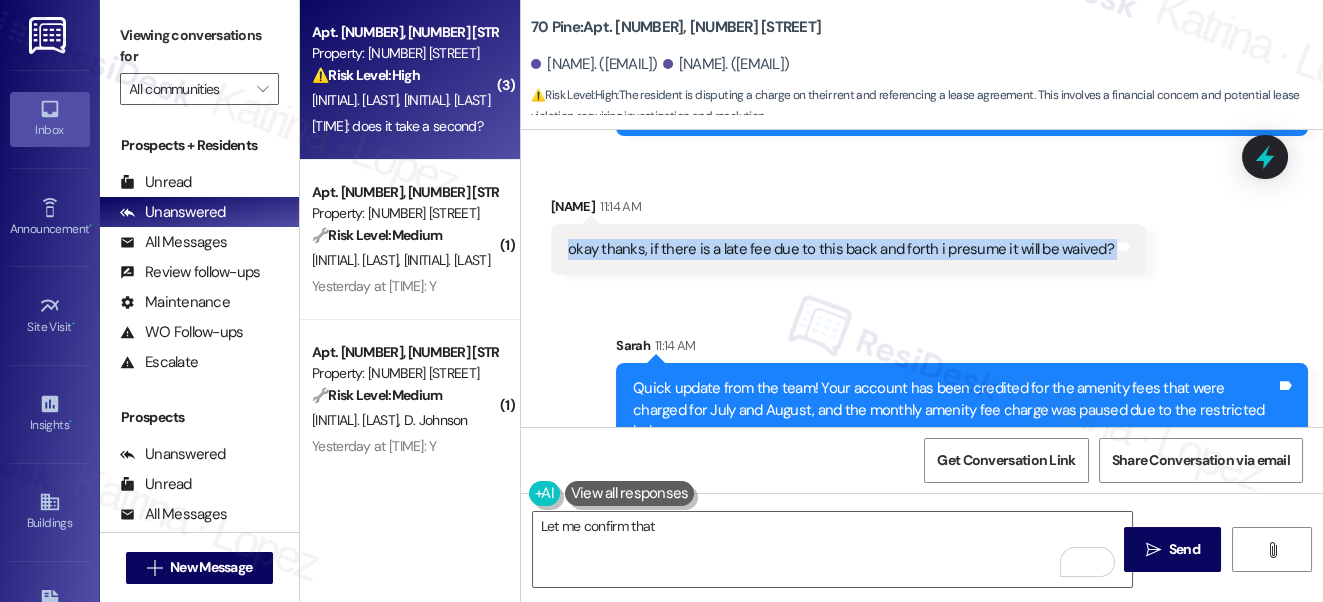 click on "okay thanks, if there is a late fee due to this back and forth i presume it will be waived?" at bounding box center [841, 249] 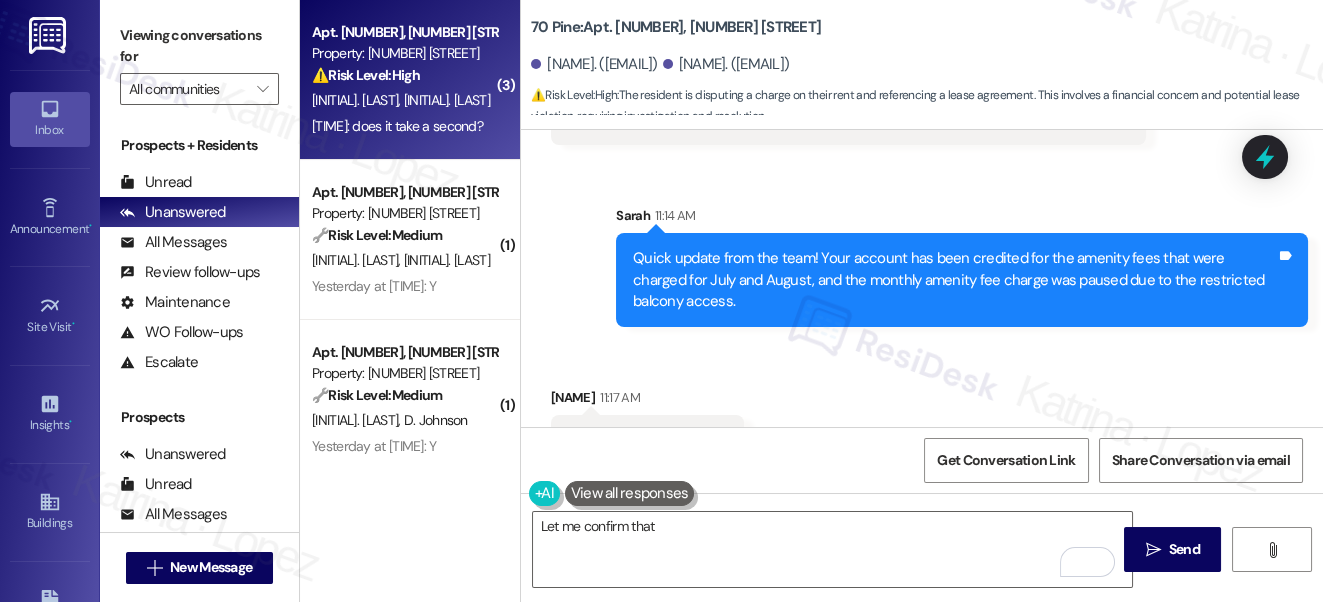 scroll, scrollTop: 8643, scrollLeft: 0, axis: vertical 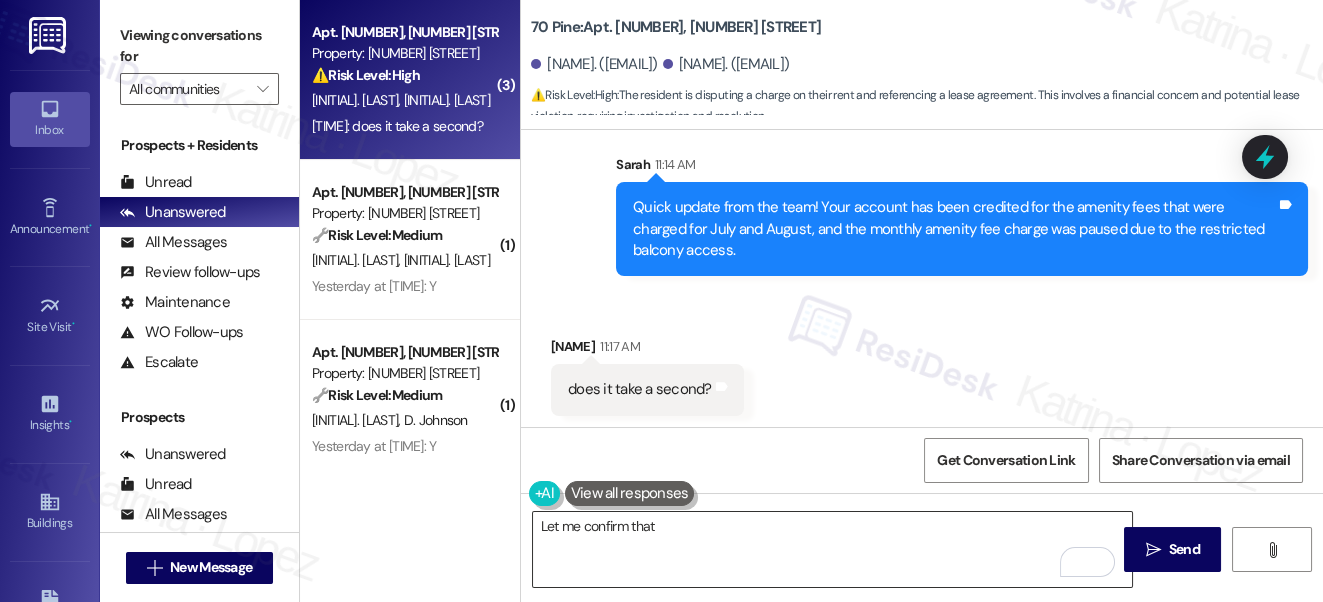 click on "Let me confirm that" at bounding box center (833, 549) 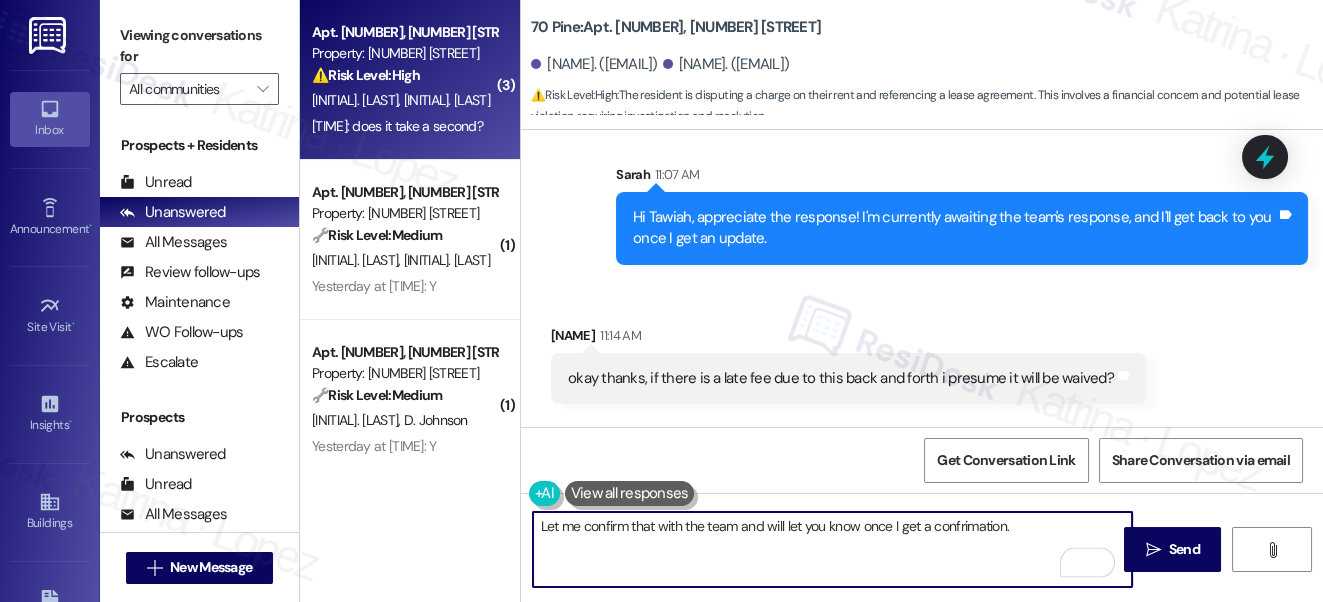 scroll, scrollTop: 8643, scrollLeft: 0, axis: vertical 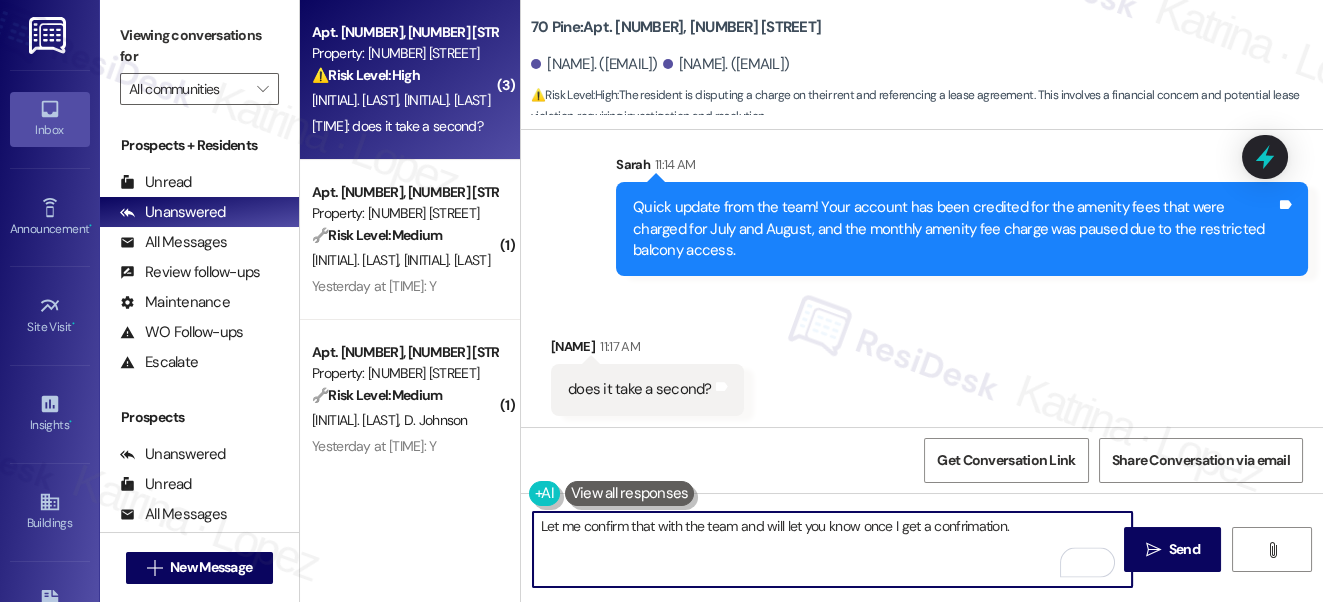 click on "Let me confirm that with the team and will let you know once I get a confrimation." at bounding box center (833, 549) 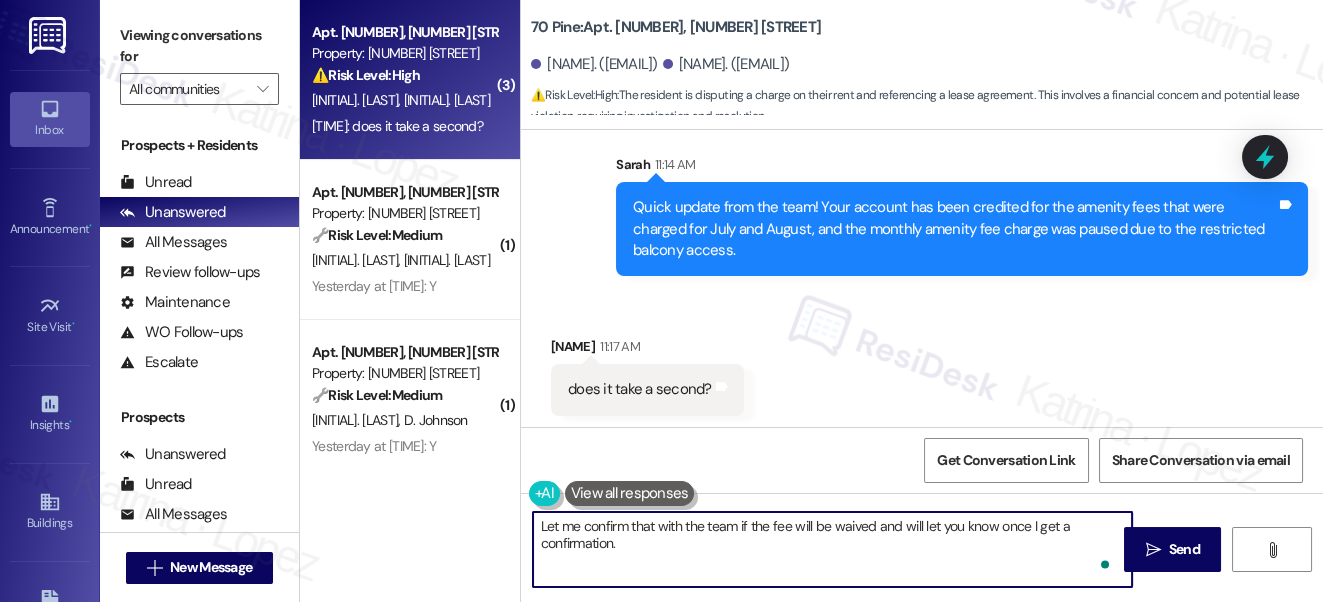 click on "Let me confirm that with the team if the fee will be waived and will let you know once I get a confirmation." at bounding box center (833, 549) 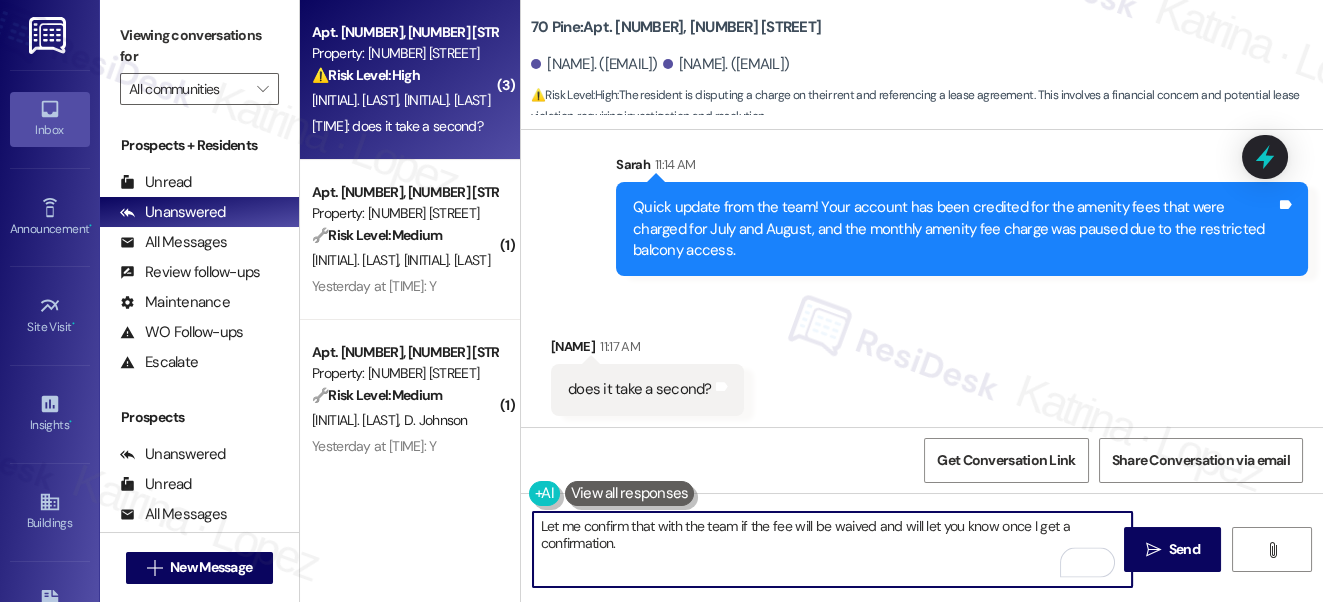 drag, startPoint x: 621, startPoint y: 540, endPoint x: 544, endPoint y: 542, distance: 77.02597 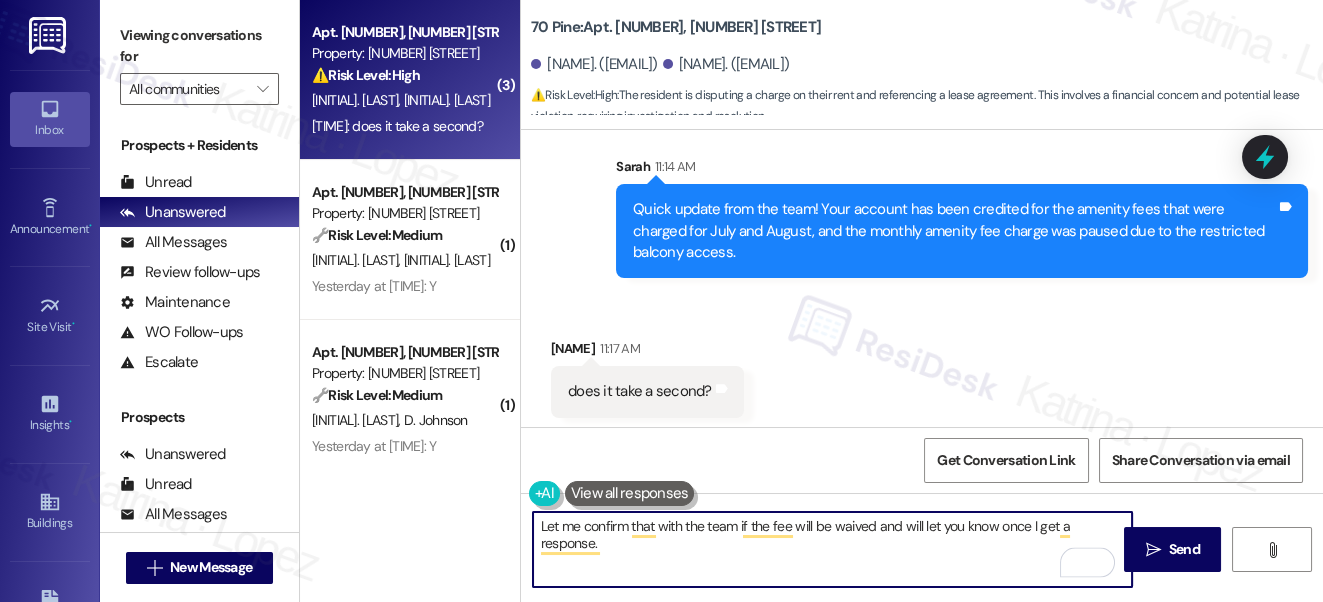 scroll, scrollTop: 8643, scrollLeft: 0, axis: vertical 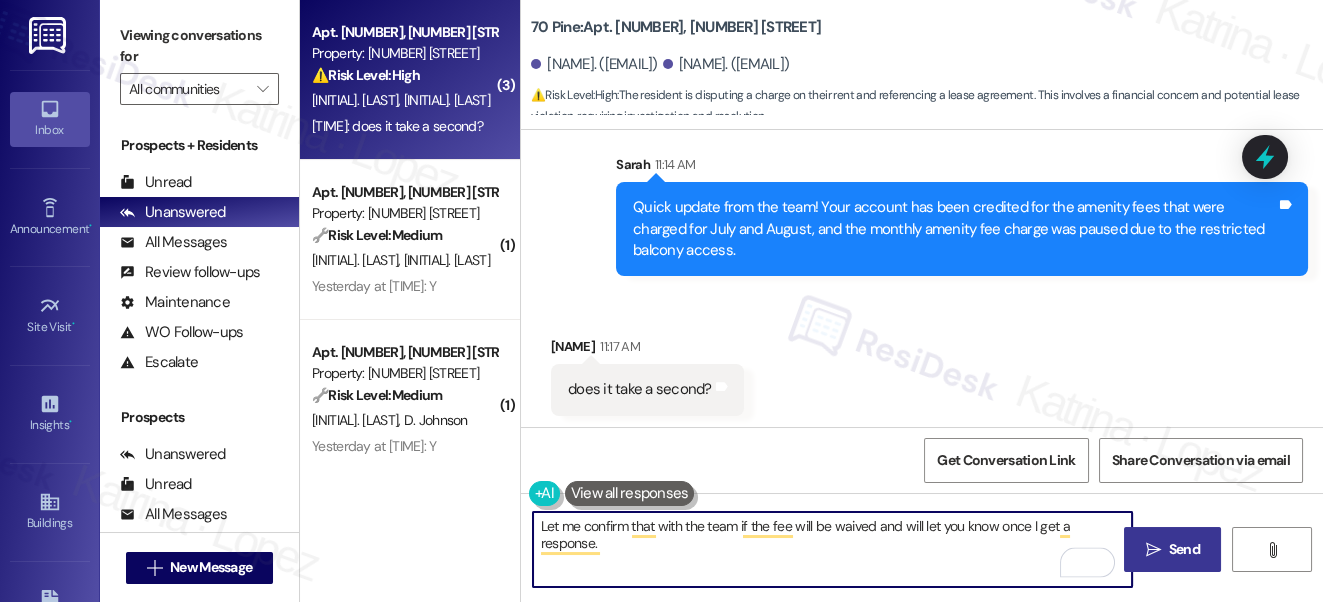 type on "Let me confirm that with the team if the fee will be waived and will let you know once I get a response." 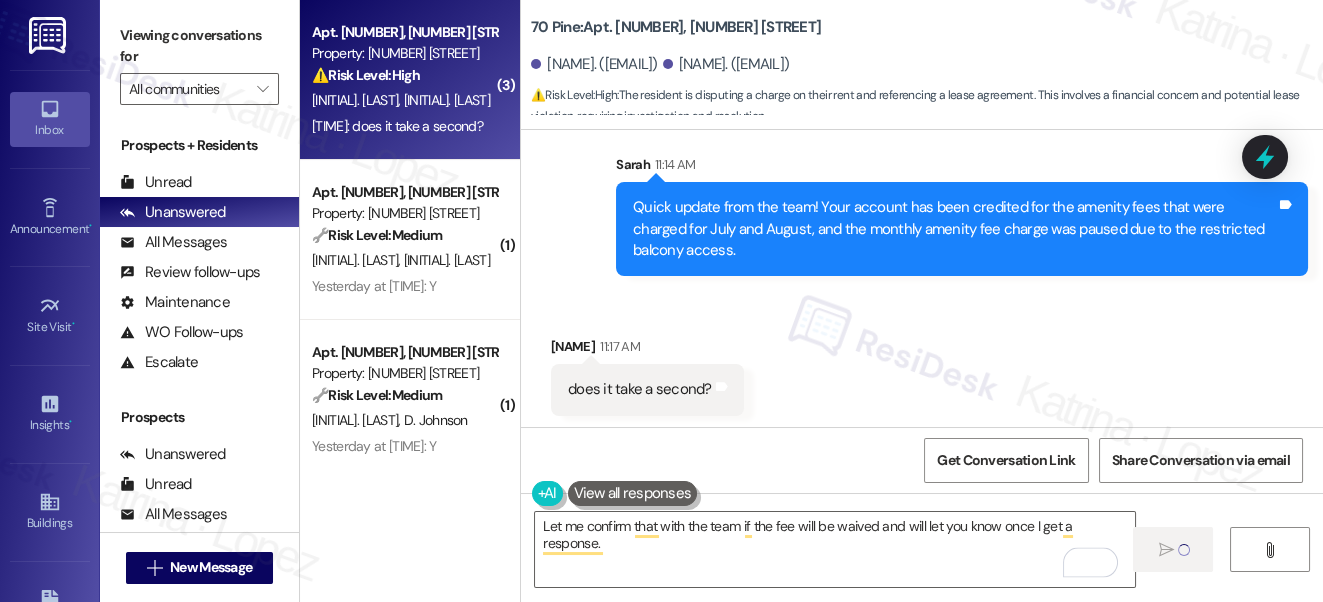 click on "Received via SMS Tawiah Yalley 11:17 AM does it take a second?  Tags and notes" at bounding box center (922, 360) 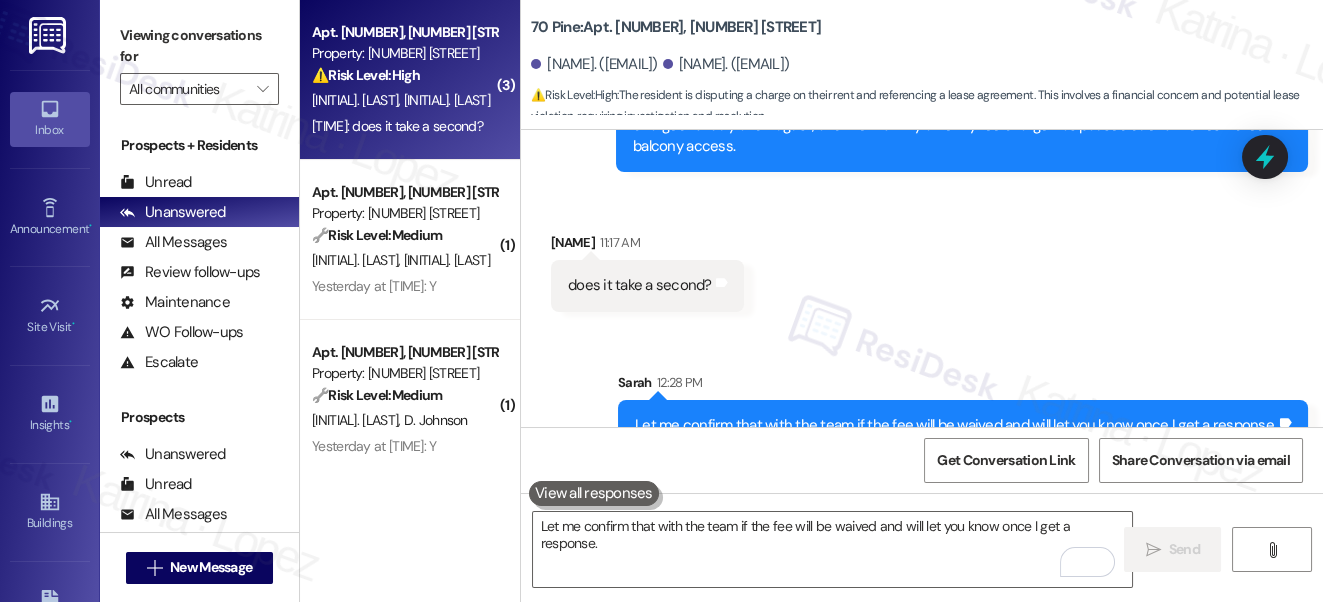 scroll, scrollTop: 8782, scrollLeft: 0, axis: vertical 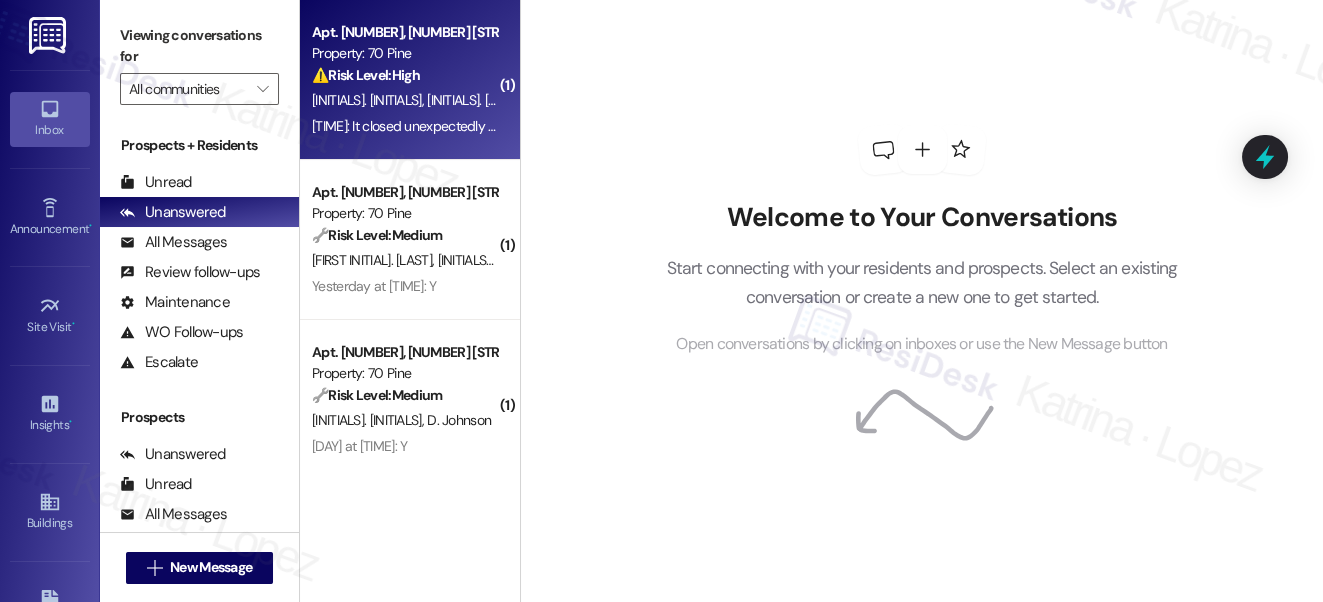 click on "⚠️  Risk Level:  High The resident reports an incident with the turnstile that resulted in a finger injury. The resident expresses concern about potential future injuries and liability for the building. This constitutes a potential safety hazard and risk mitigation issue." at bounding box center [404, 75] 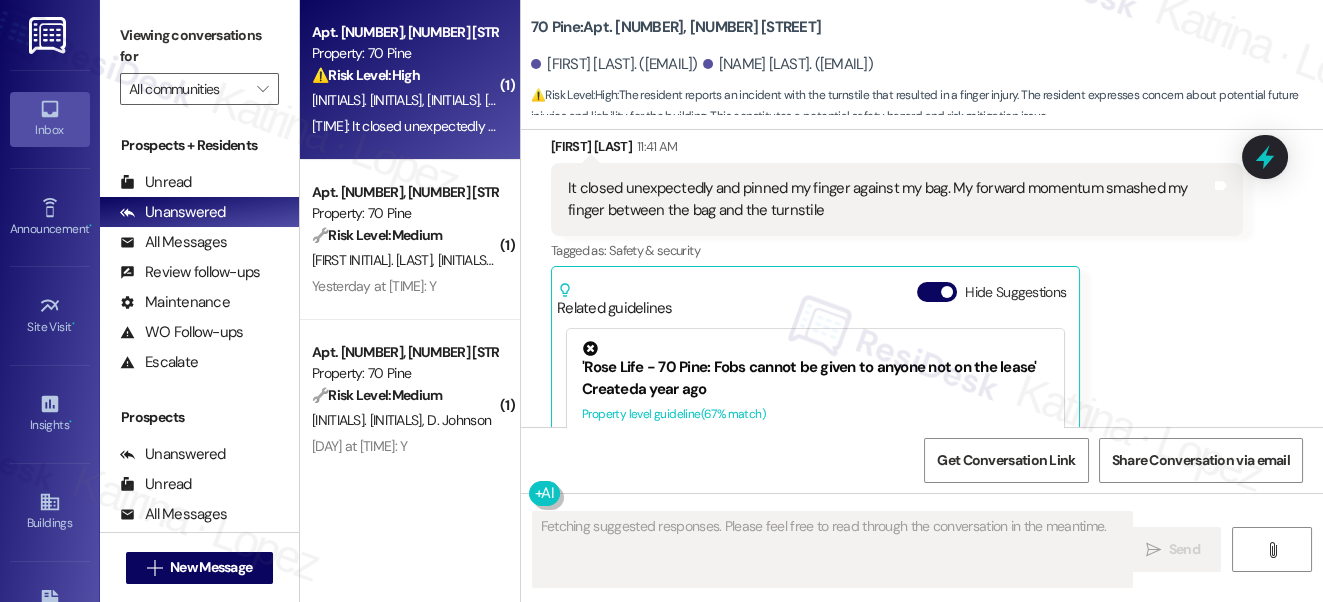 scroll, scrollTop: 6834, scrollLeft: 0, axis: vertical 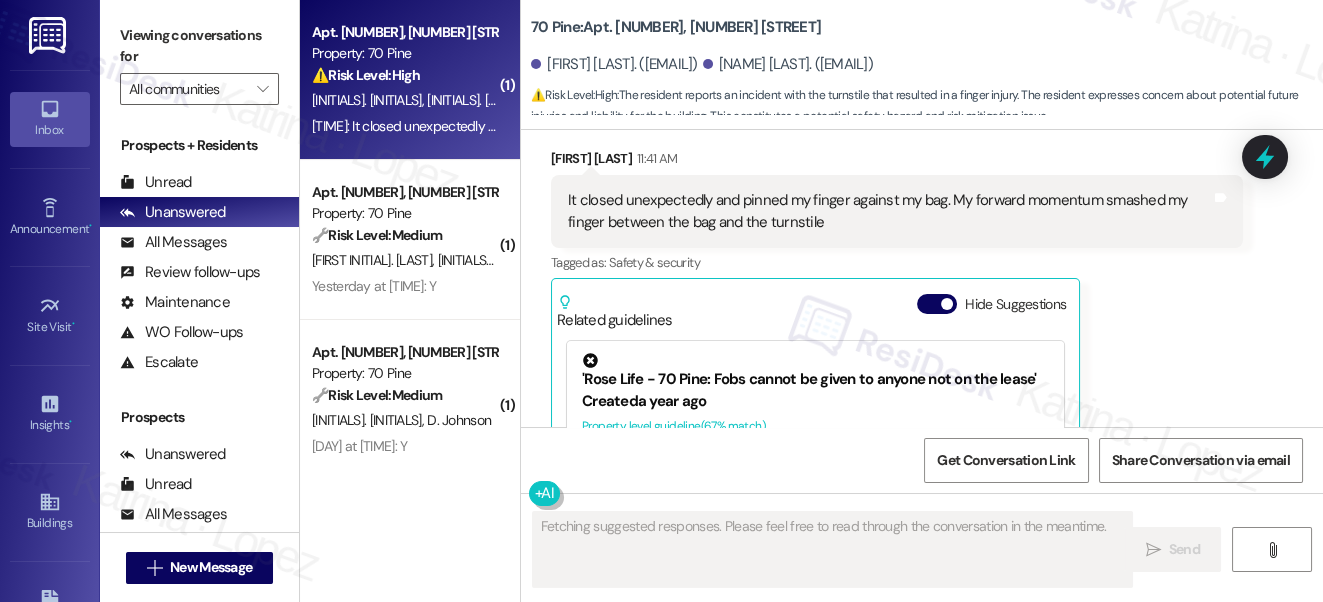 click on "It closed unexpectedly and pinned my finger against my bag. My forward momentum smashed my finger between the bag and the turnstile  Tags and notes" at bounding box center [897, 211] 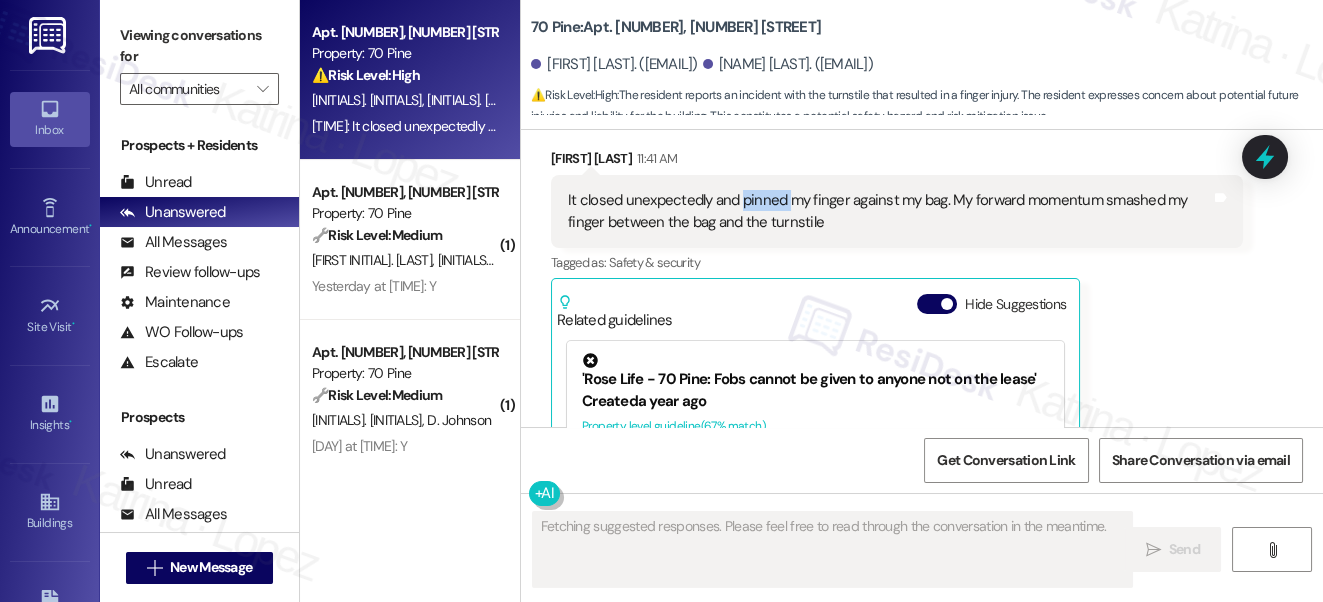 click on "It closed unexpectedly and pinned my finger against my bag. My forward momentum smashed my finger between the bag and the turnstile  Tags and notes" at bounding box center (897, 211) 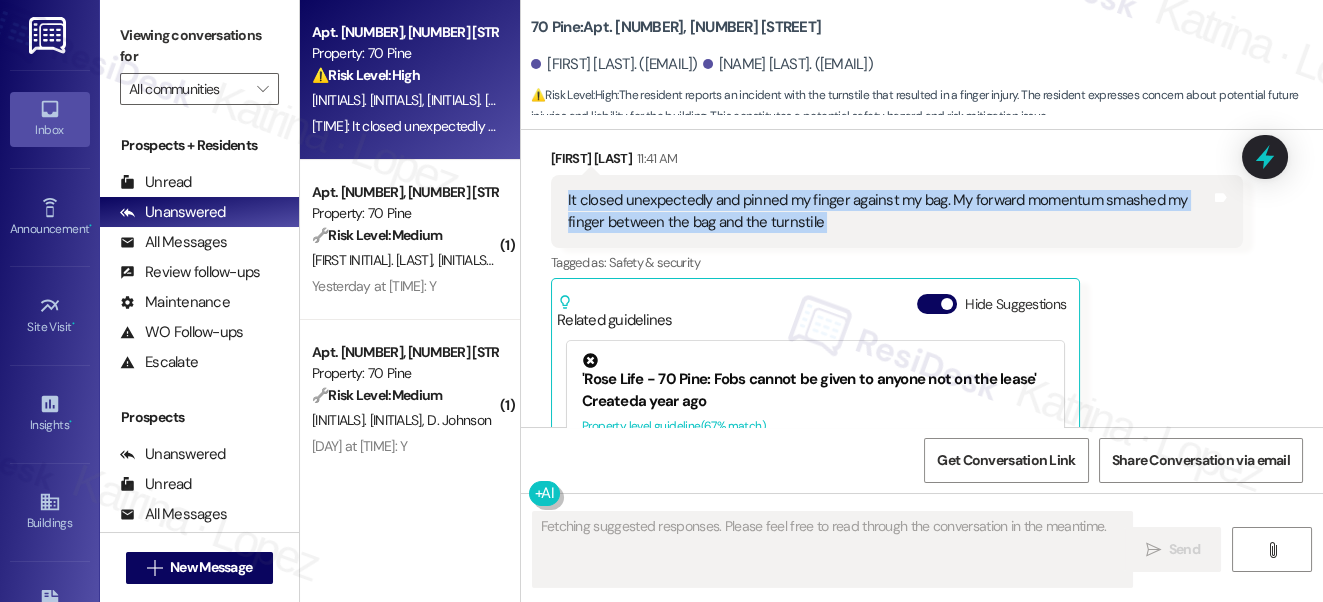 click on "It closed unexpectedly and pinned my finger against my bag. My forward momentum smashed my finger between the bag and the turnstile  Tags and notes" at bounding box center [897, 211] 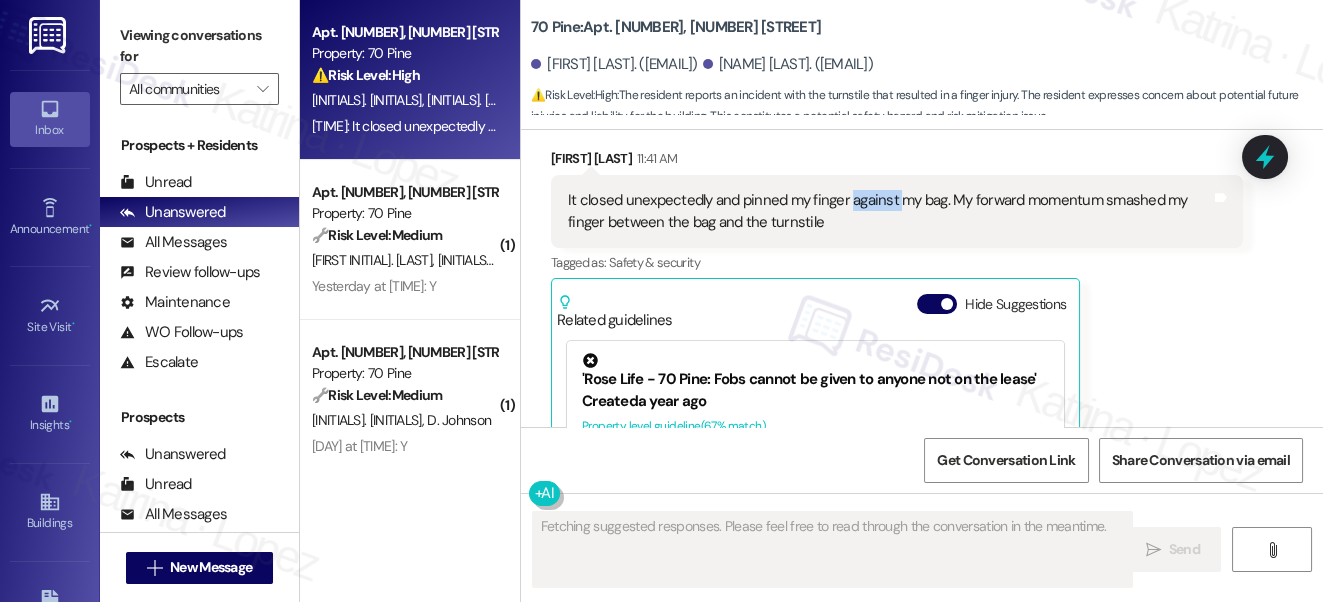 click on "It closed unexpectedly and pinned my finger against my bag. My forward momentum smashed my finger between the bag and the turnstile" at bounding box center (889, 211) 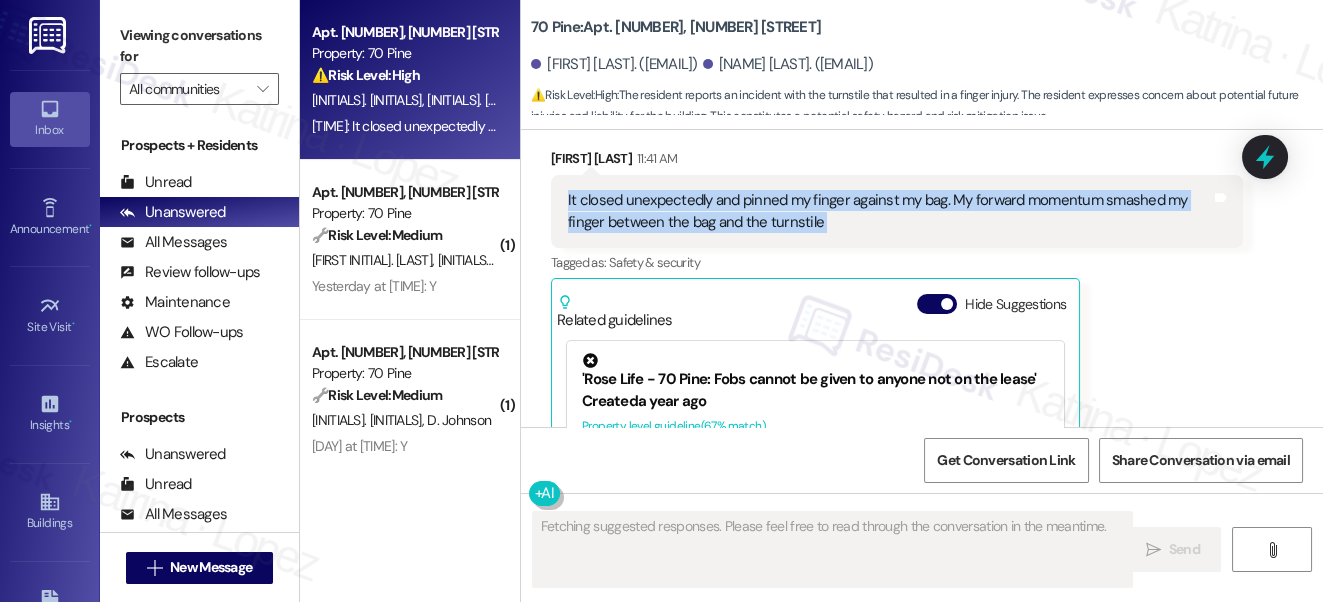 click on "It closed unexpectedly and pinned my finger against my bag. My forward momentum smashed my finger between the bag and the turnstile" at bounding box center (889, 211) 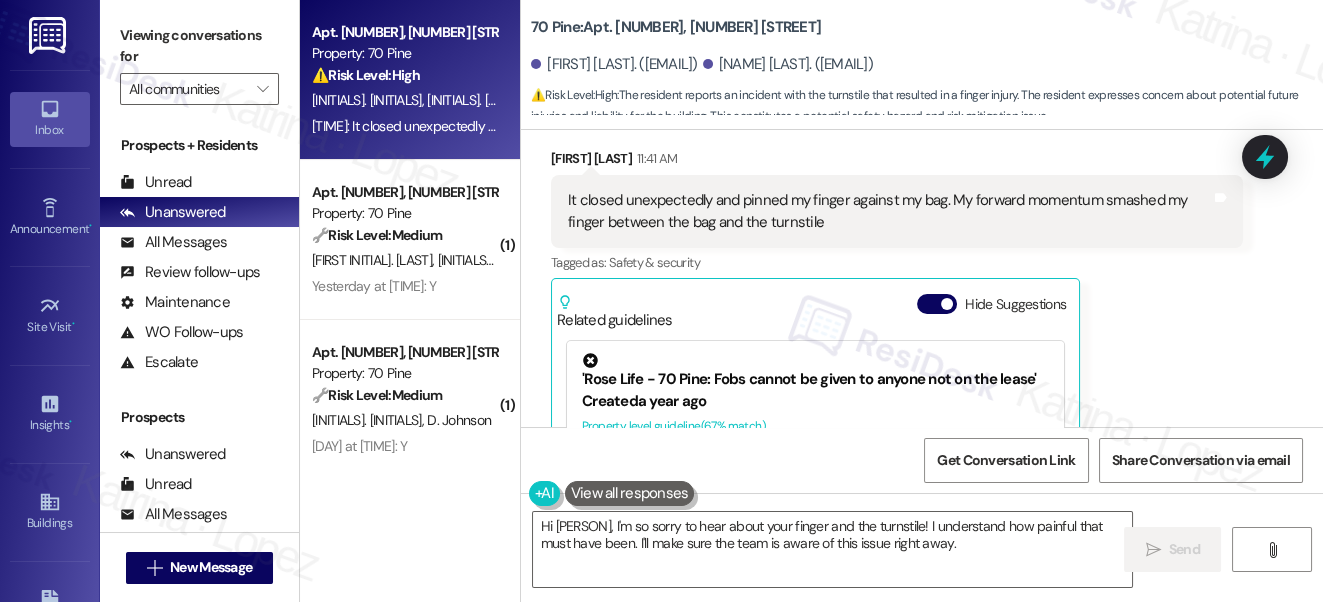 click on "Viewing conversations for" at bounding box center [199, 46] 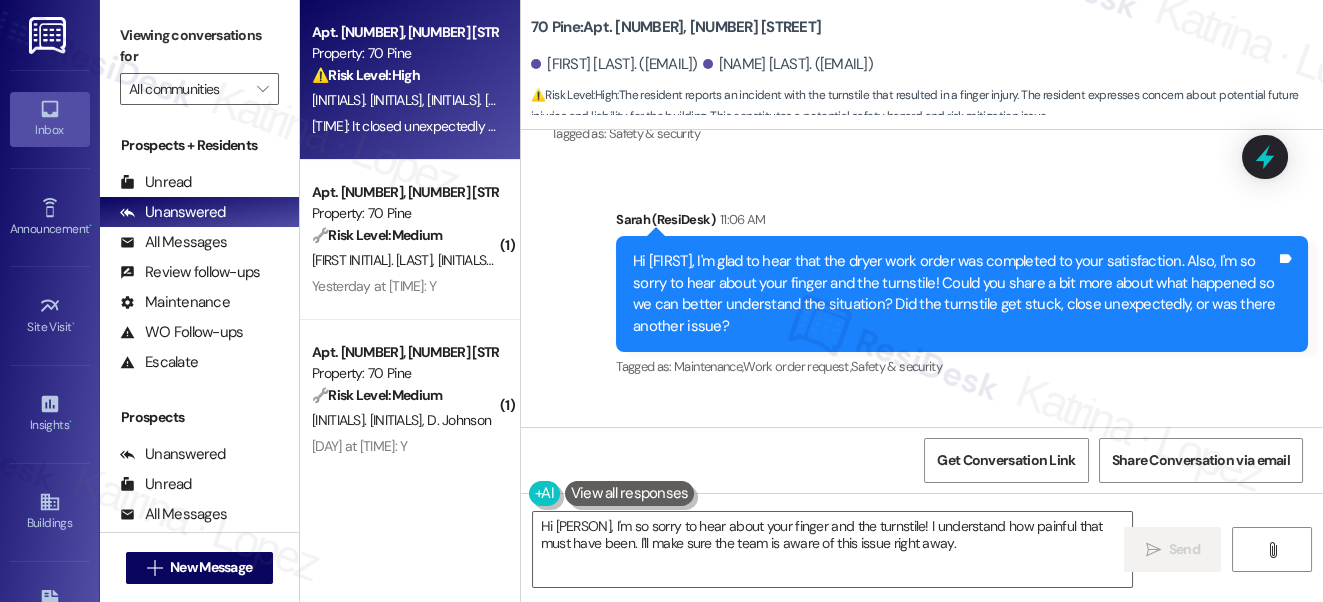 scroll, scrollTop: 6471, scrollLeft: 0, axis: vertical 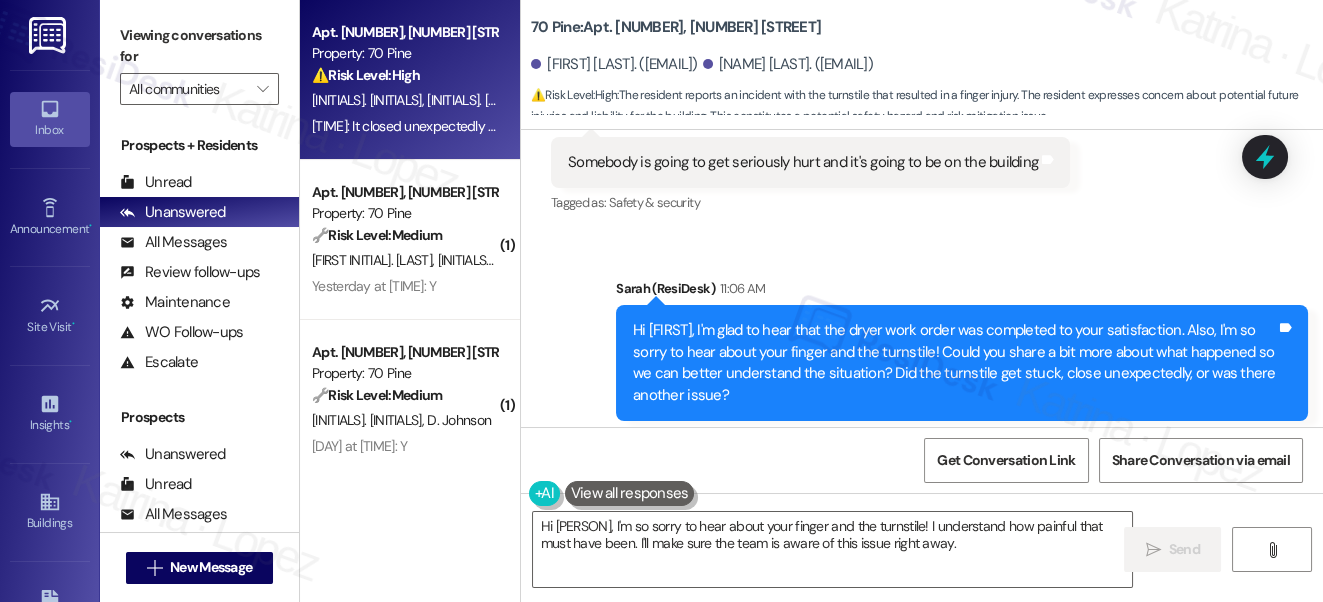 click on "Somebody is going to get seriously hurt and it's going to be on the building" at bounding box center (803, 162) 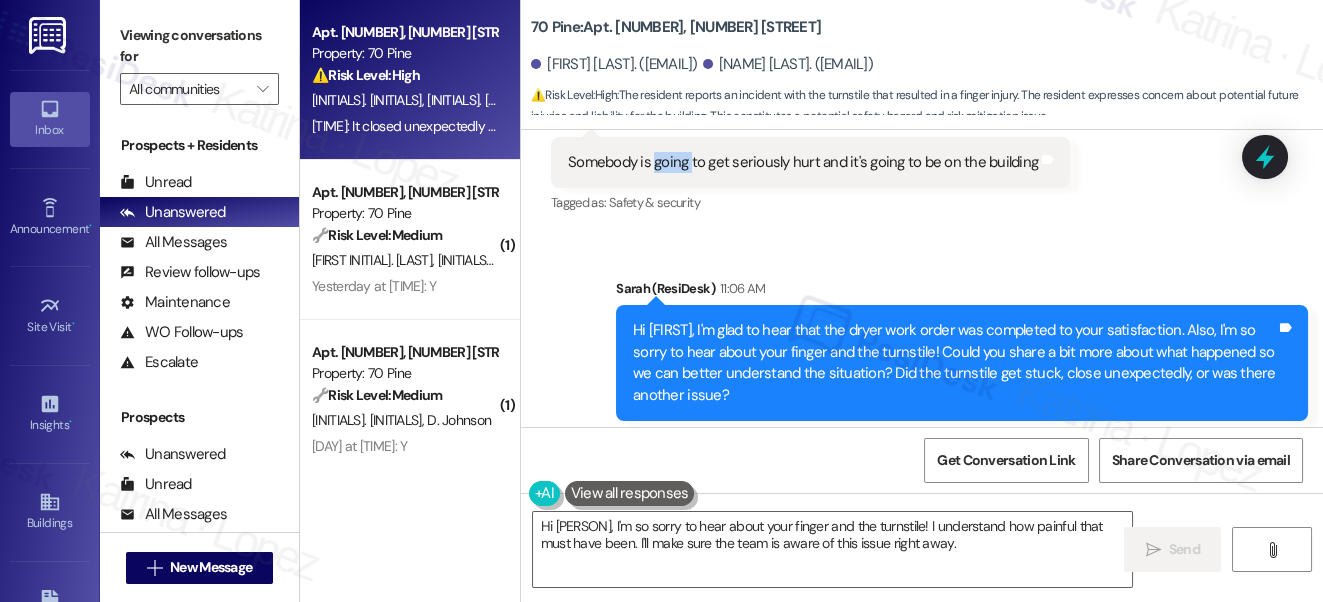 click on "Somebody is going to get seriously hurt and it's going to be on the building" at bounding box center [803, 162] 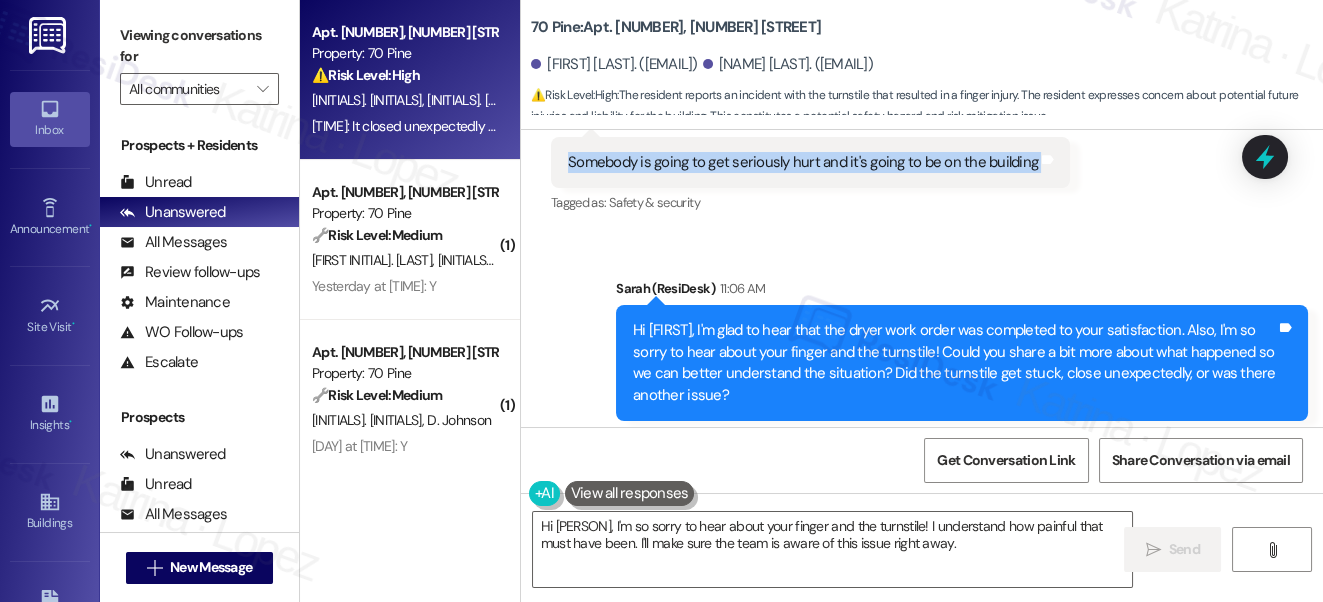 click on "Somebody is going to get seriously hurt and it's going to be on the building" at bounding box center (803, 162) 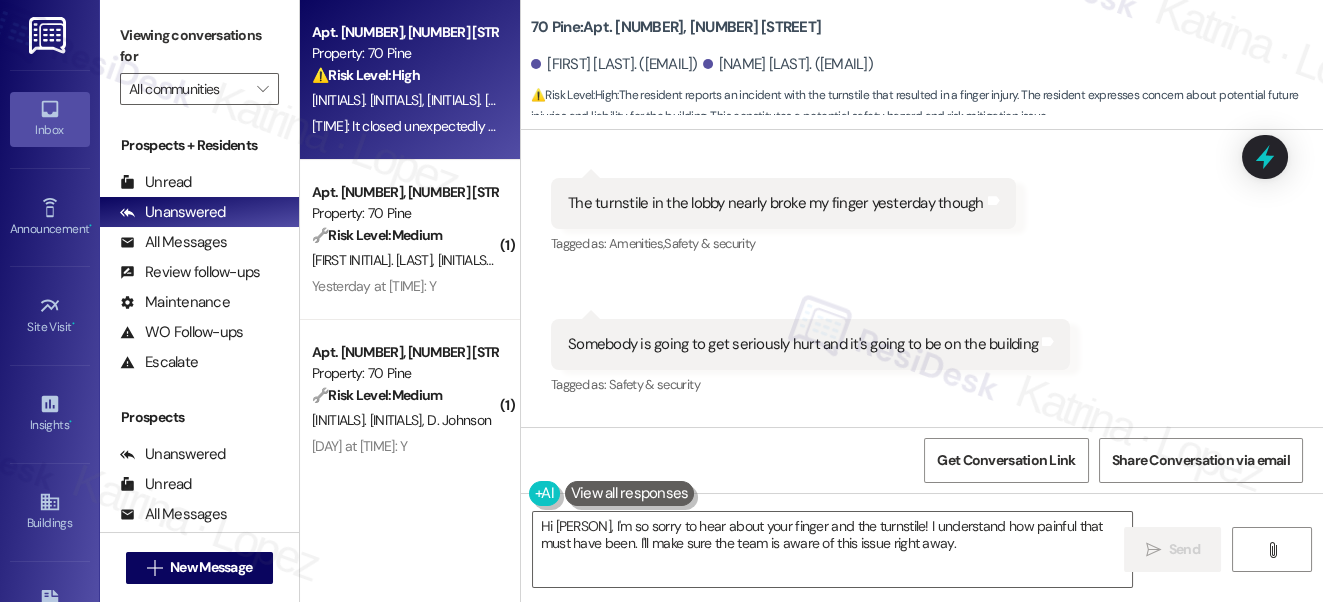 click on "The turnstile in the lobby nearly broke my finger yesterday though" at bounding box center [776, 203] 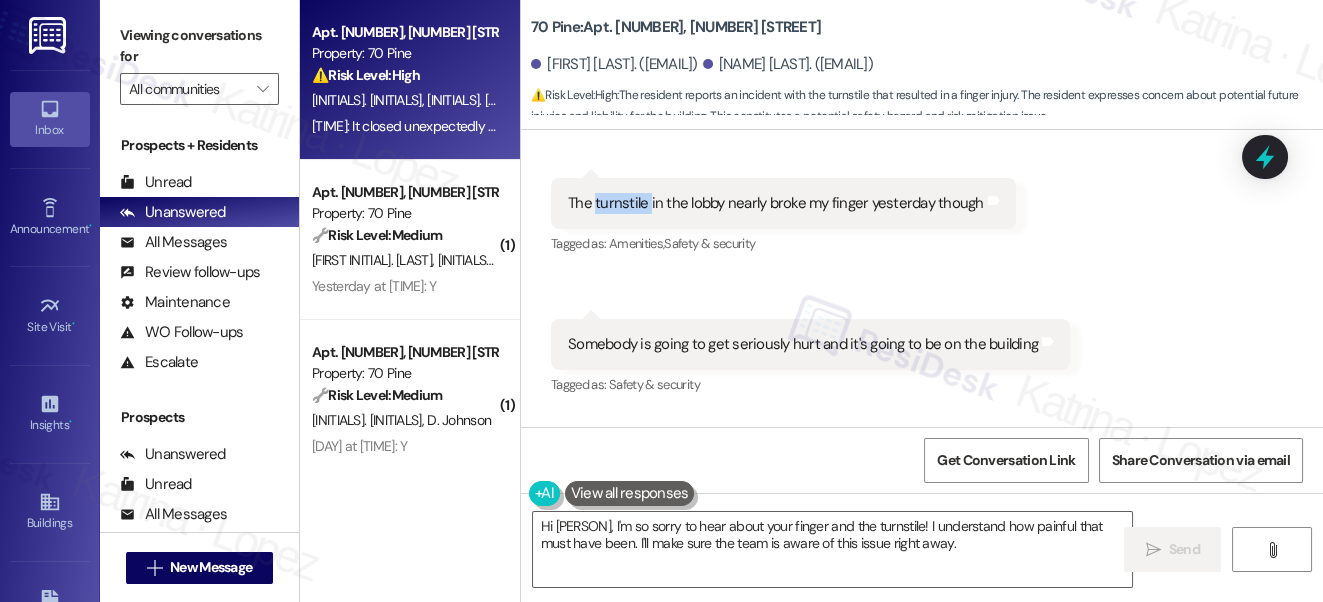 click on "The turnstile in the lobby nearly broke my finger yesterday though" at bounding box center [776, 203] 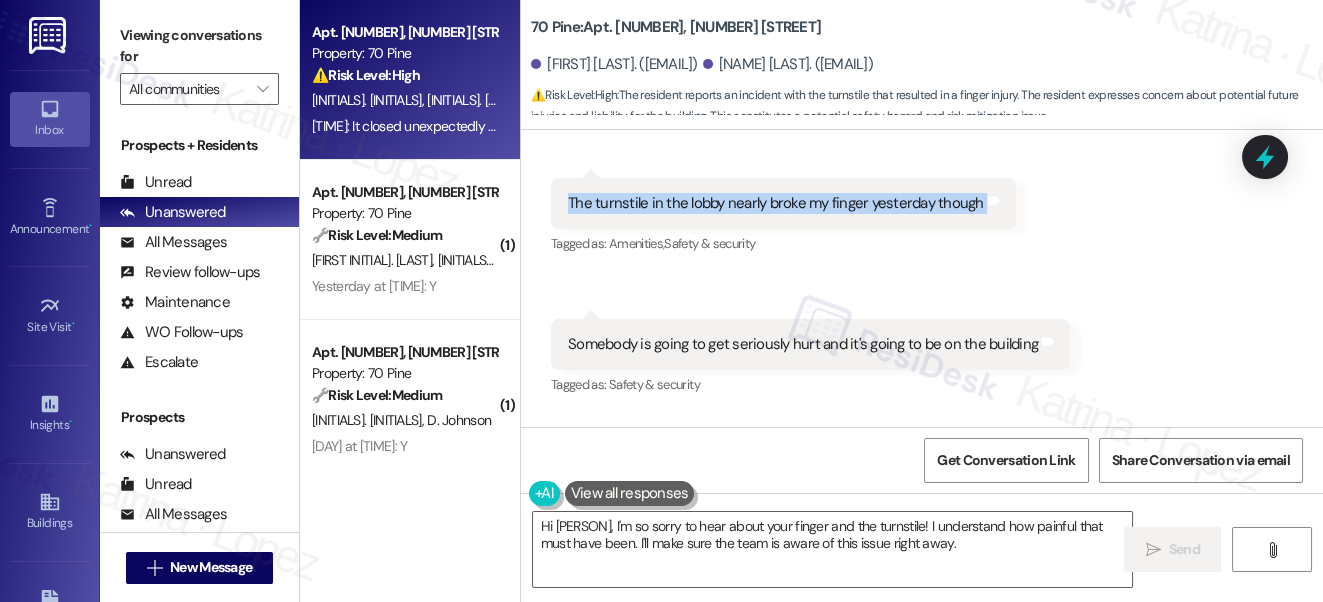 click on "The turnstile in the lobby nearly broke my finger yesterday though" at bounding box center (776, 203) 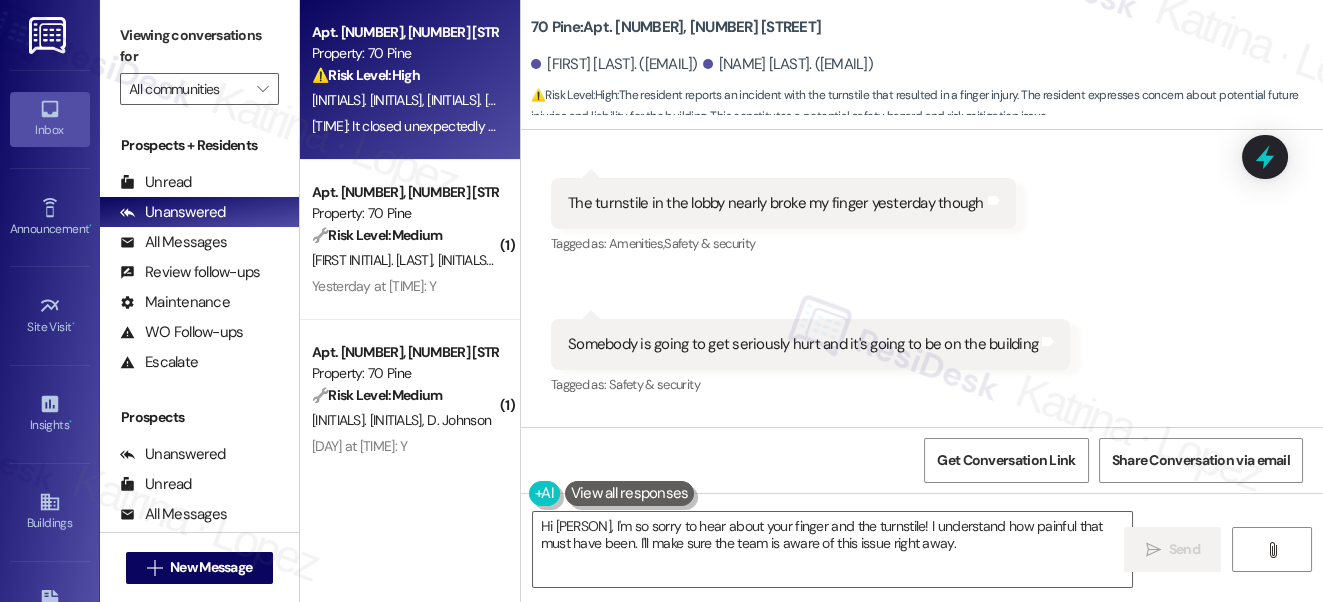 click on "Viewing conversations for" at bounding box center [199, 46] 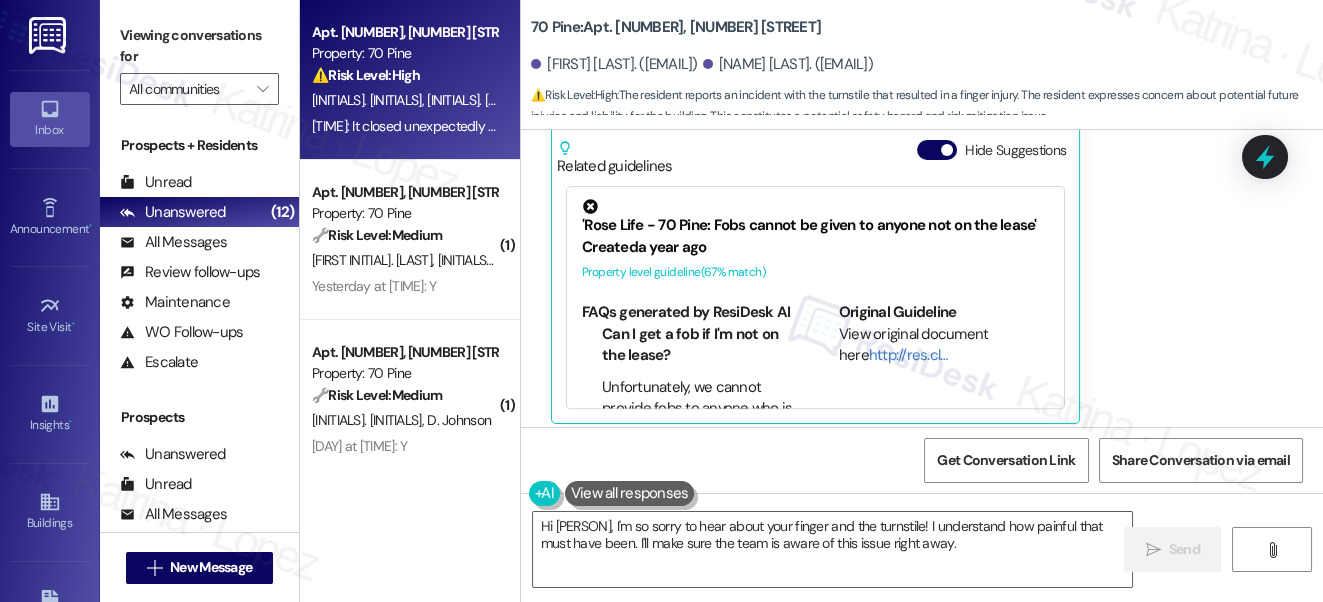 scroll, scrollTop: 7108, scrollLeft: 0, axis: vertical 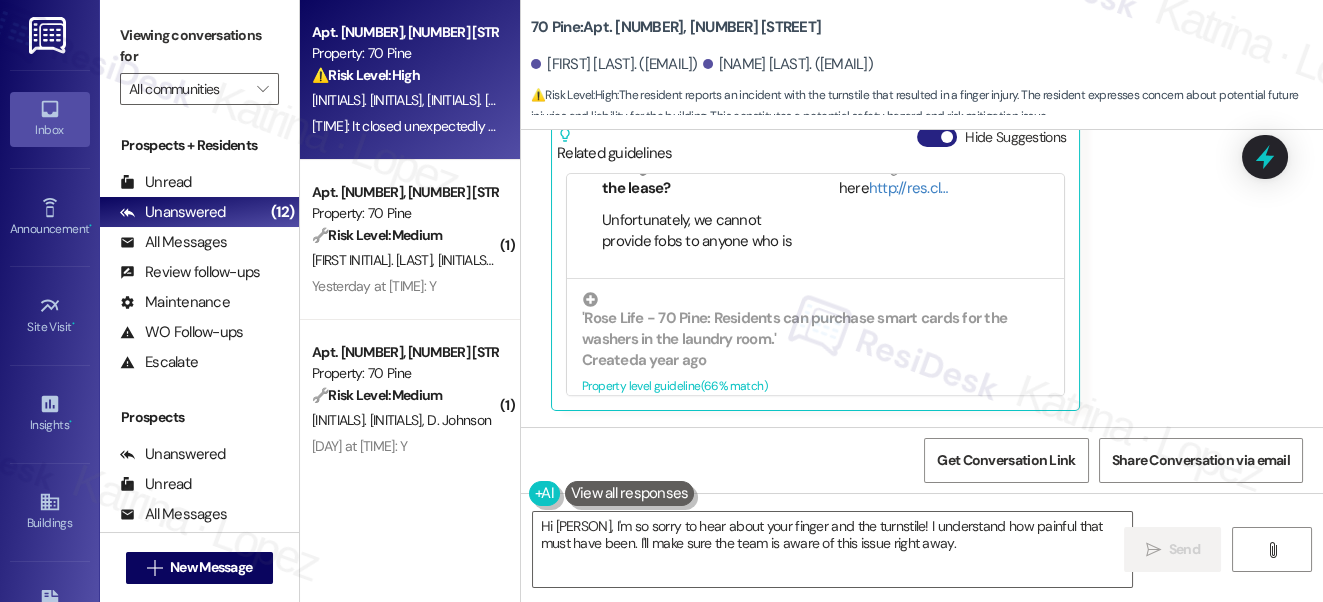 click on "Hide Suggestions" at bounding box center [937, 137] 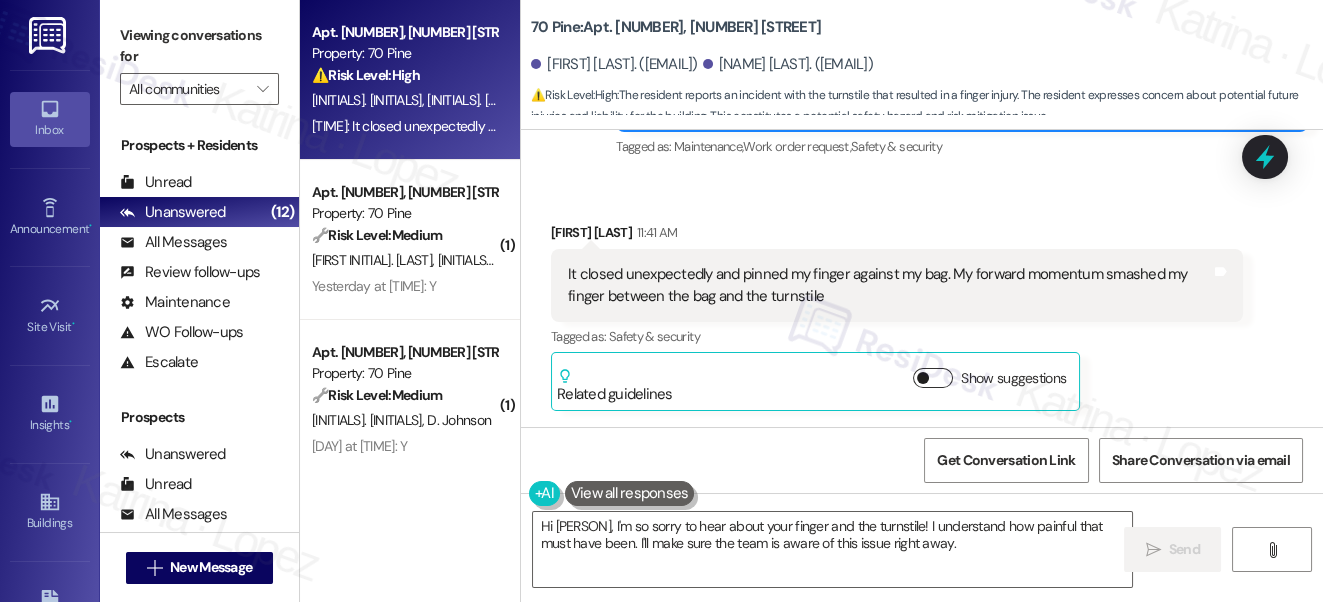 scroll, scrollTop: 6867, scrollLeft: 0, axis: vertical 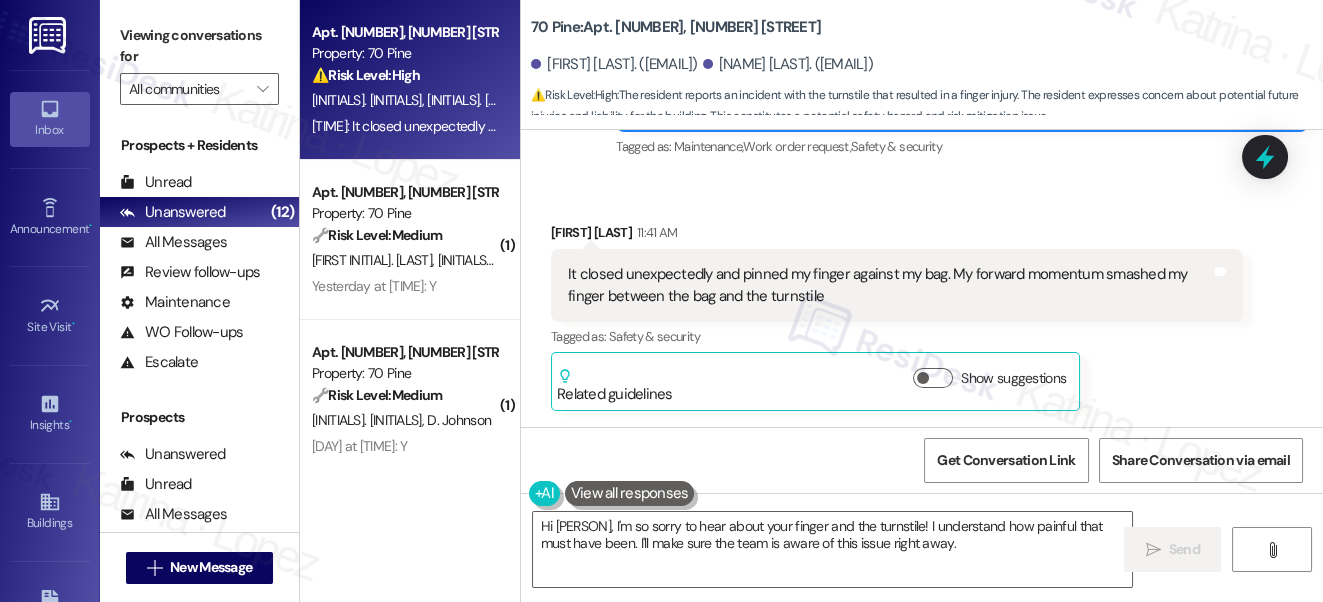 click on "Viewing conversations for" at bounding box center (199, 46) 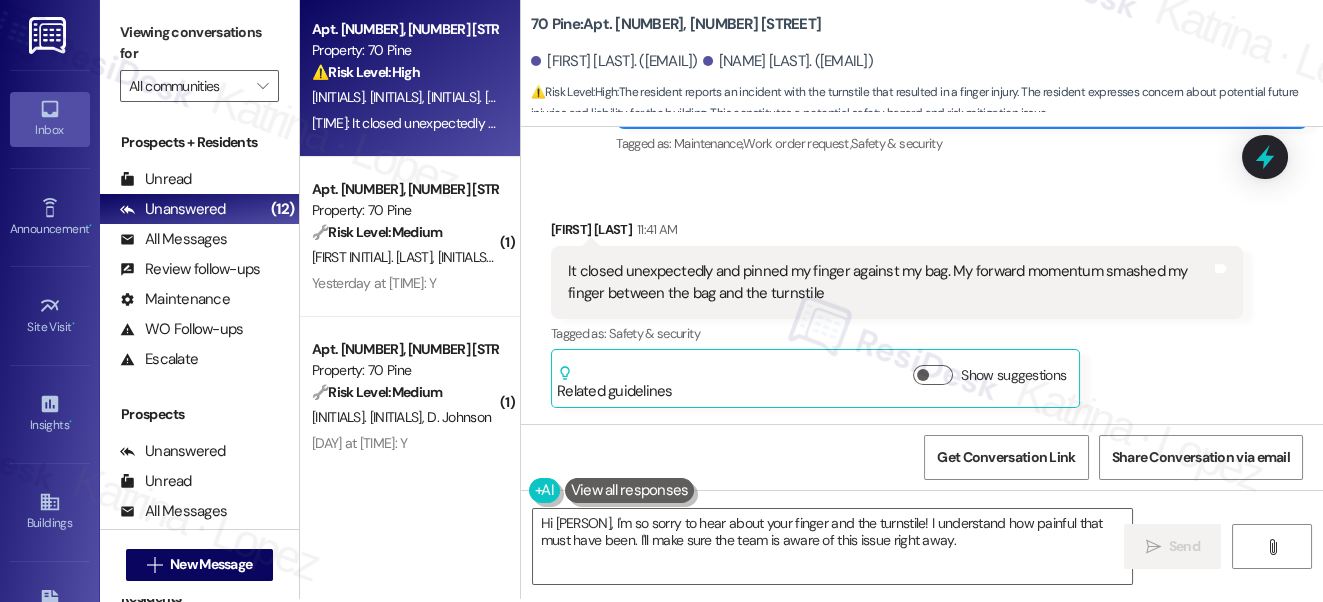 scroll, scrollTop: 4, scrollLeft: 0, axis: vertical 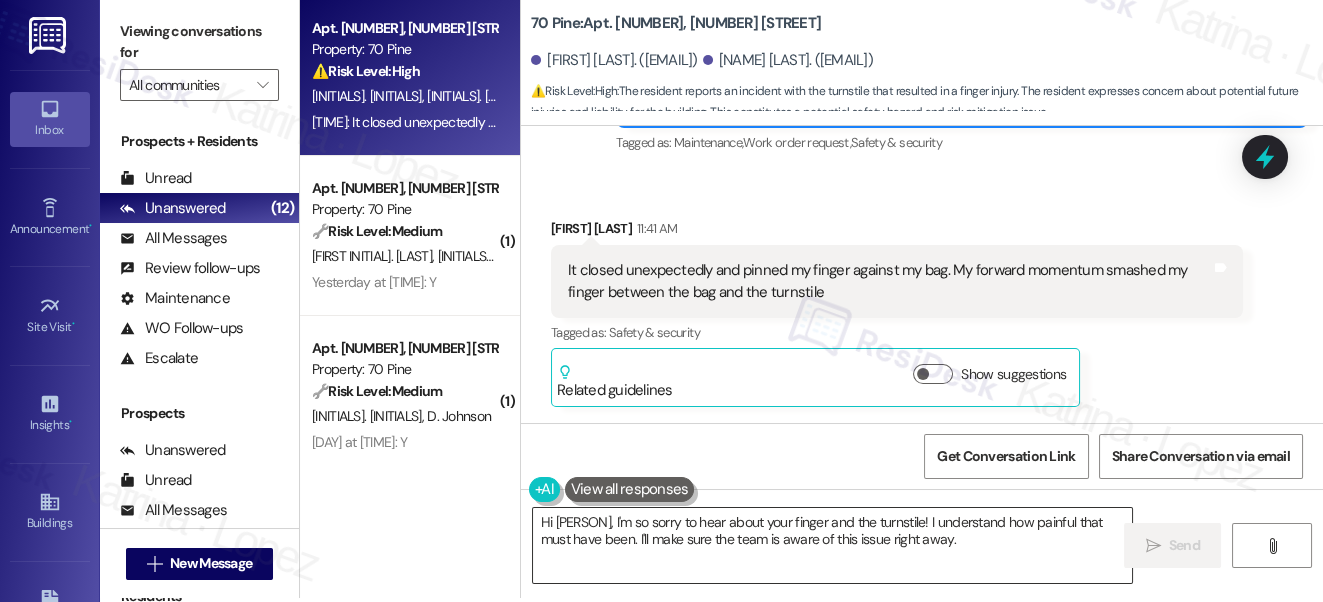 click on "Hi Mathew, I'm so sorry to hear about your finger and the turnstile! I understand how painful that must have been. I'll make sure the team is aware of this issue right away." at bounding box center (833, 545) 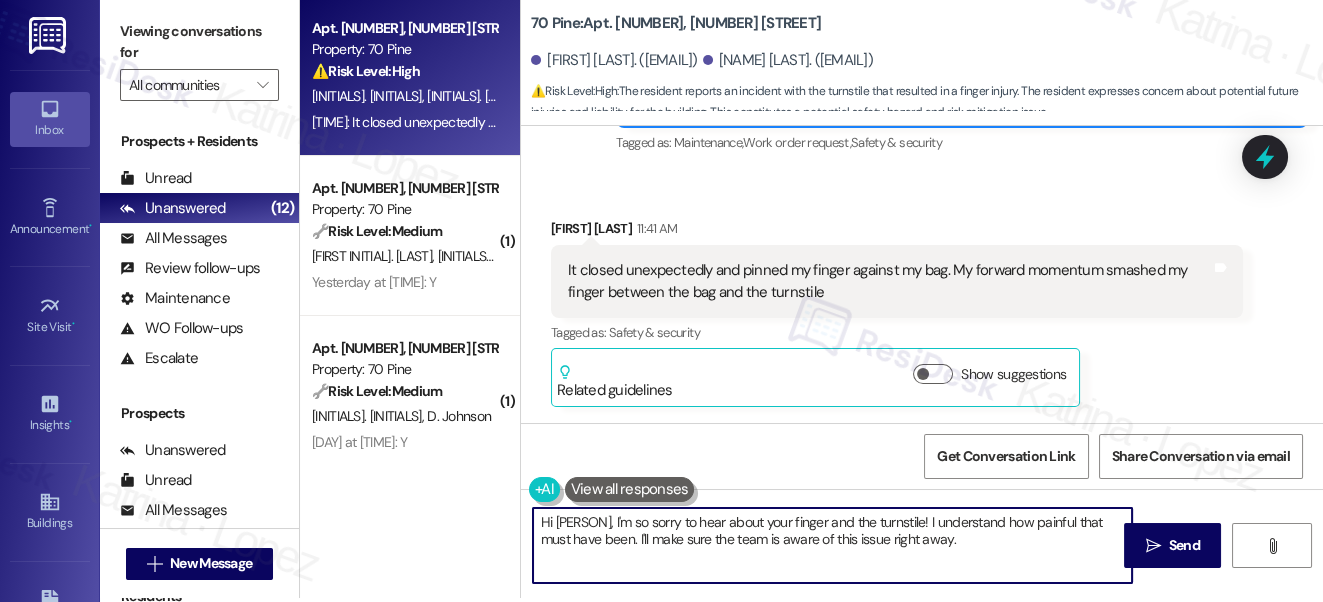 click on "Hi Mathew, I'm so sorry to hear about your finger and the turnstile! I understand how painful that must have been. I'll make sure the team is aware of this issue right away." at bounding box center (833, 545) 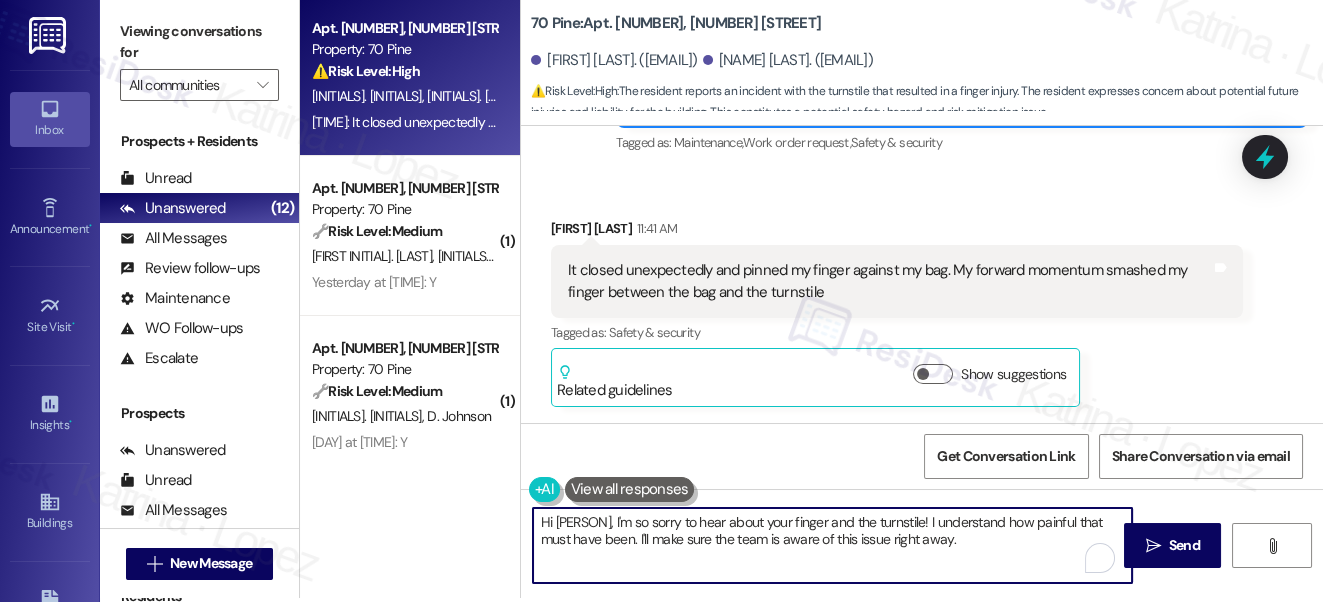 paste on "I’m so sorry to hear about your experience with the lobby turnstile — that sounds painful, and I truly understand your concern. I’ll check in with our site team regarding this and will get back to you once I have more information" 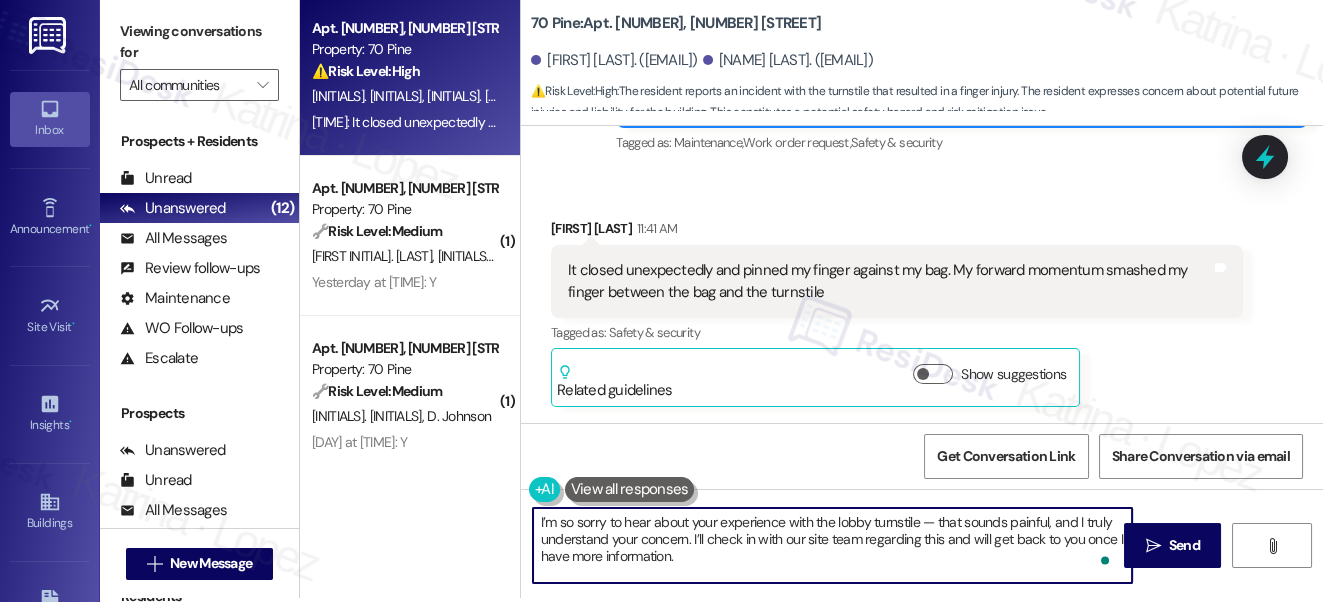 click on "I’m so sorry to hear about your experience with the lobby turnstile — that sounds painful, and I truly understand your concern. I’ll check in with our site team regarding this and will get back to you once I have more information." at bounding box center (833, 545) 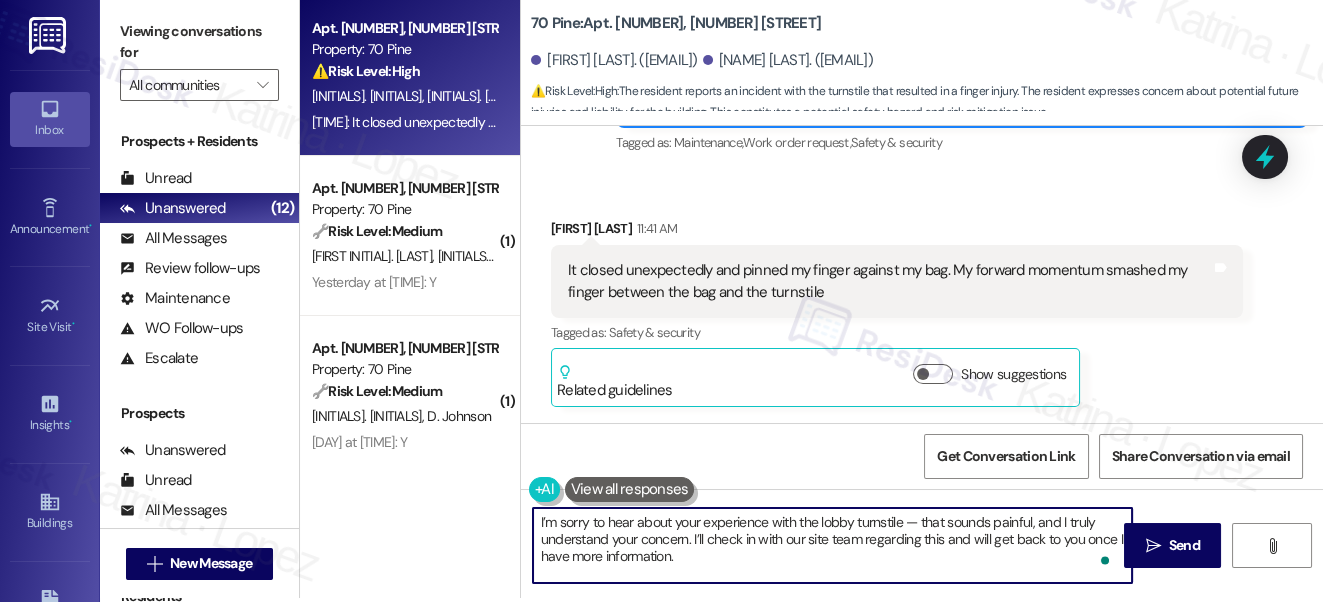 click on "I’m sorry to hear about your experience with the lobby turnstile — that sounds painful, and I truly understand your concern. I’ll check in with our site team regarding this and will get back to you once I have more information." at bounding box center [833, 545] 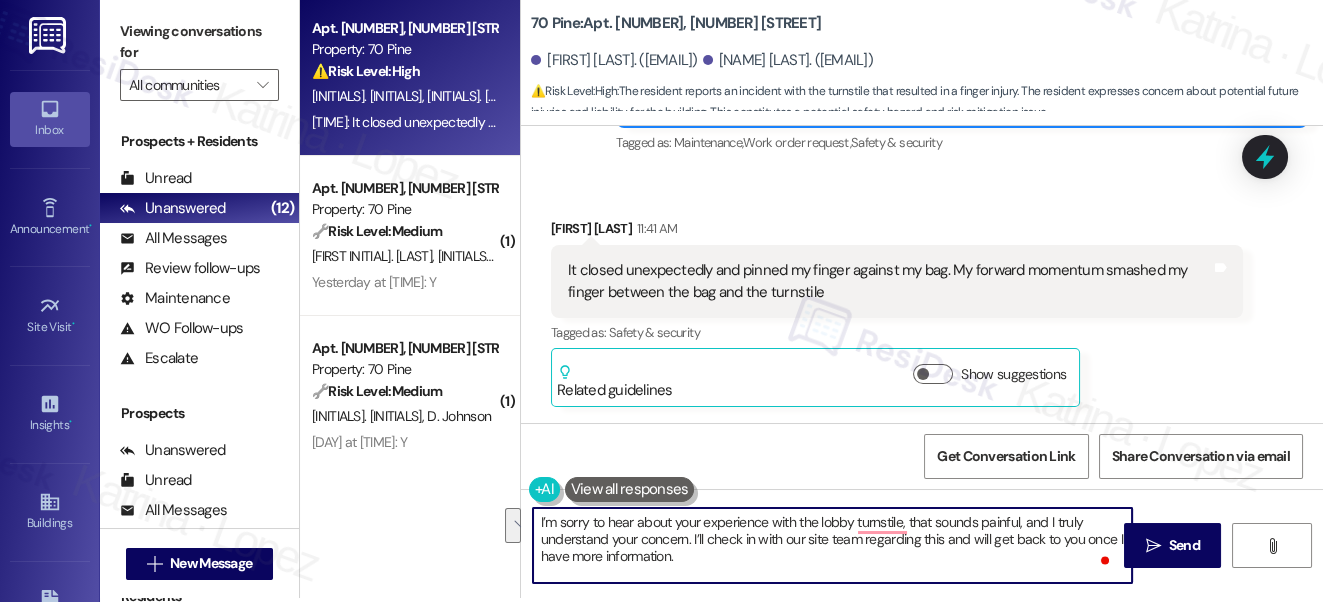 drag, startPoint x: 1018, startPoint y: 523, endPoint x: 688, endPoint y: 540, distance: 330.4376 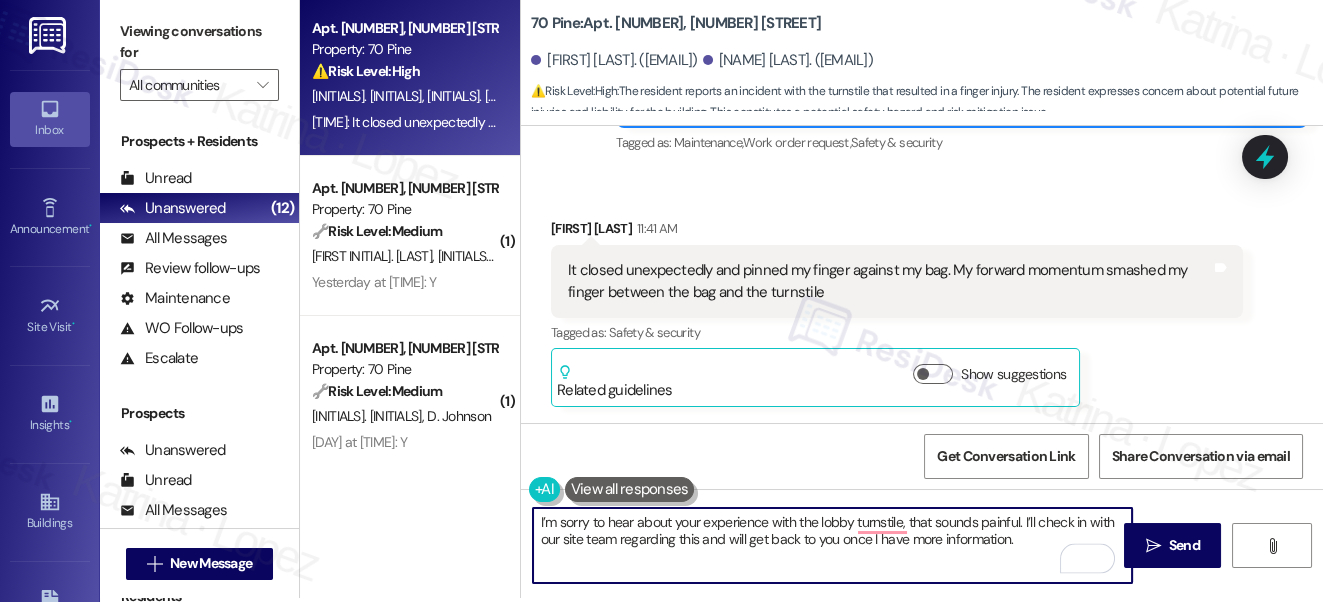 click on "I’m sorry to hear about your experience with the lobby turnstile, that sounds painful. I’ll check in with our site team regarding this and will get back to you once I have more information." at bounding box center (833, 545) 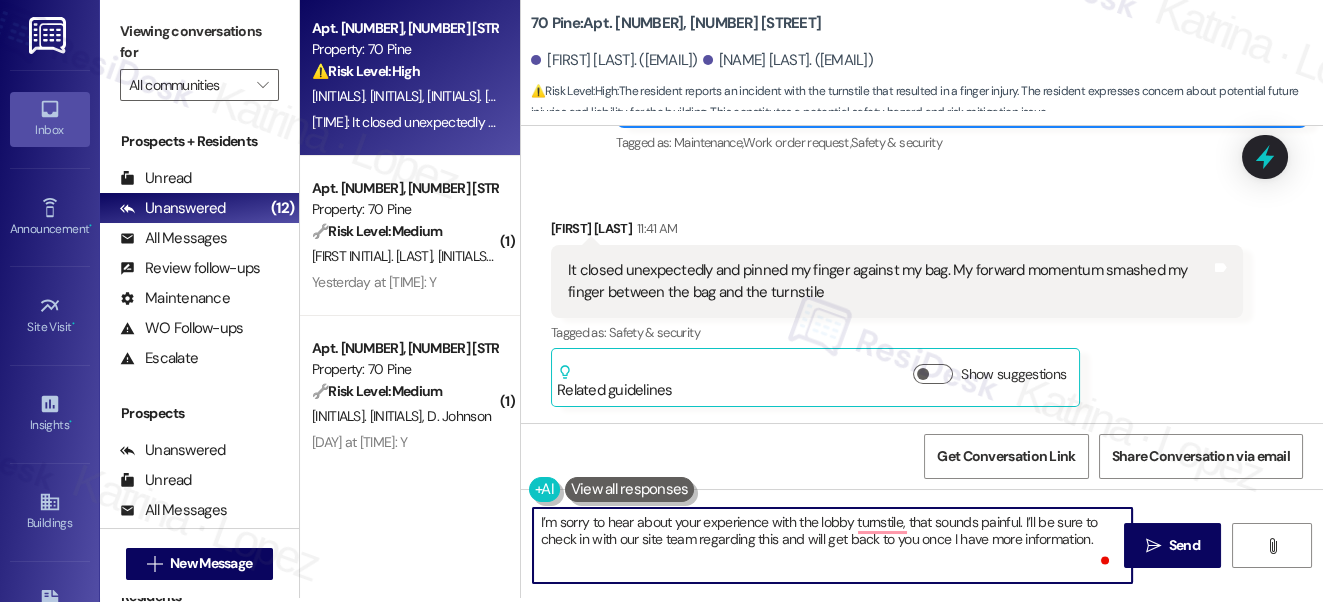 click on "I’m sorry to hear about your experience with the lobby turnstile, that sounds painful. I’ll be sure to check in with our site team regarding this and will get back to you once I have more information." at bounding box center (833, 545) 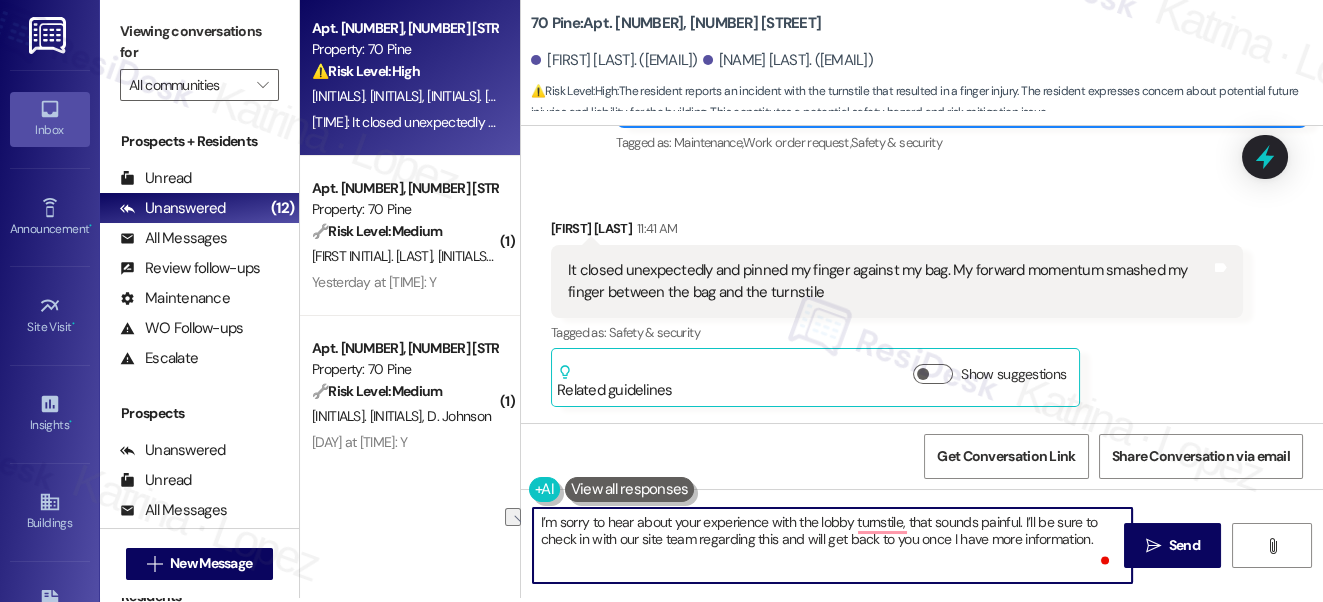 drag, startPoint x: 634, startPoint y: 541, endPoint x: 514, endPoint y: 540, distance: 120.004166 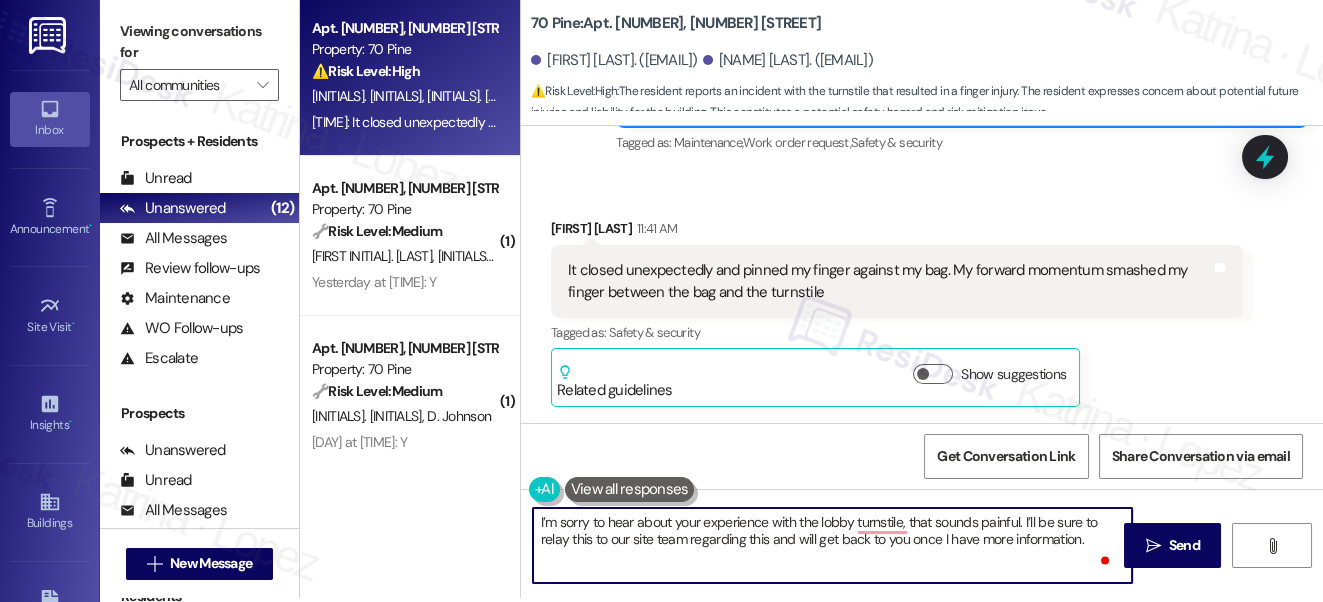 scroll, scrollTop: 6776, scrollLeft: 0, axis: vertical 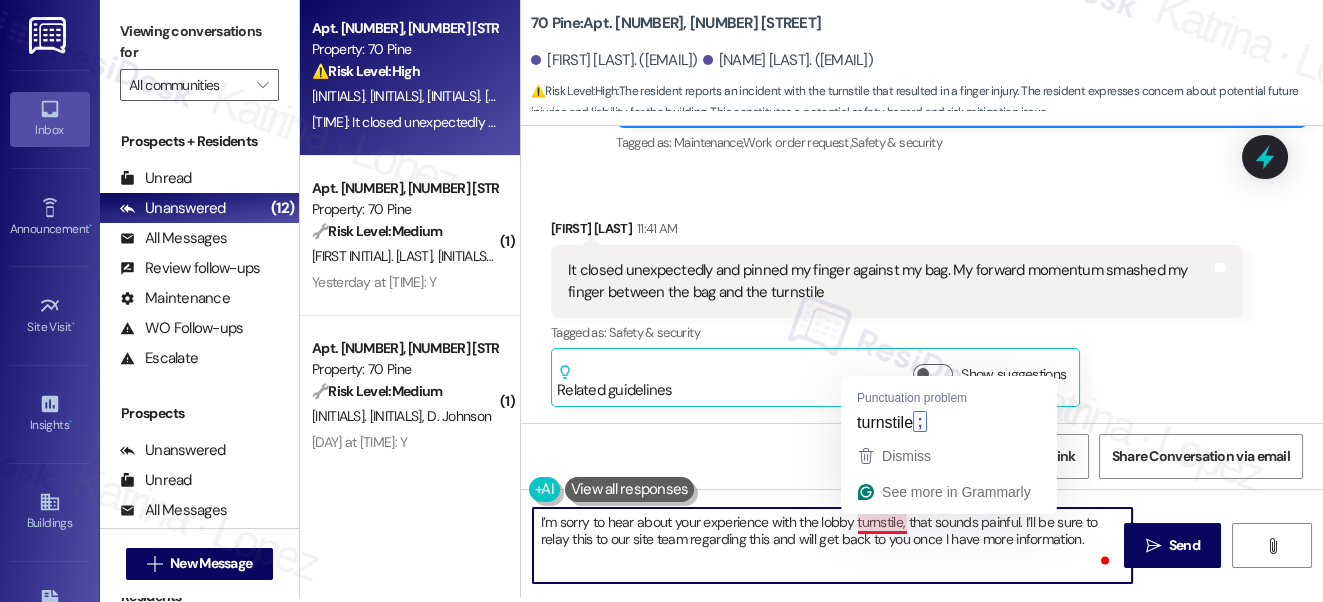 click on "I’m sorry to hear about your experience with the lobby turnstile, that sounds painful. I’ll be sure to relay this to our site team regarding this and will get back to you once I have more information." at bounding box center [833, 545] 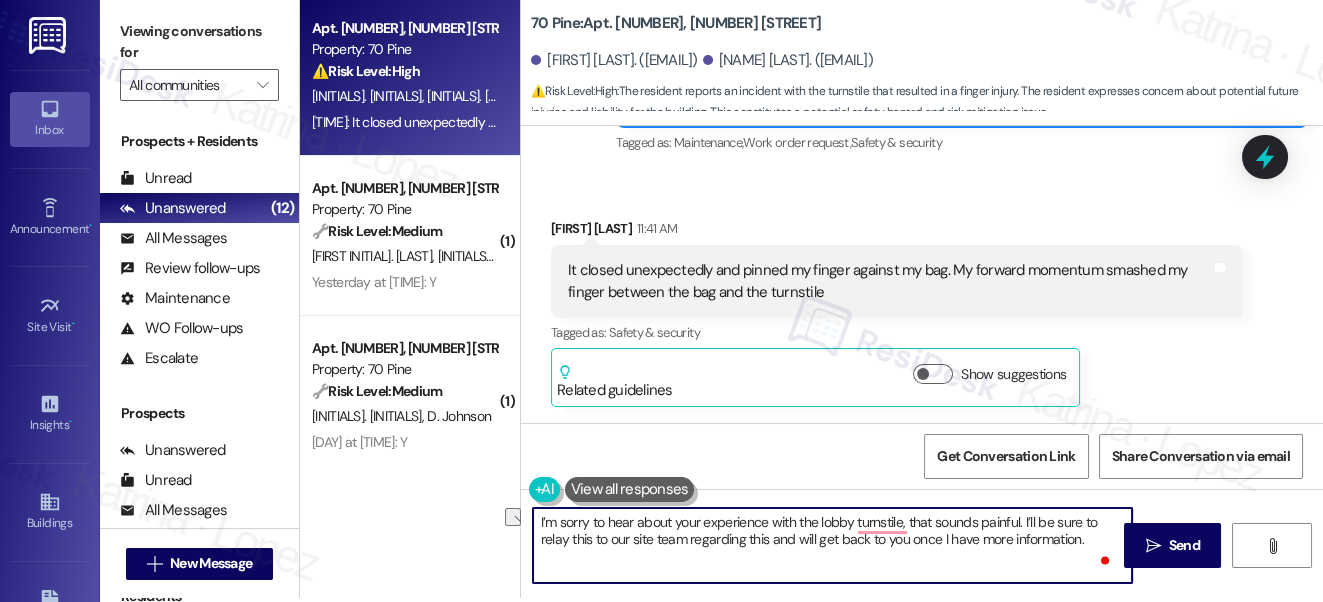 drag, startPoint x: 685, startPoint y: 536, endPoint x: 1076, endPoint y: 535, distance: 391.00128 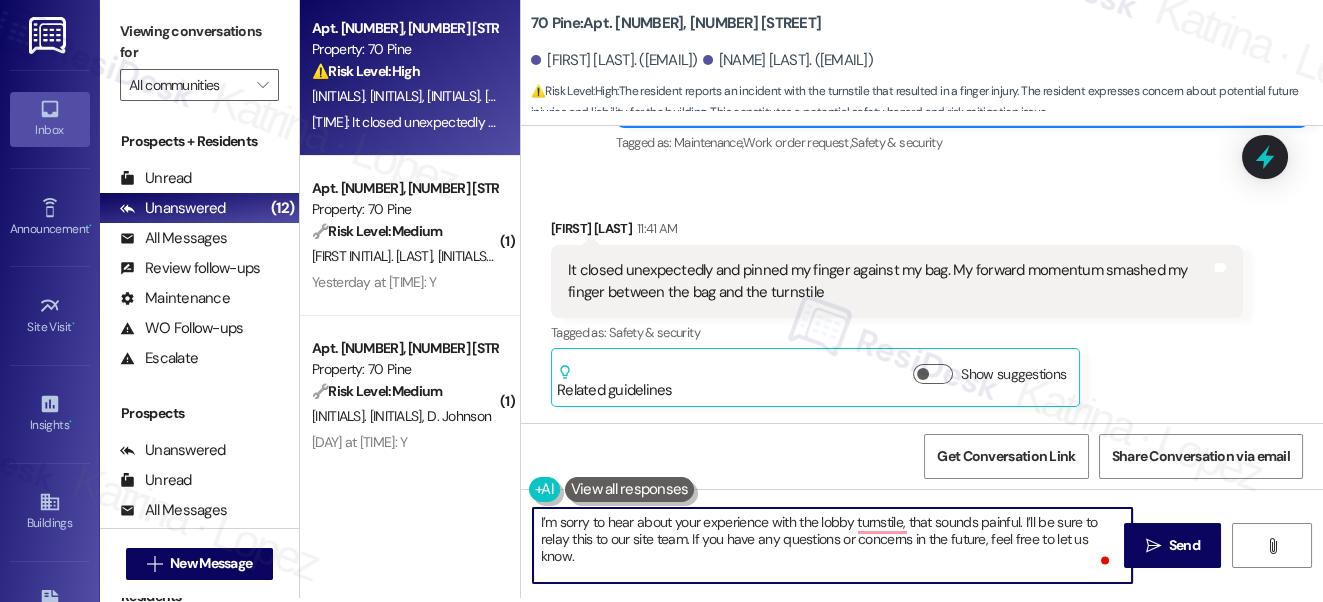 click on "I’m sorry to hear about your experience with the lobby turnstile, that sounds painful. I’ll be sure to relay this to our site team. If you have any questions or concerns in the future, feel free to let us know." at bounding box center (833, 545) 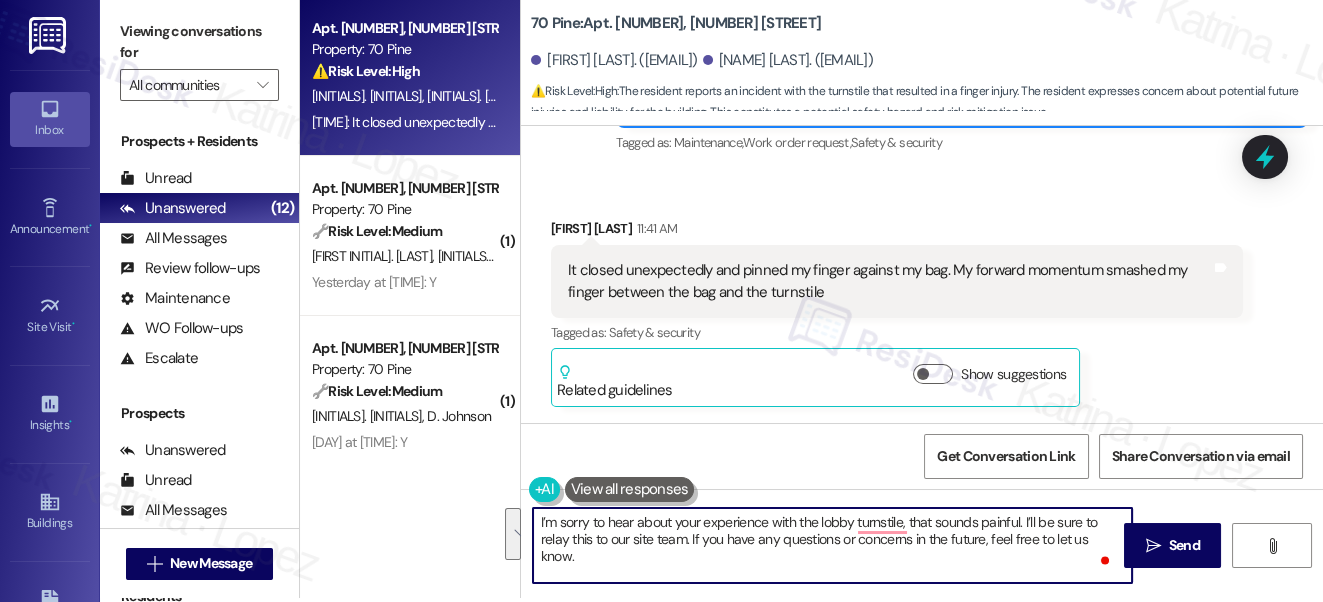 click on "I’m sorry to hear about your experience with the lobby turnstile, that sounds painful. I’ll be sure to relay this to our site team. If you have any questions or concerns in the future, feel free to let us know." at bounding box center [833, 545] 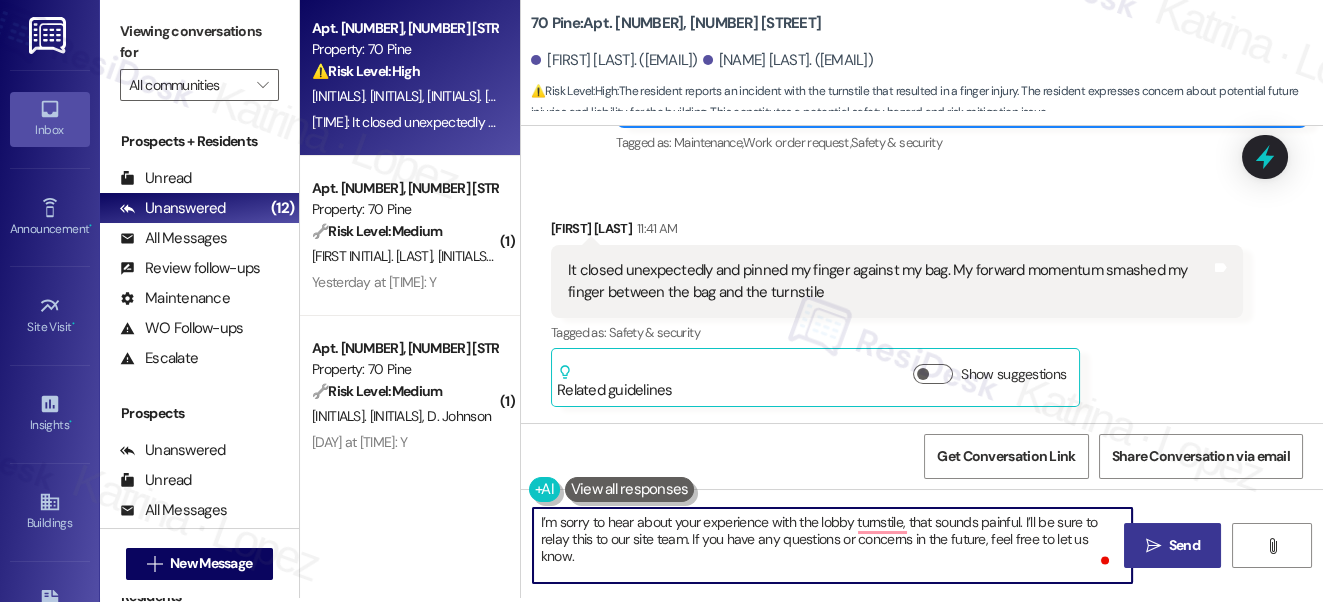 type on "I’m sorry to hear about your experience with the lobby turnstile, that sounds painful. I’ll be sure to relay this to our site team. If you have any questions or concerns in the future, feel free to let us know." 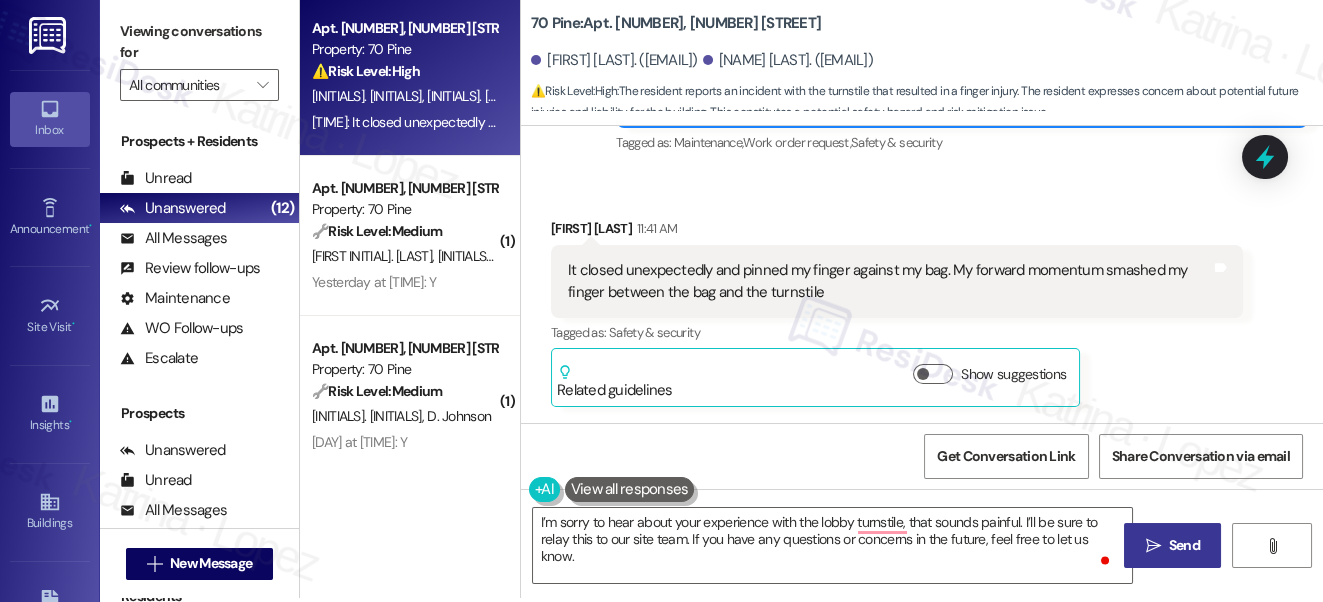 click on " Send" at bounding box center (1172, 545) 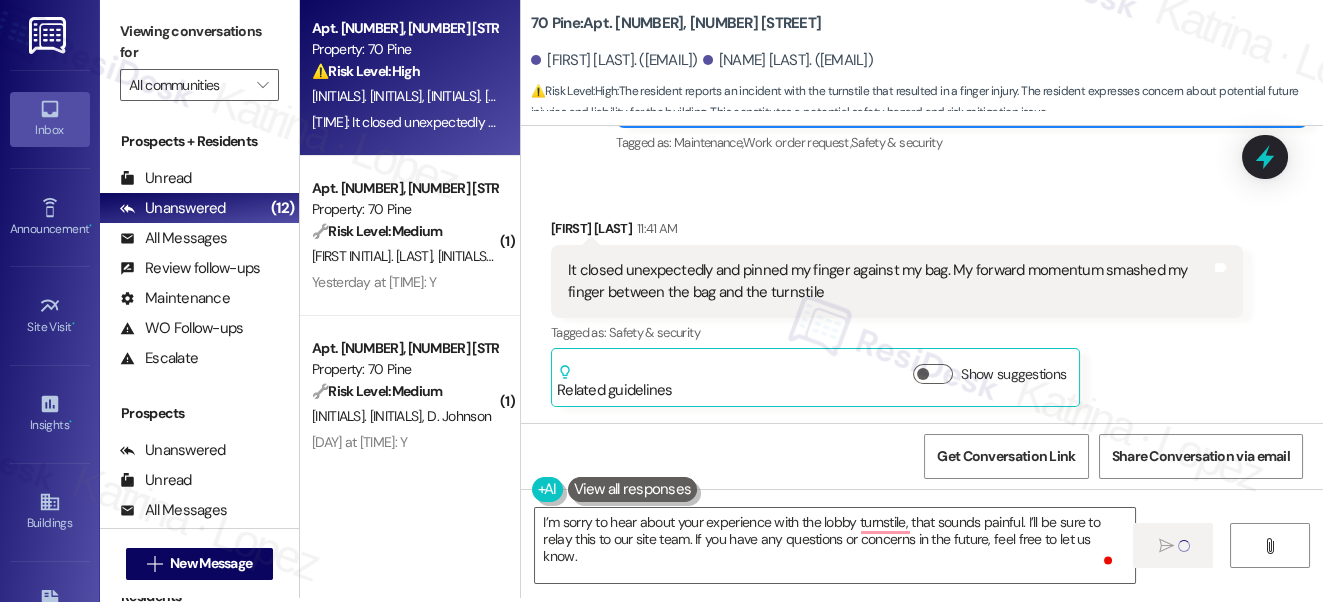 type 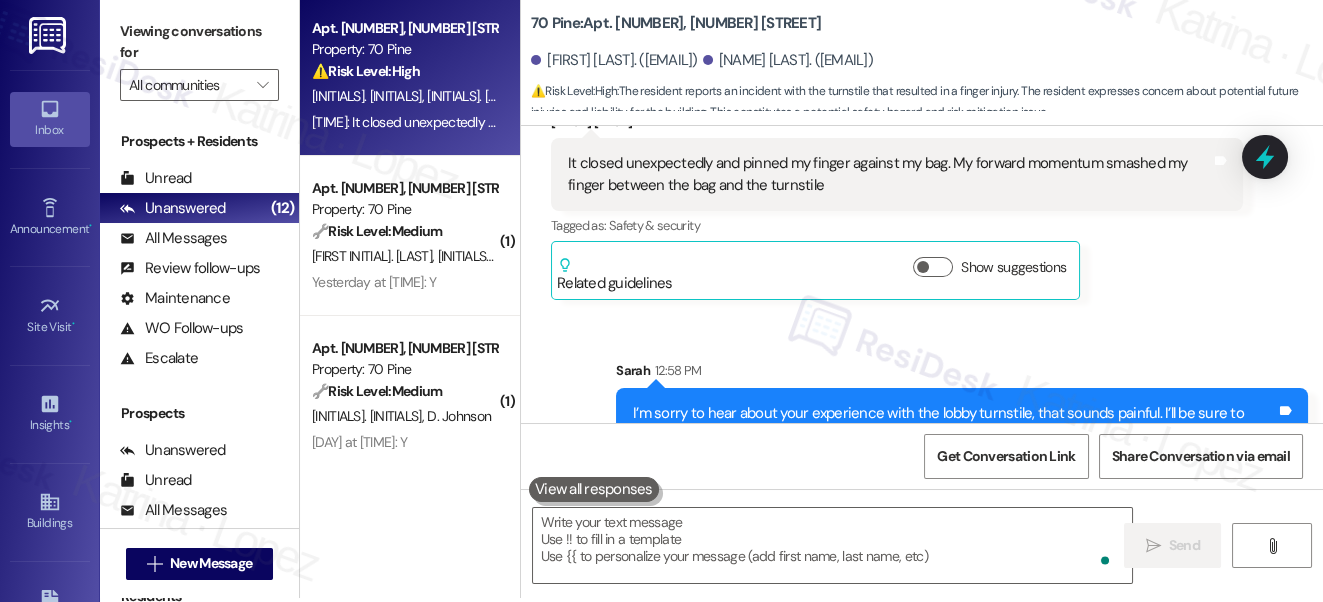scroll, scrollTop: 6866, scrollLeft: 0, axis: vertical 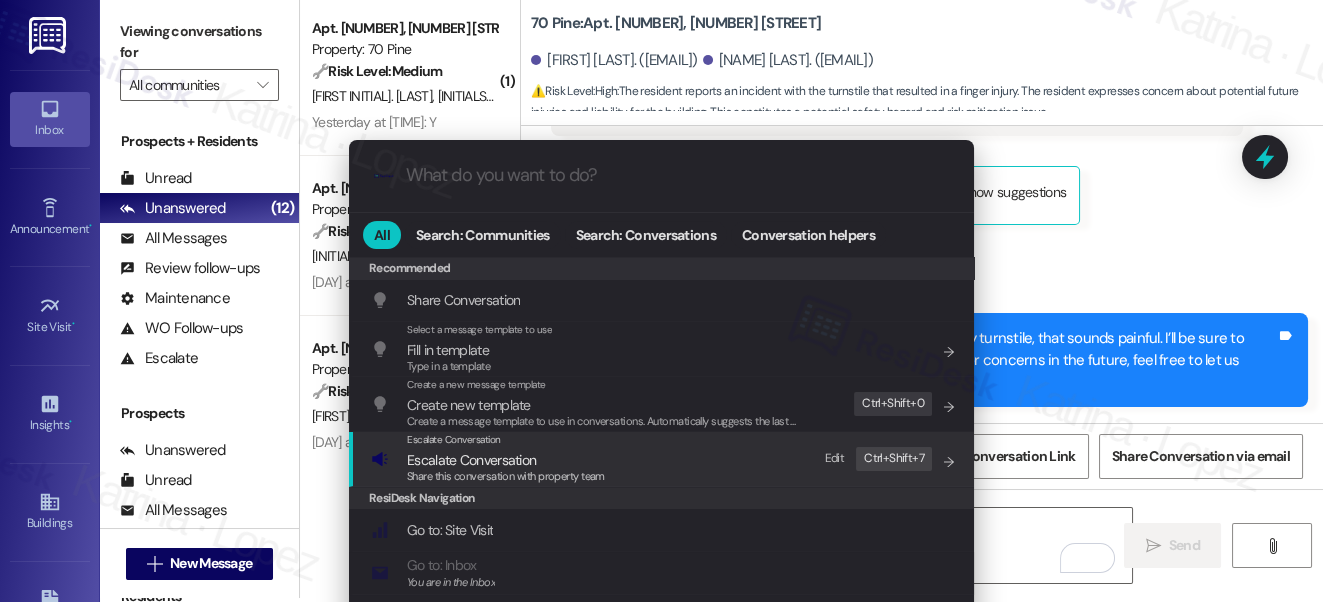 click on "Escalate Conversation" at bounding box center (471, 460) 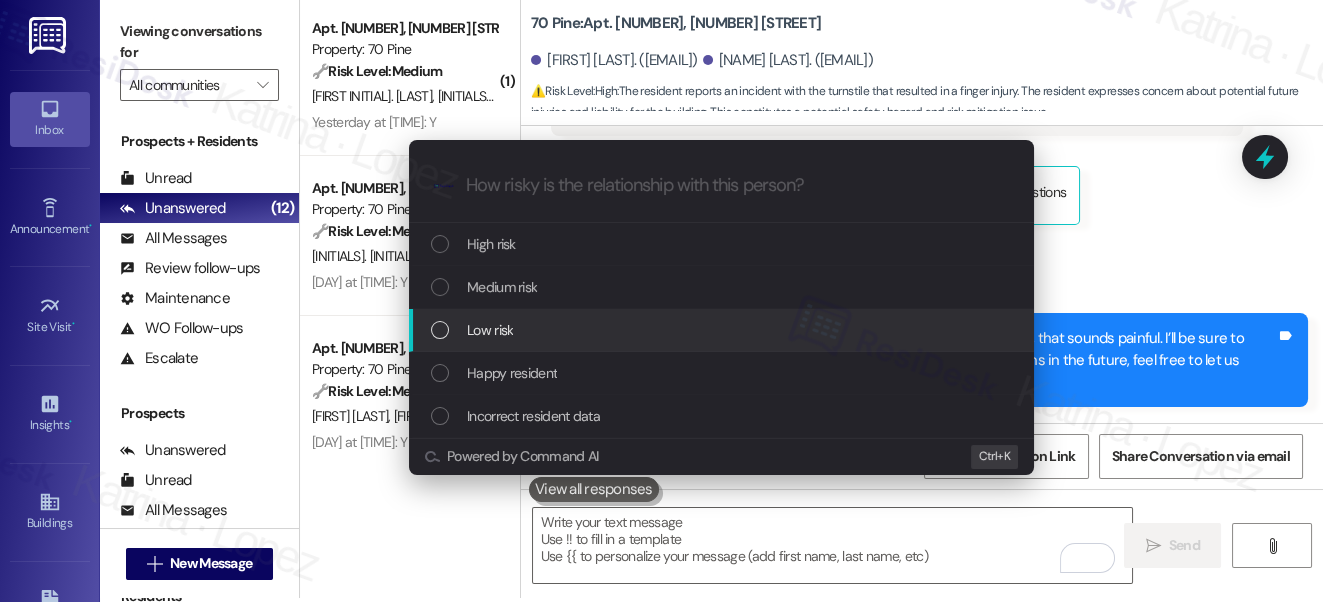 click on "Low risk" at bounding box center (721, 330) 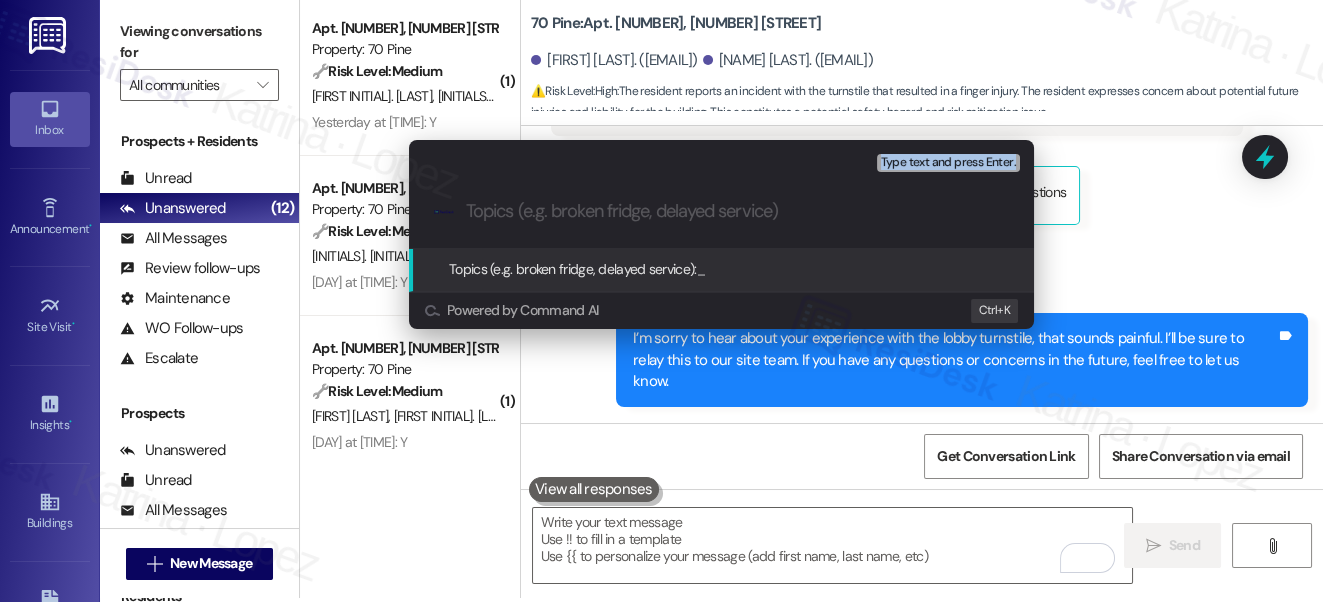 drag, startPoint x: 133, startPoint y: 23, endPoint x: 701, endPoint y: 212, distance: 598.61926 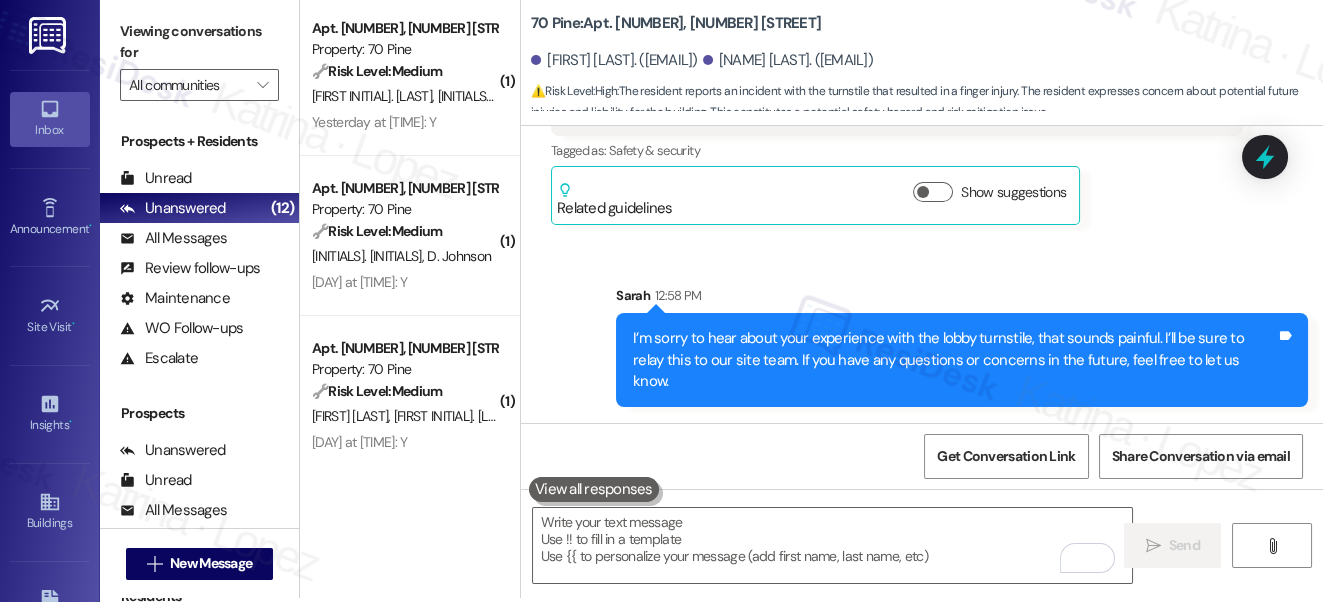 click on "Related guidelines Show suggestions" at bounding box center (815, 195) 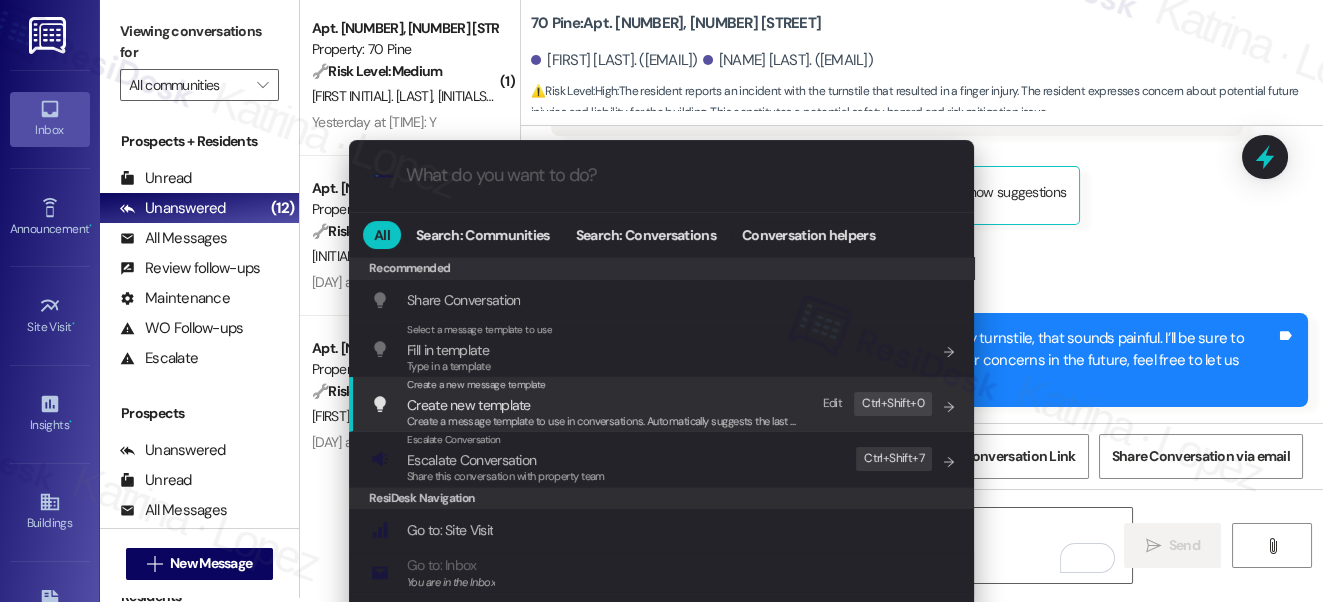 click on "Escalate Conversation" at bounding box center (471, 460) 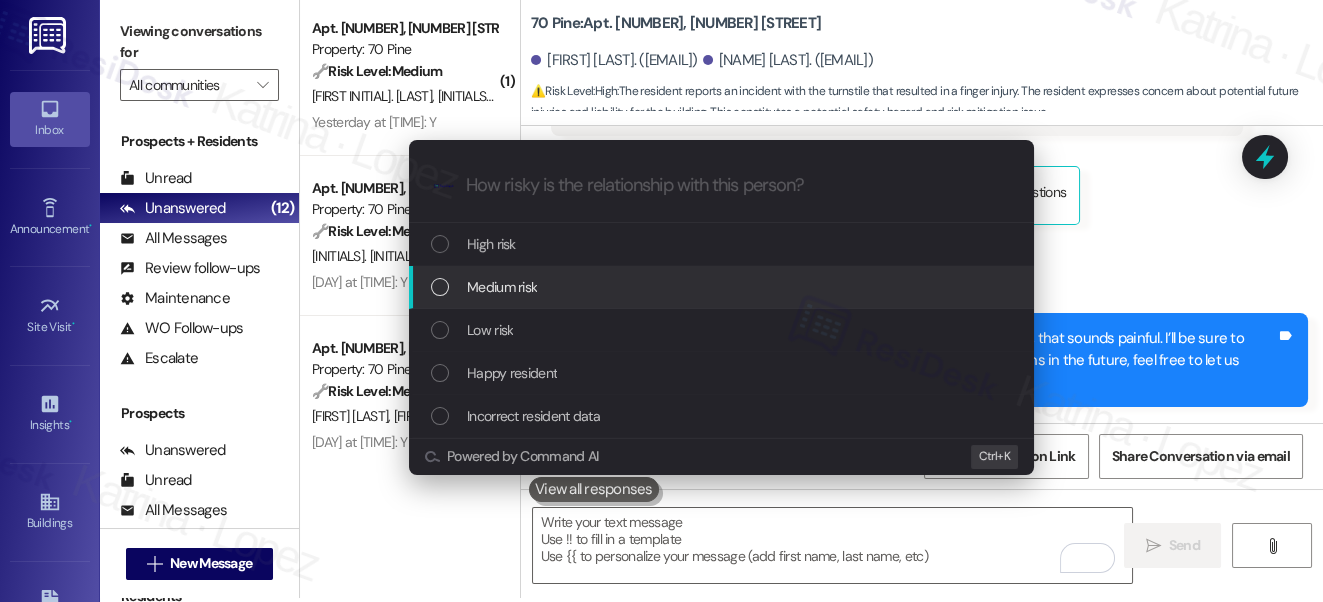 click on "Medium risk" at bounding box center (502, 287) 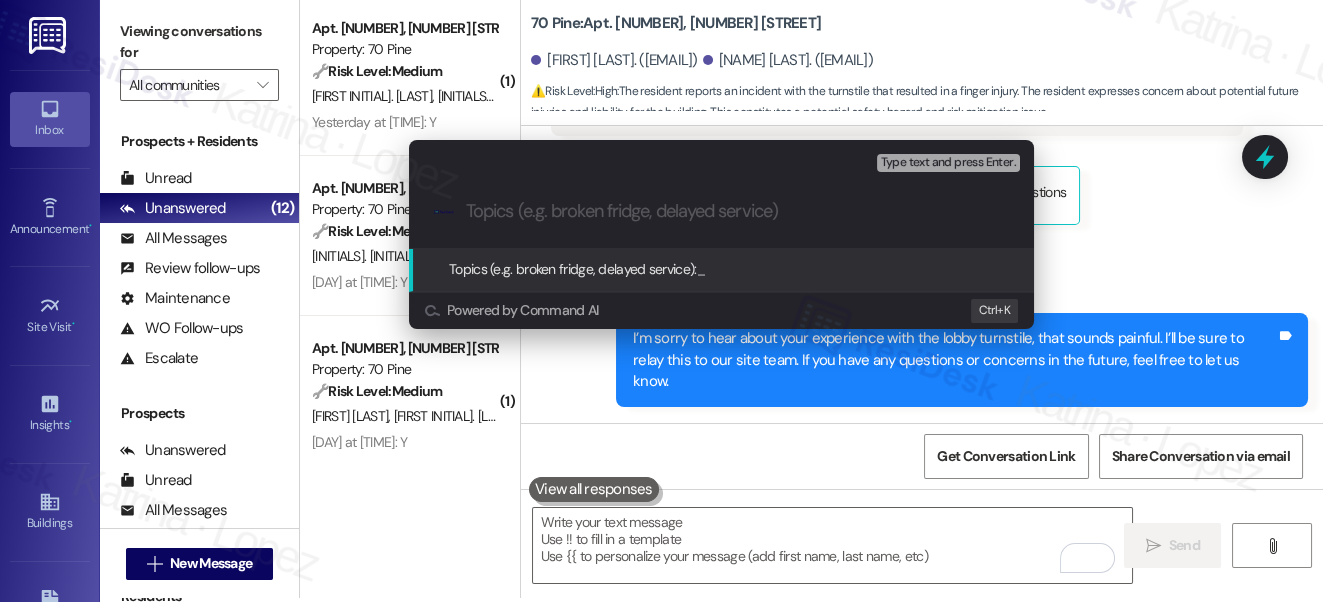 paste on "Incident with Lobby Turnstile" 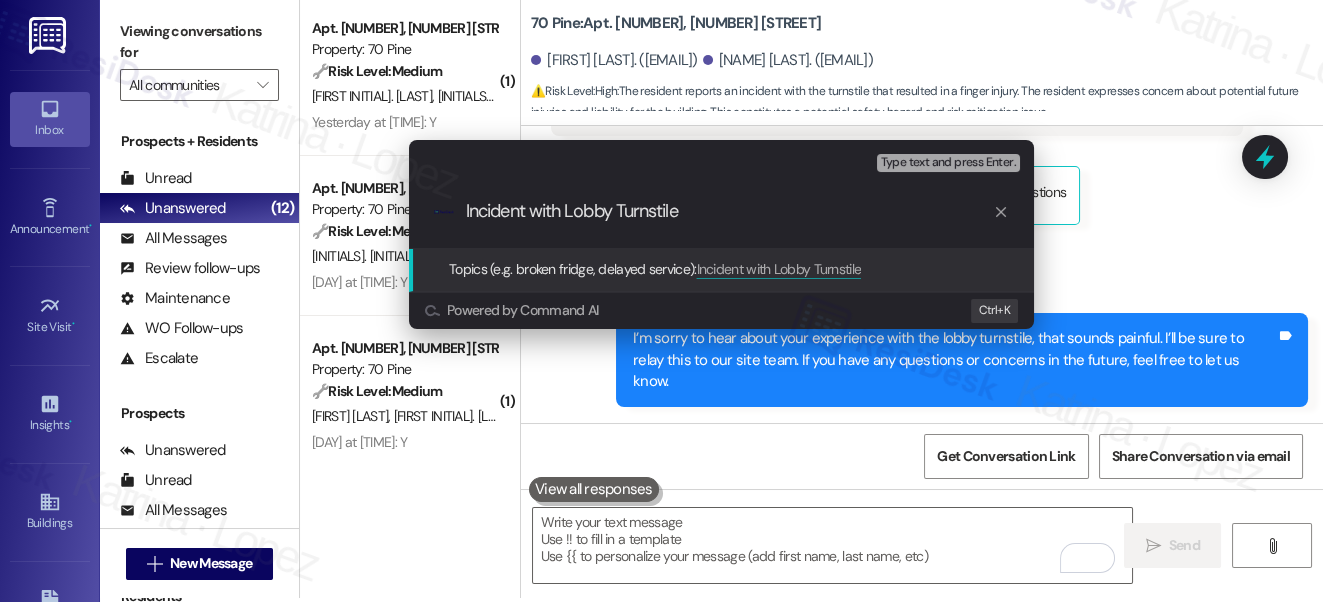 type on "Incident with Lobby Turnstile" 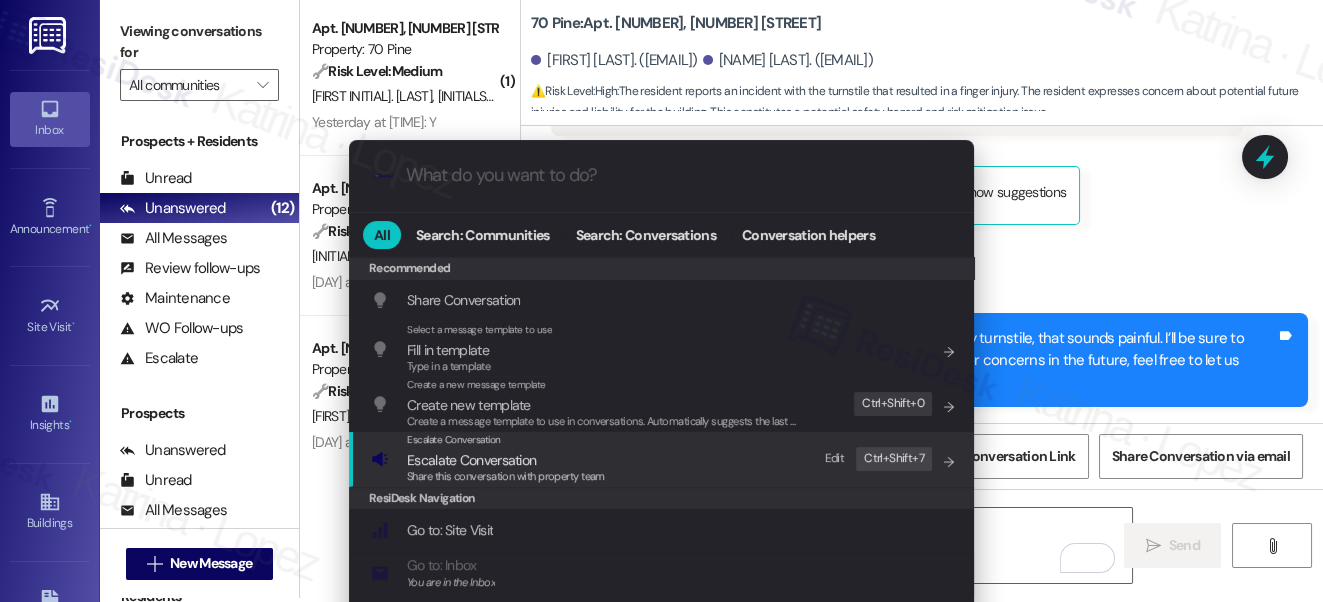 click on "Escalate Conversation Escalate Conversation Share this conversation with property team Edit Ctrl+ Shift+ 7" at bounding box center (663, 459) 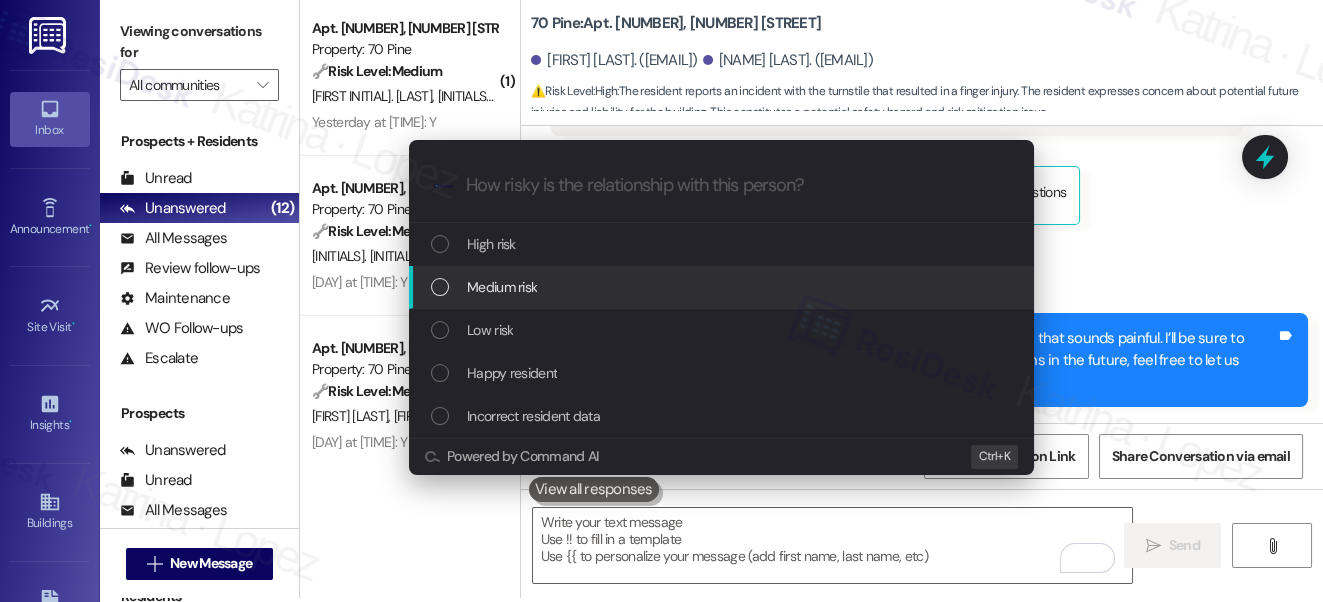 click on "Medium risk" at bounding box center (723, 287) 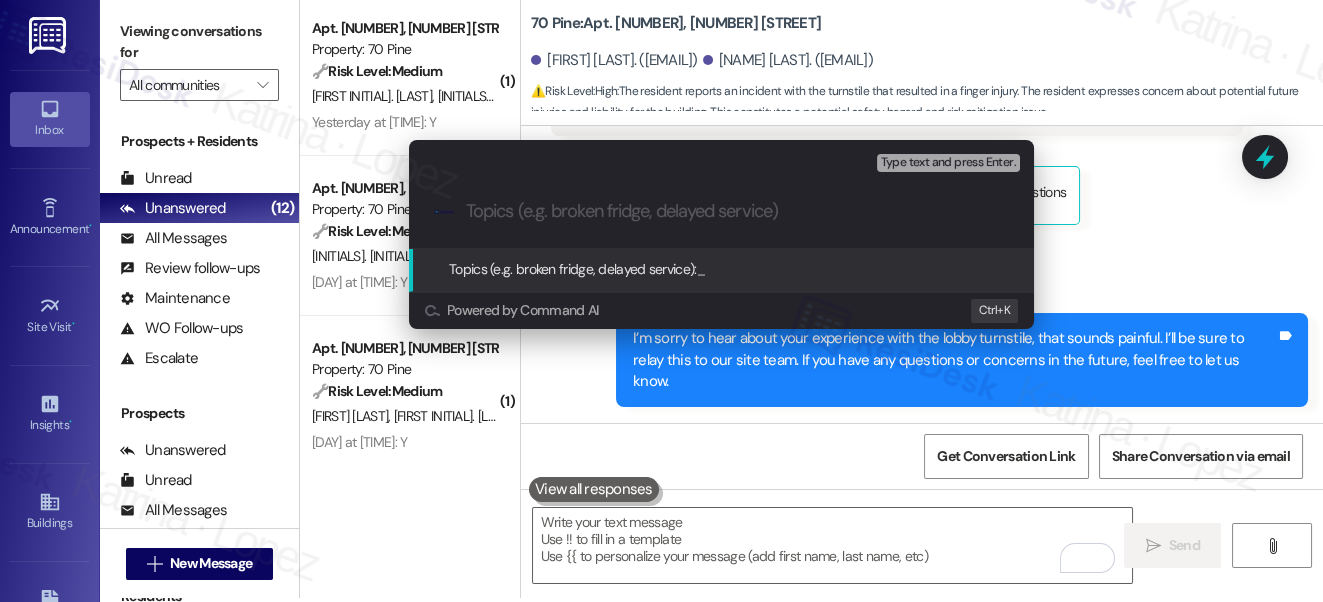 paste on "Incident with Lobby Turnstile" 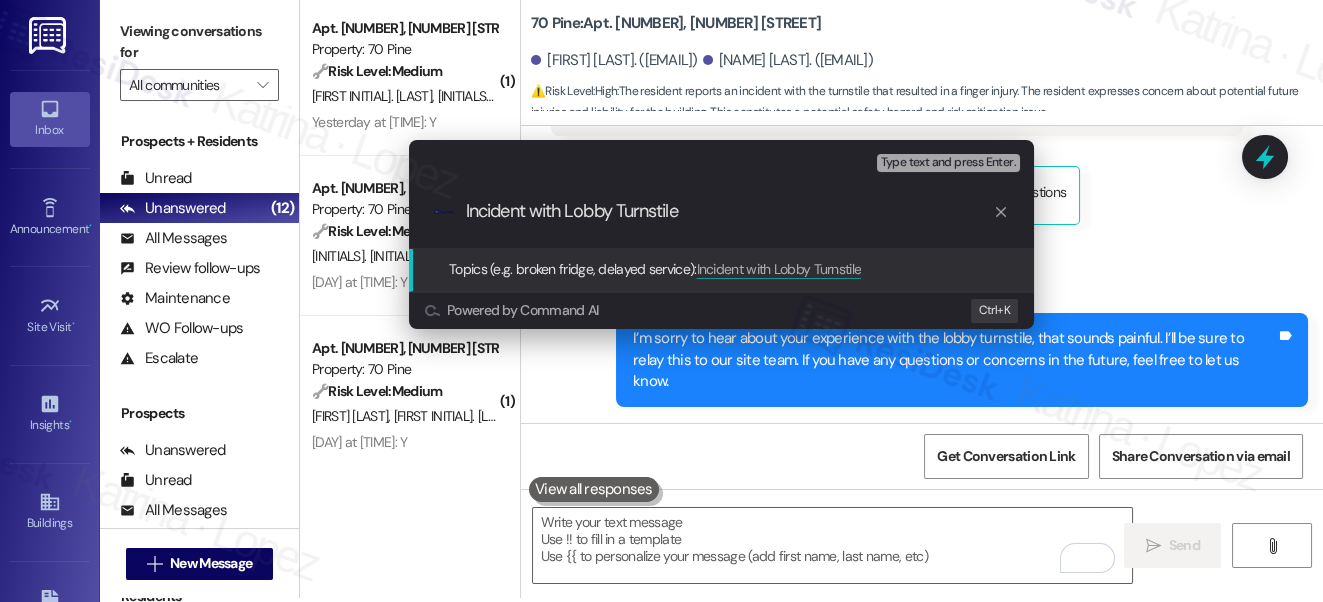 type 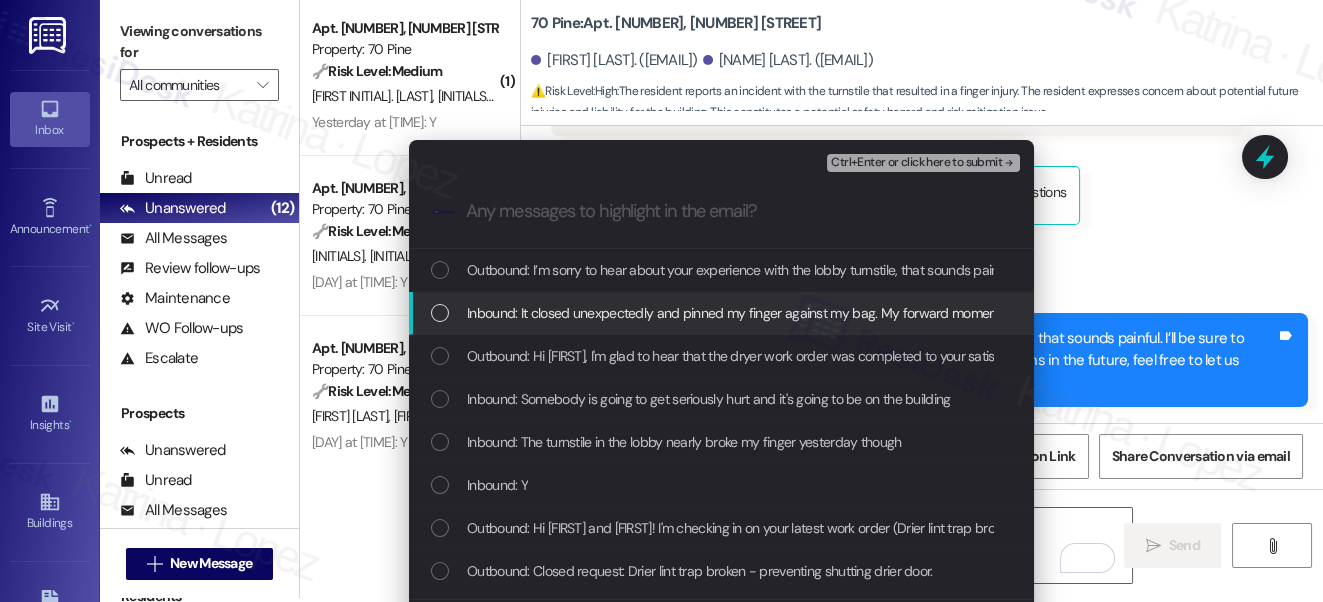 click on "Inbound: It closed unexpectedly and pinned my finger against my bag. My forward momentum smashed my finger between the bag and the turnstile" at bounding box center [901, 313] 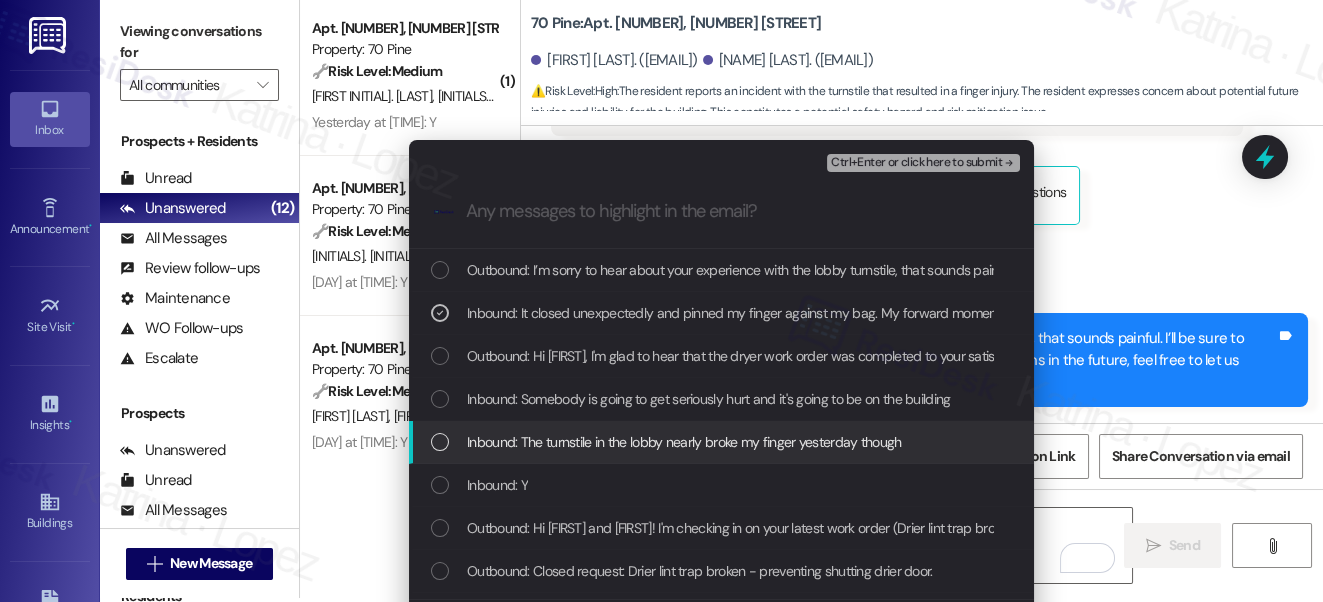click on "Inbound: The turnstile in the lobby nearly broke my finger yesterday though" at bounding box center (721, 442) 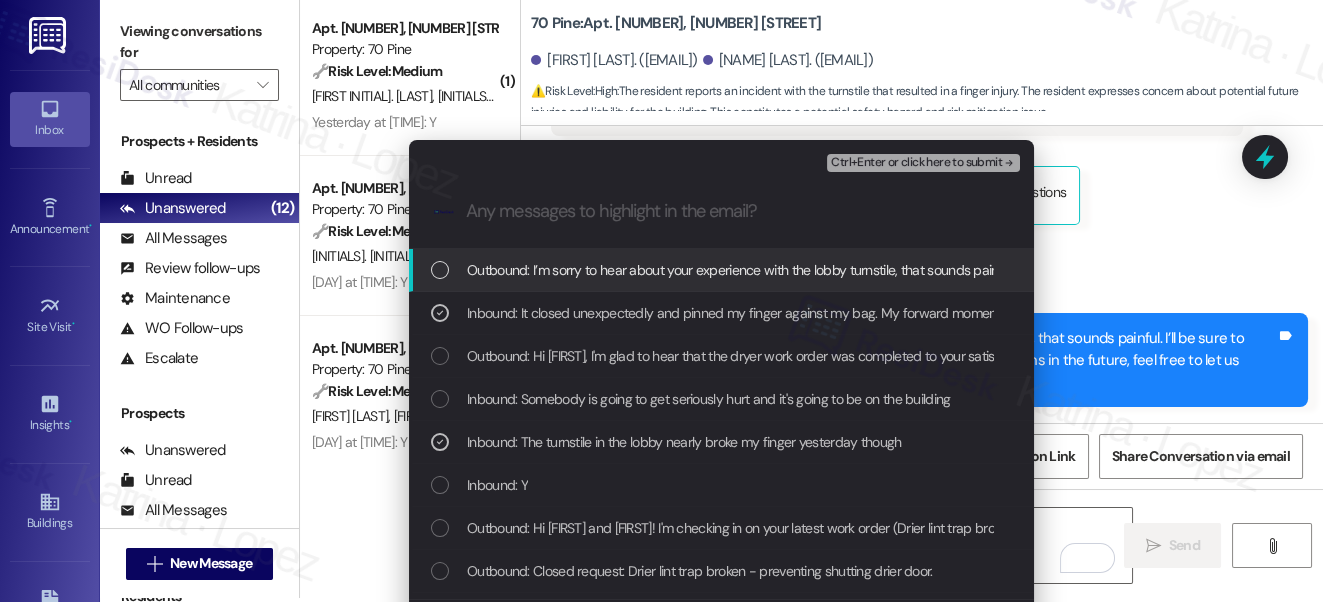 click on "Ctrl+Enter or click here to submit" at bounding box center [916, 163] 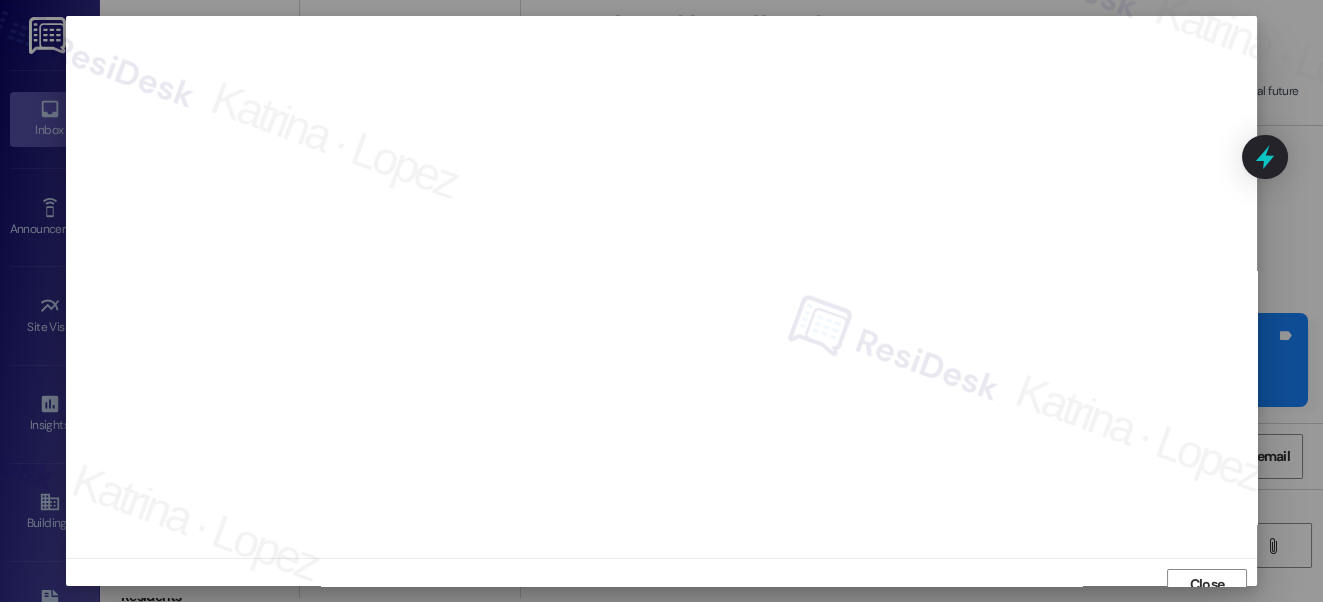 scroll, scrollTop: 14, scrollLeft: 0, axis: vertical 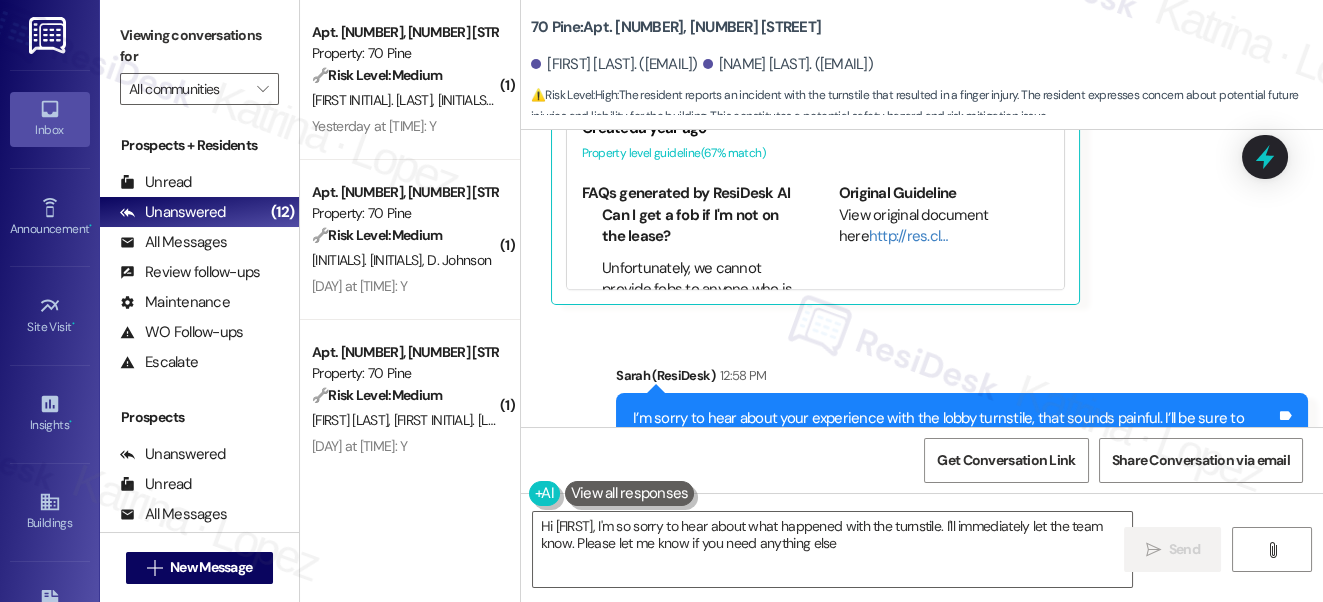 type on "Hi Mathew, I'm so sorry to hear about what happened with the turnstile. I'll immediately let the team know. Please let me know if you need anything else!" 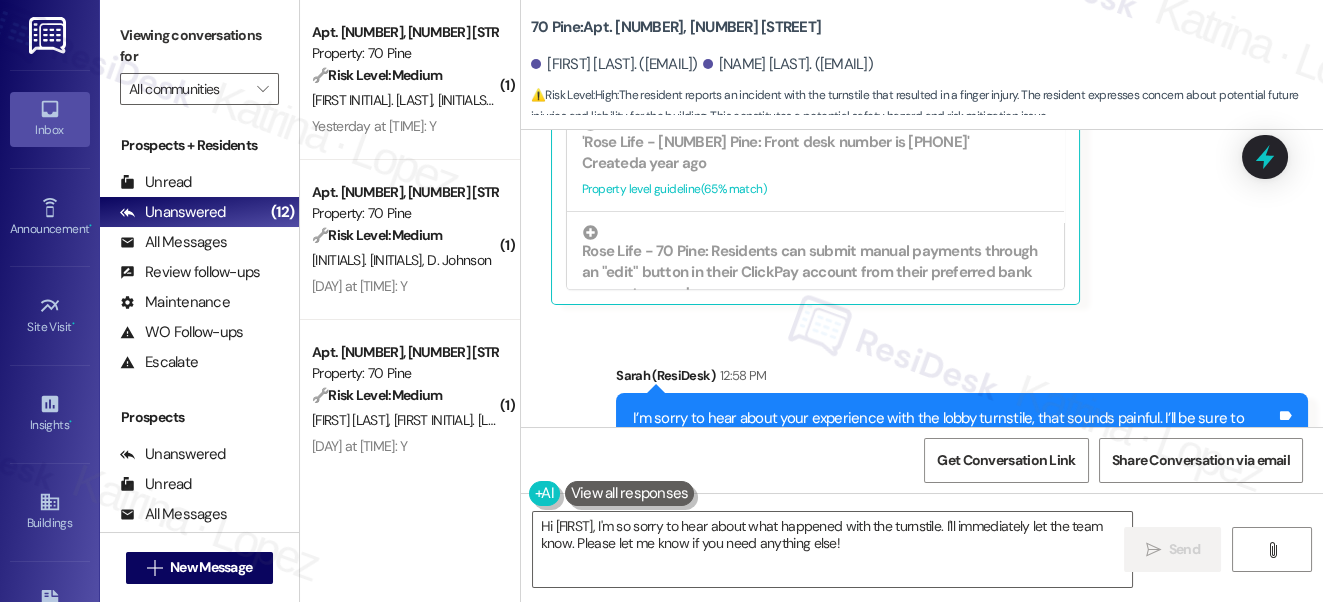 scroll, scrollTop: 363, scrollLeft: 0, axis: vertical 